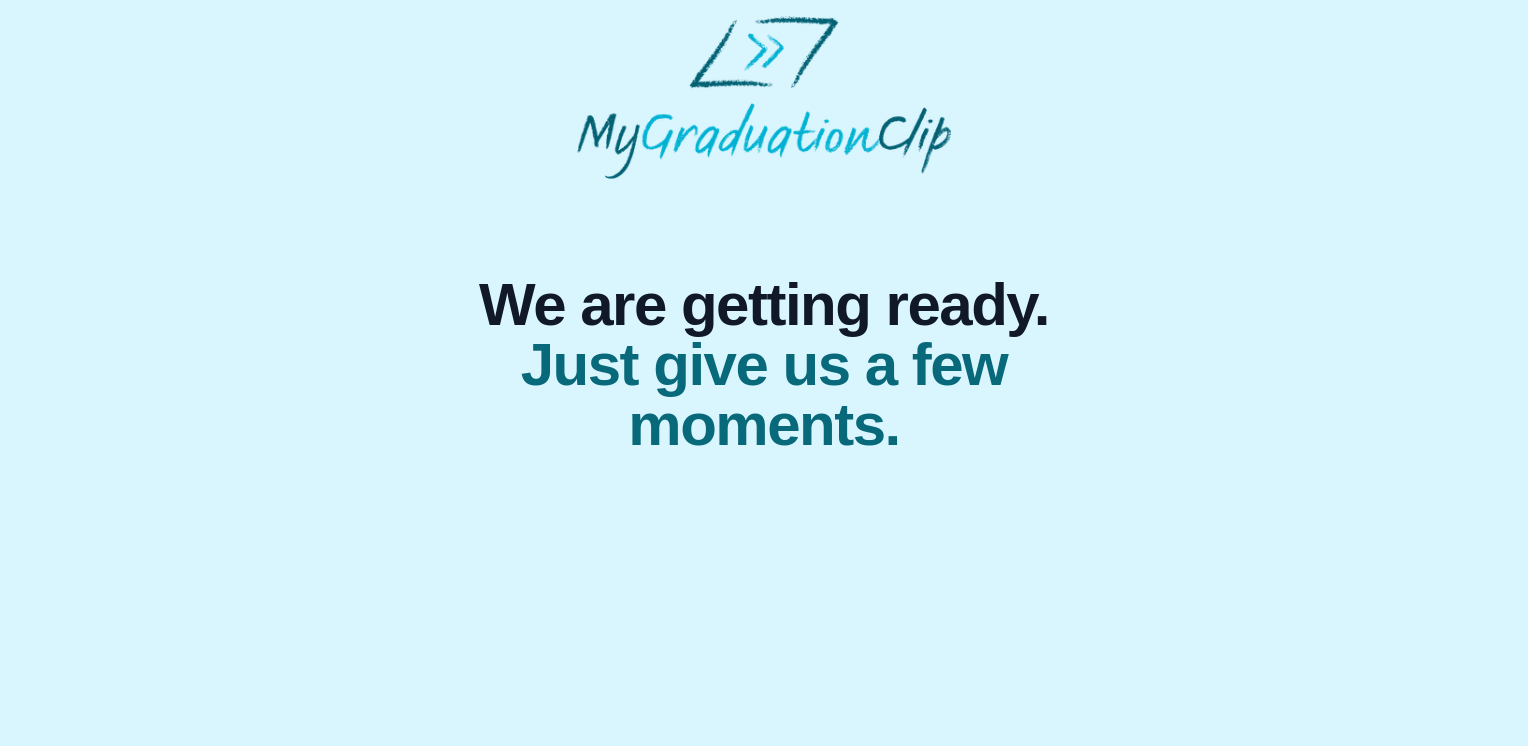 scroll, scrollTop: 0, scrollLeft: 0, axis: both 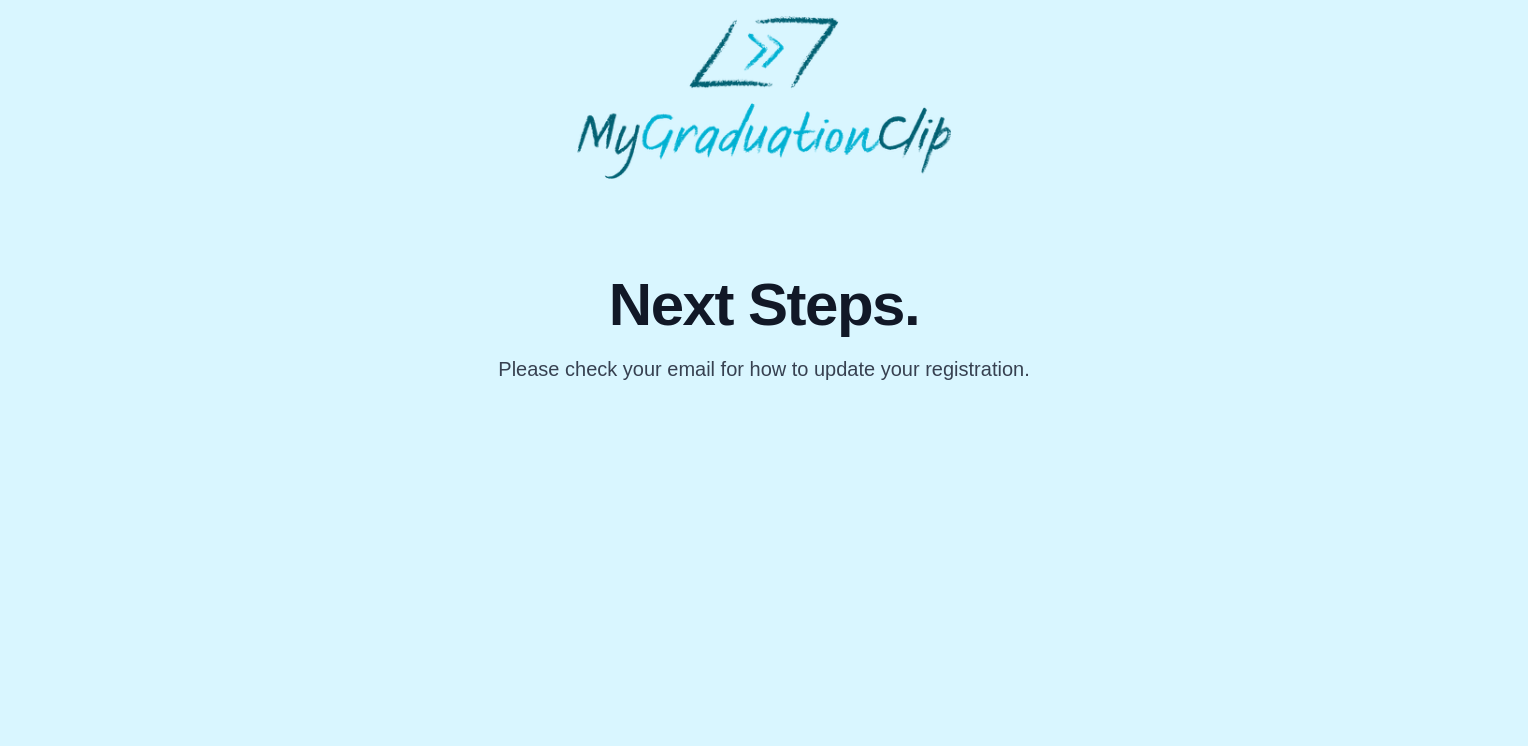 click on "Please check your email for how to update your registration." at bounding box center (763, 369) 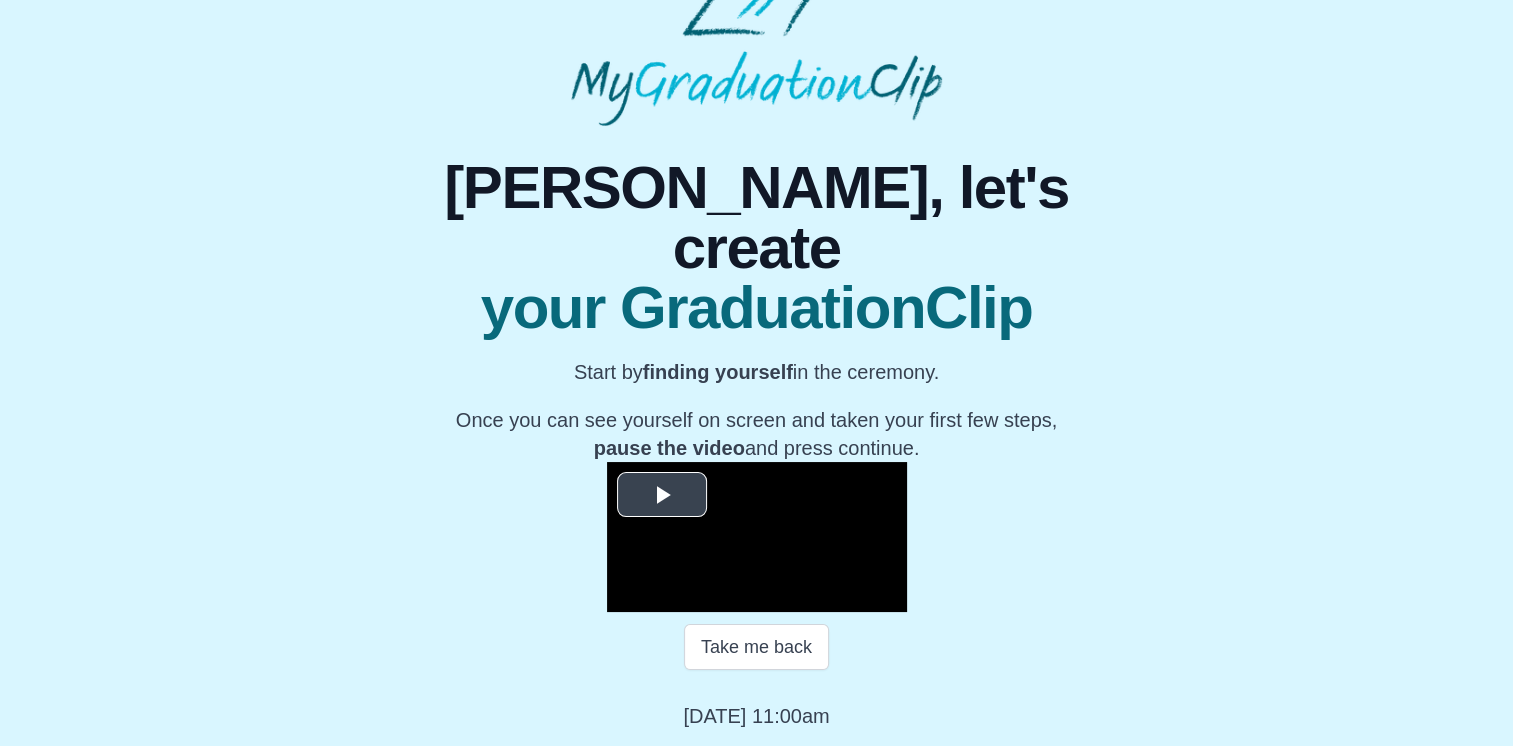 scroll, scrollTop: 266, scrollLeft: 0, axis: vertical 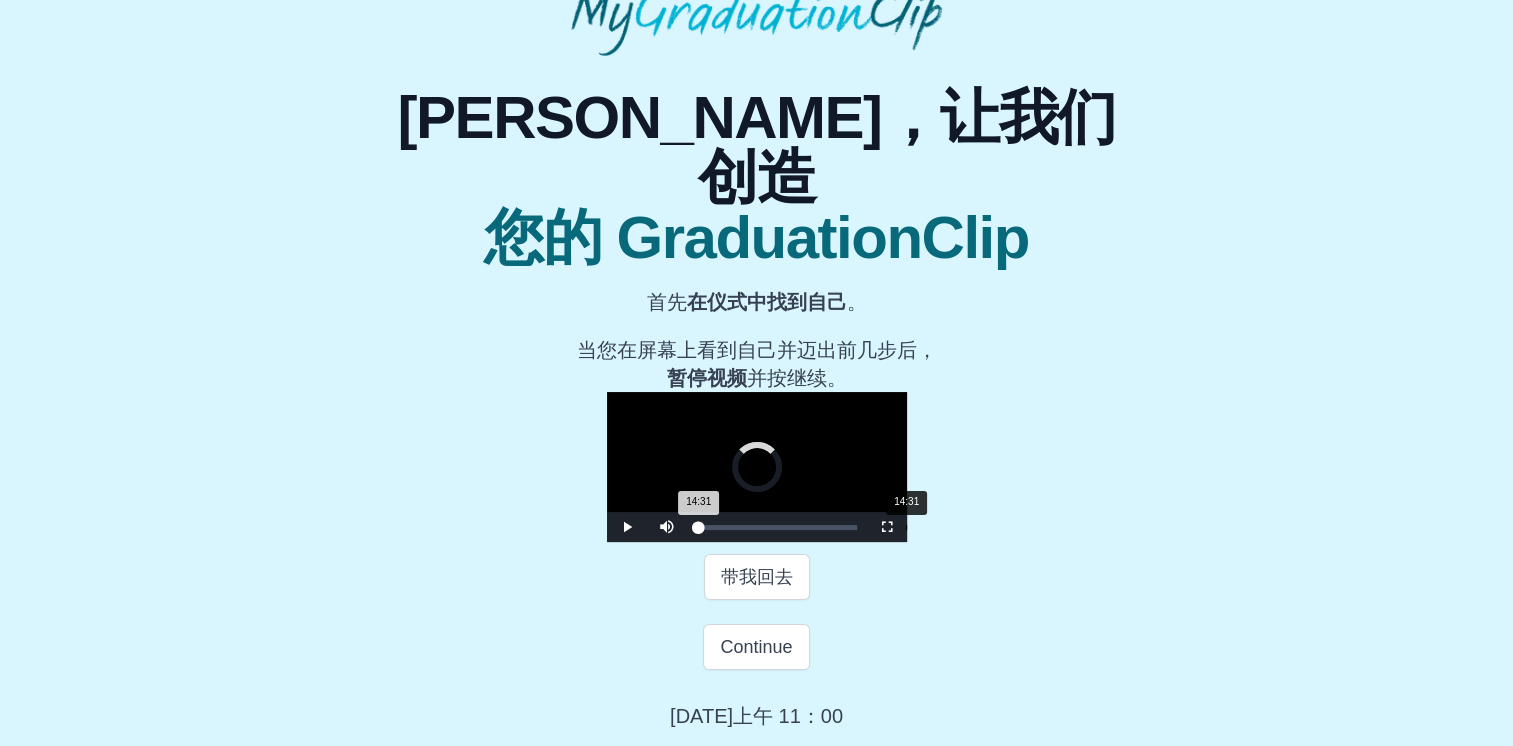 click on "已加载 ：0% 14:31 14:31 进度 ：0%" at bounding box center (777, 527) 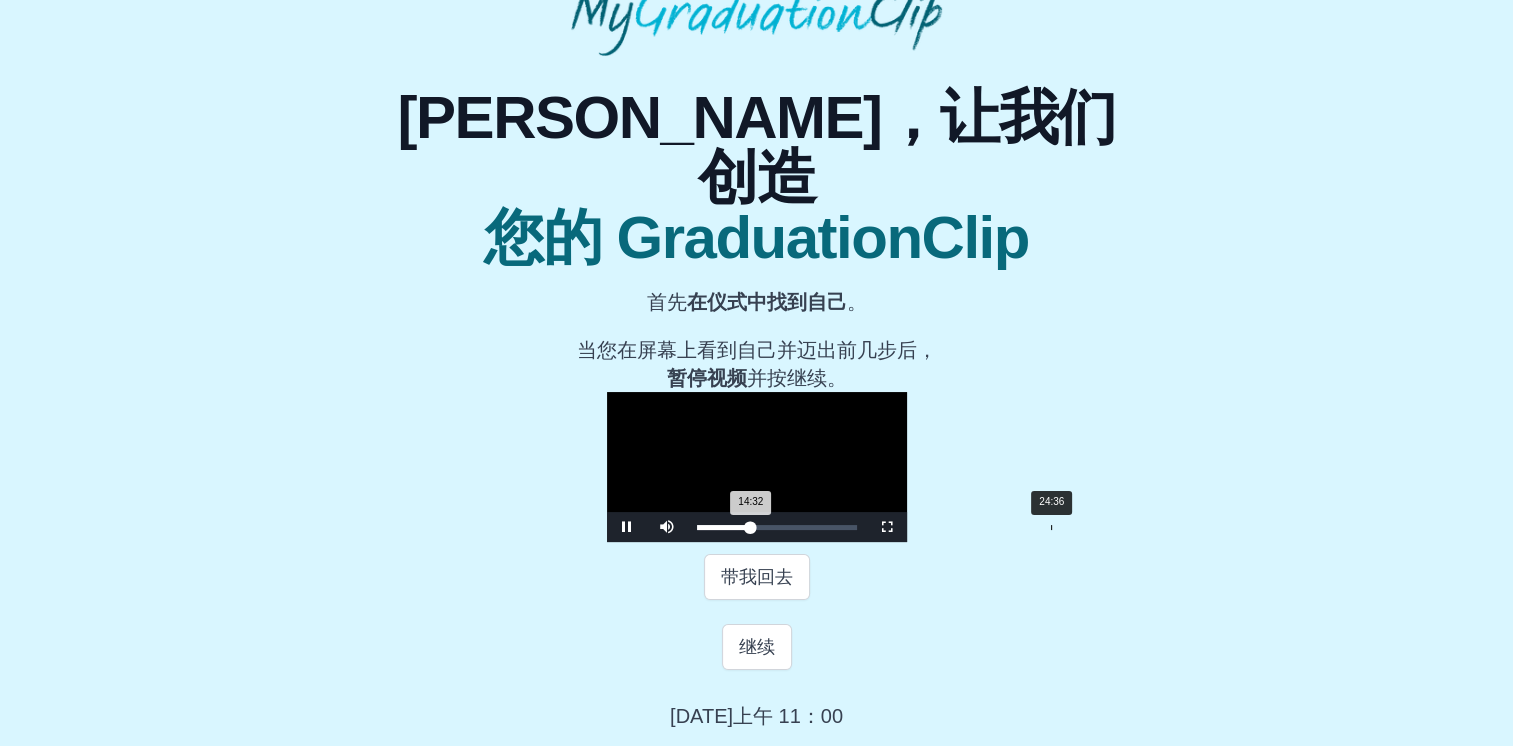 click on "已加载 ：0% 24:36 14:32 进度 ：0%" at bounding box center (777, 527) 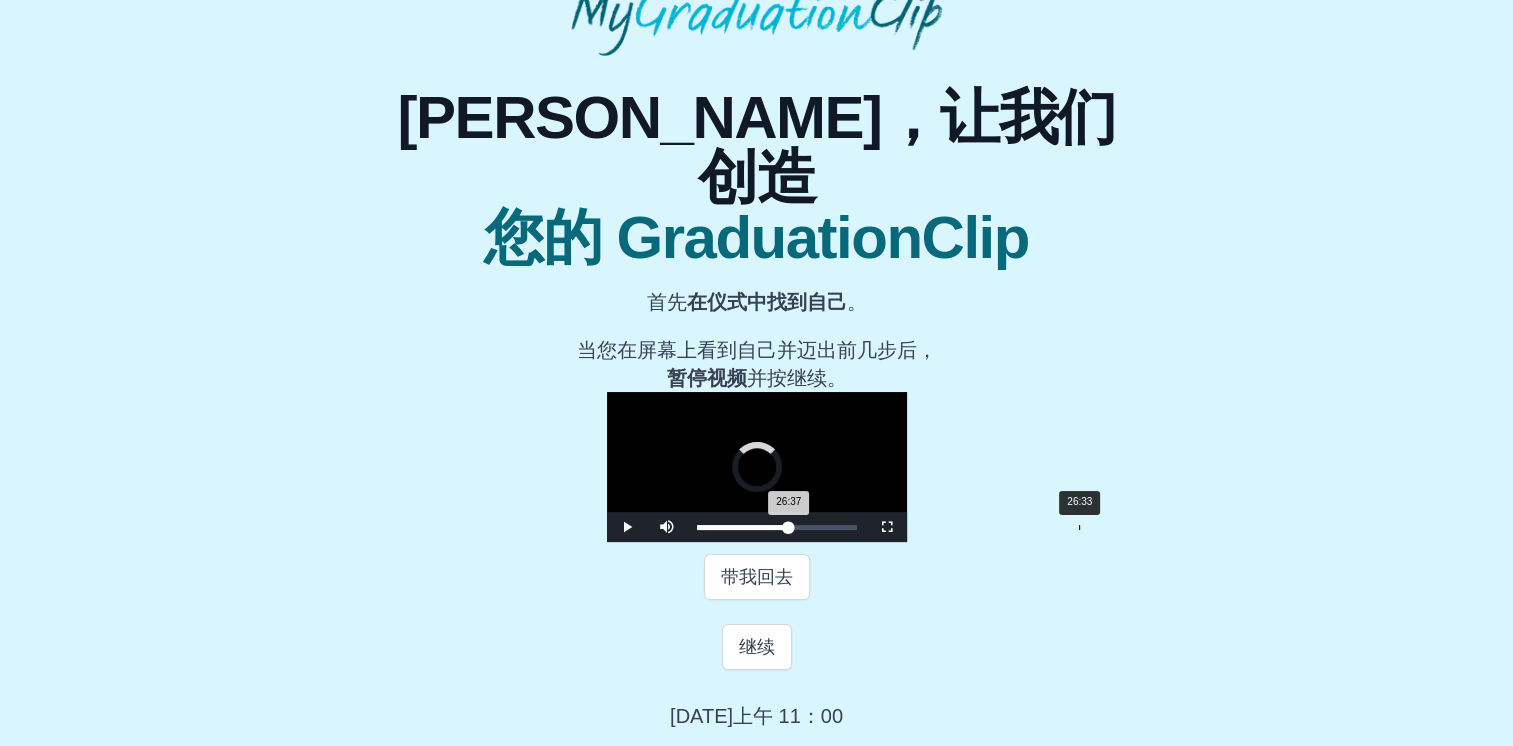 click on "26:33" at bounding box center [1079, 527] 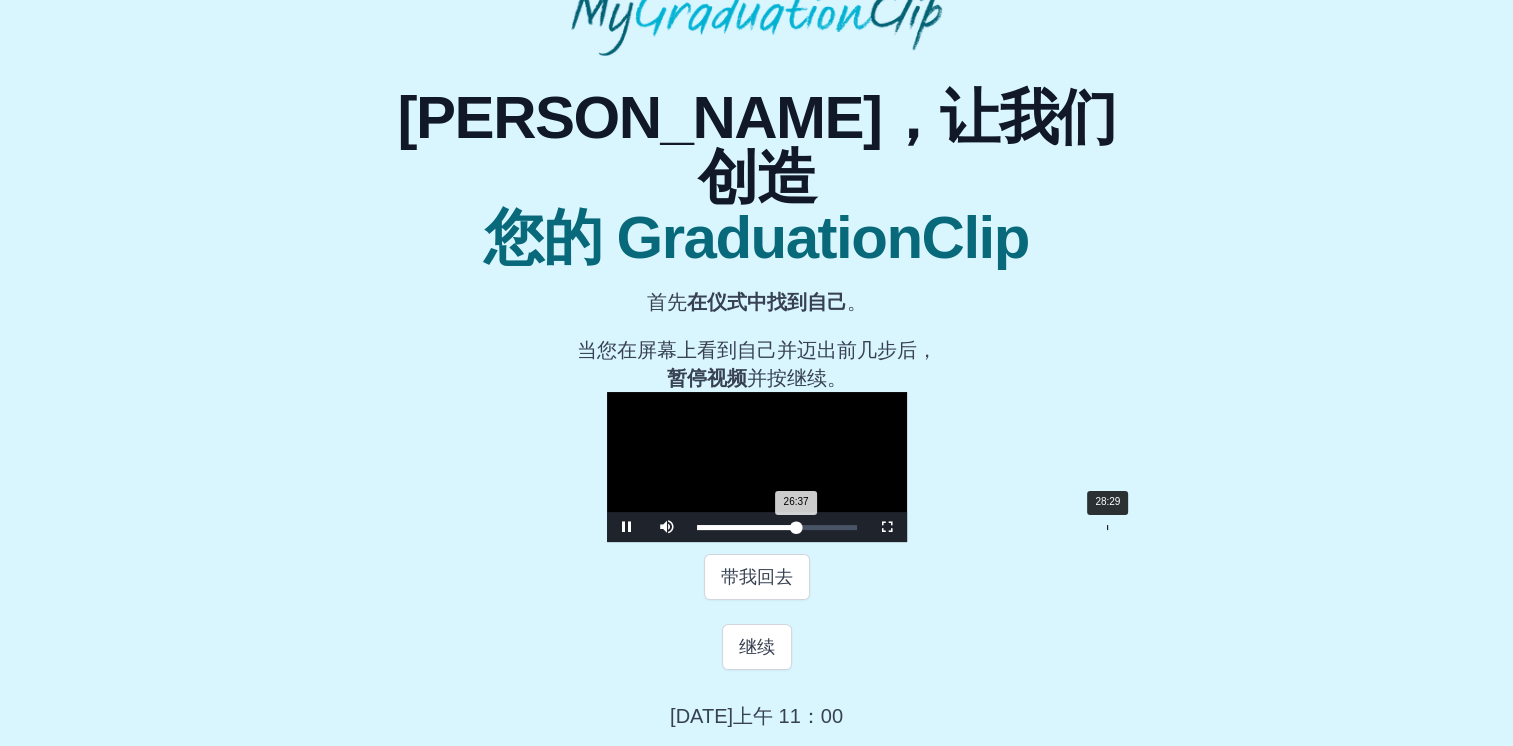 click on "已加载 ：0% 28:29 26:37 进度 ：0%" at bounding box center (777, 527) 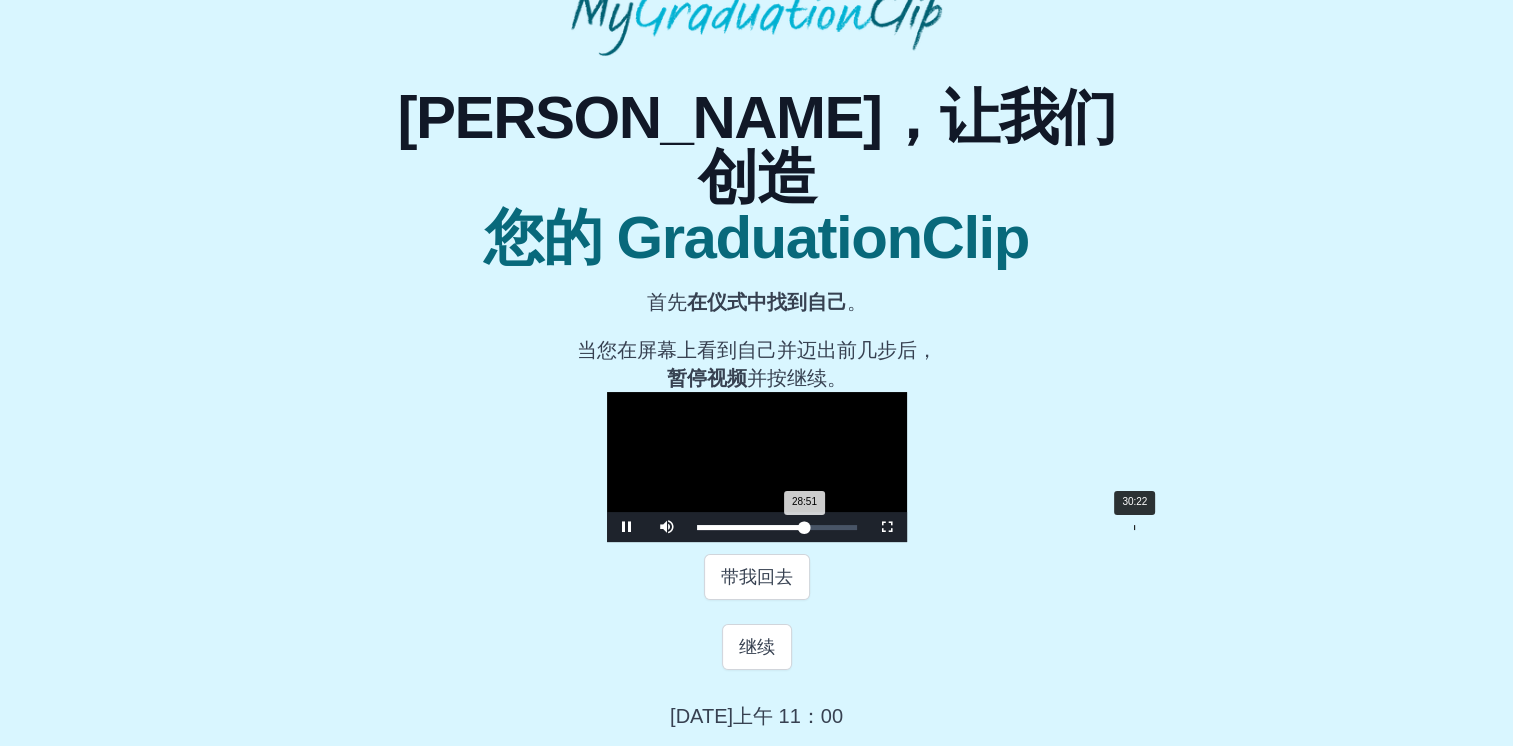click on "已加载 ：0% 30:22 28:51 进度 ：0%" at bounding box center (777, 527) 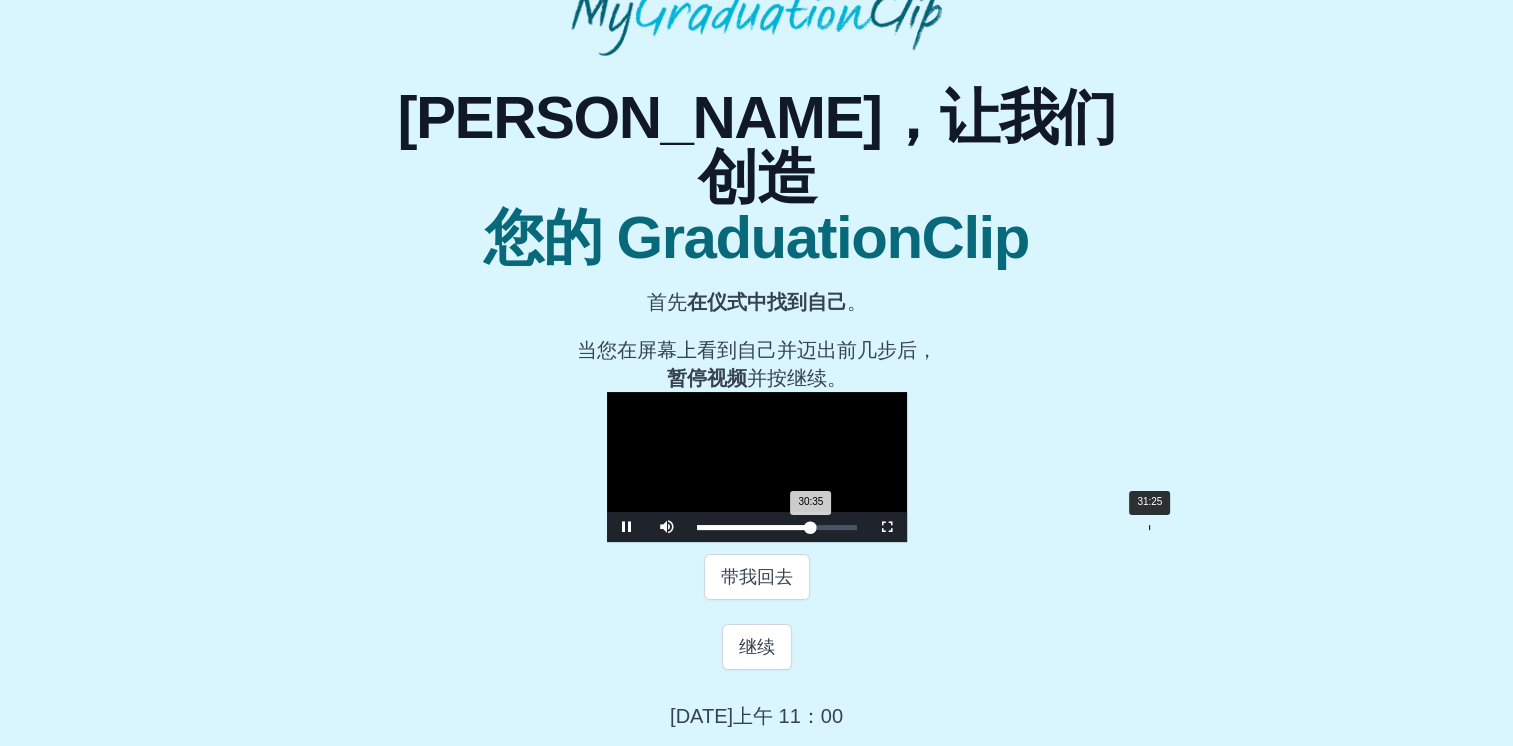 click on "已加载 ：0% 31:25 30:35 进度 ：0%" at bounding box center [777, 527] 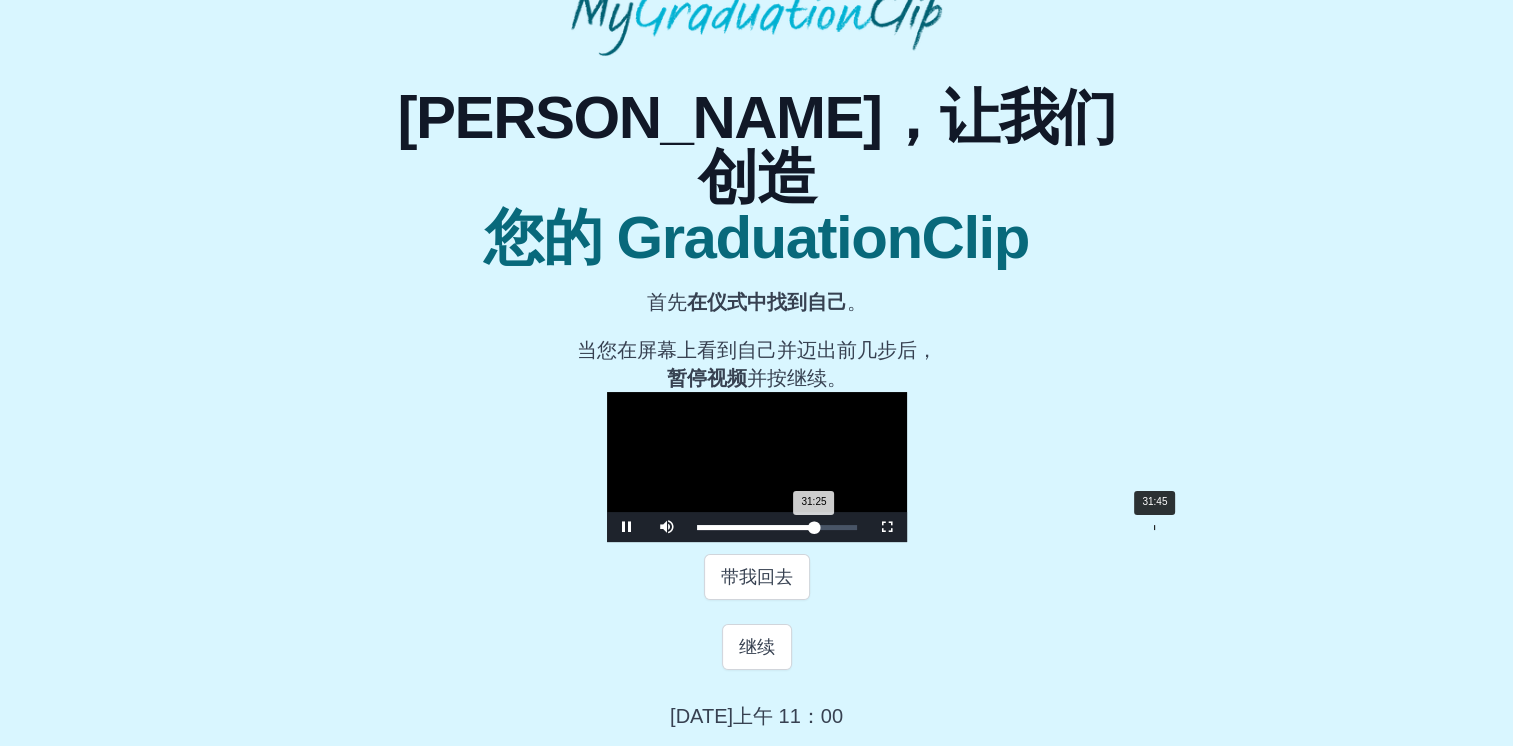 click on "已加载 ：0% 31:45 31:25 进度 ：0%" at bounding box center [777, 527] 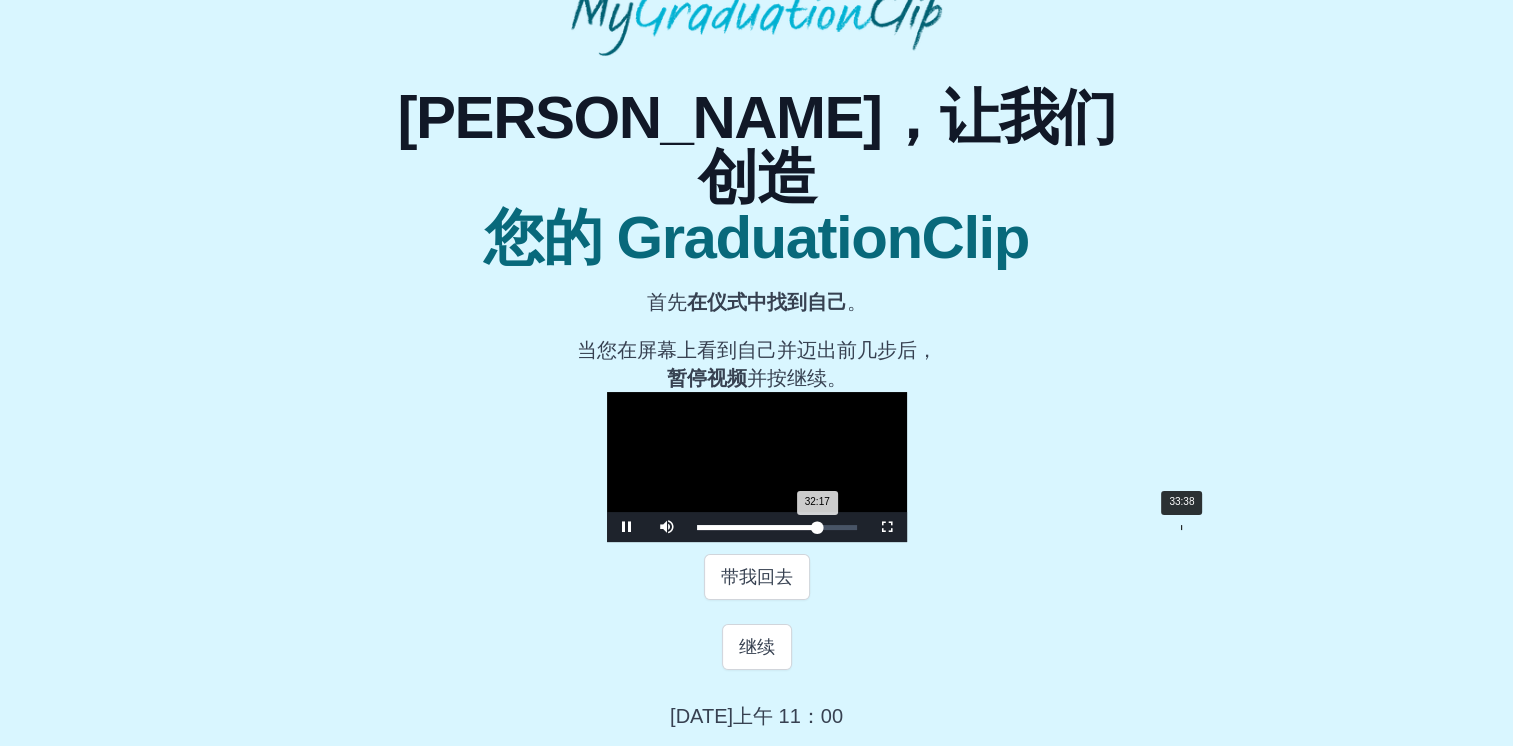click on "已加载 ：0% 33:38 32:17 进度 ：0%" at bounding box center (777, 527) 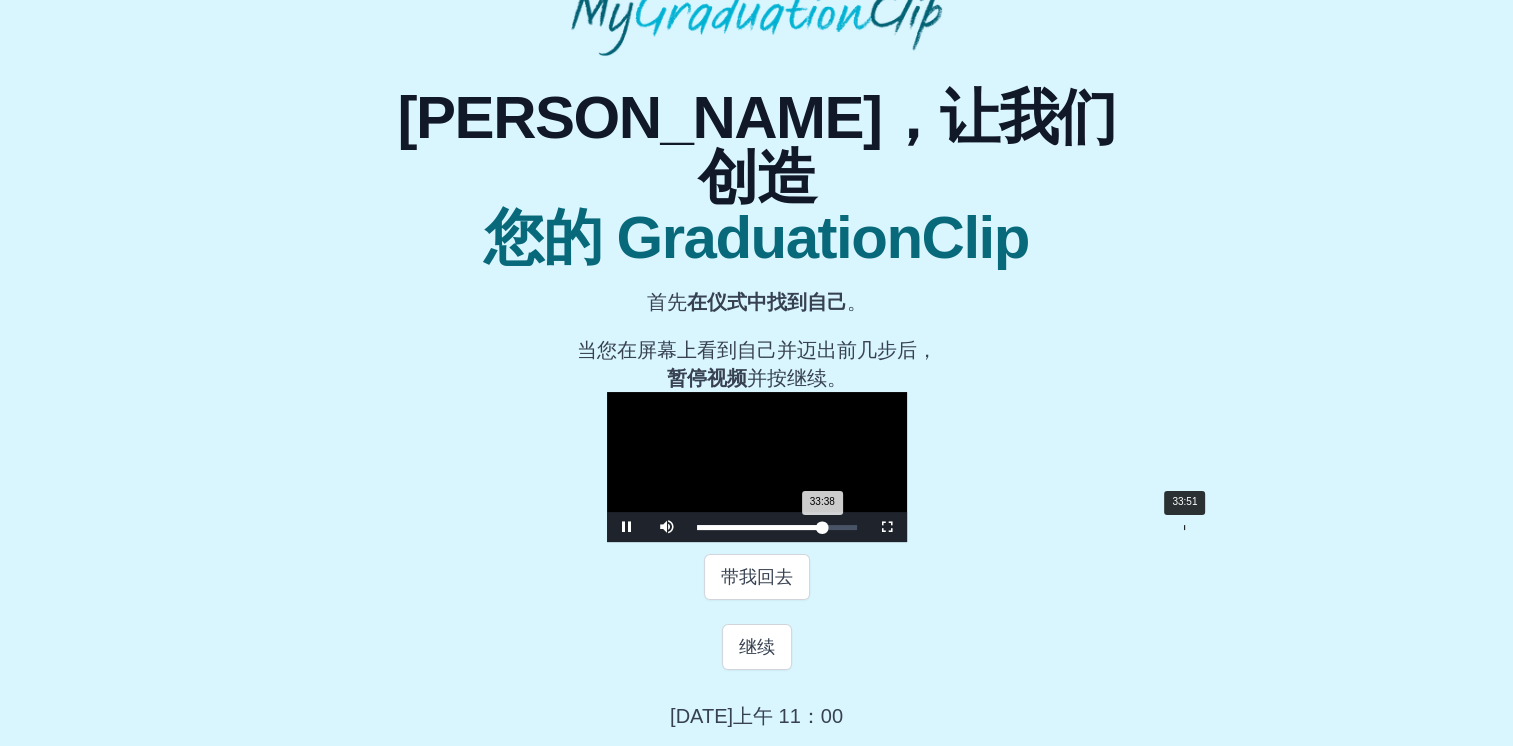 click on "已加载 ：0% 33:51 33:38 进度 ：0%" at bounding box center (777, 527) 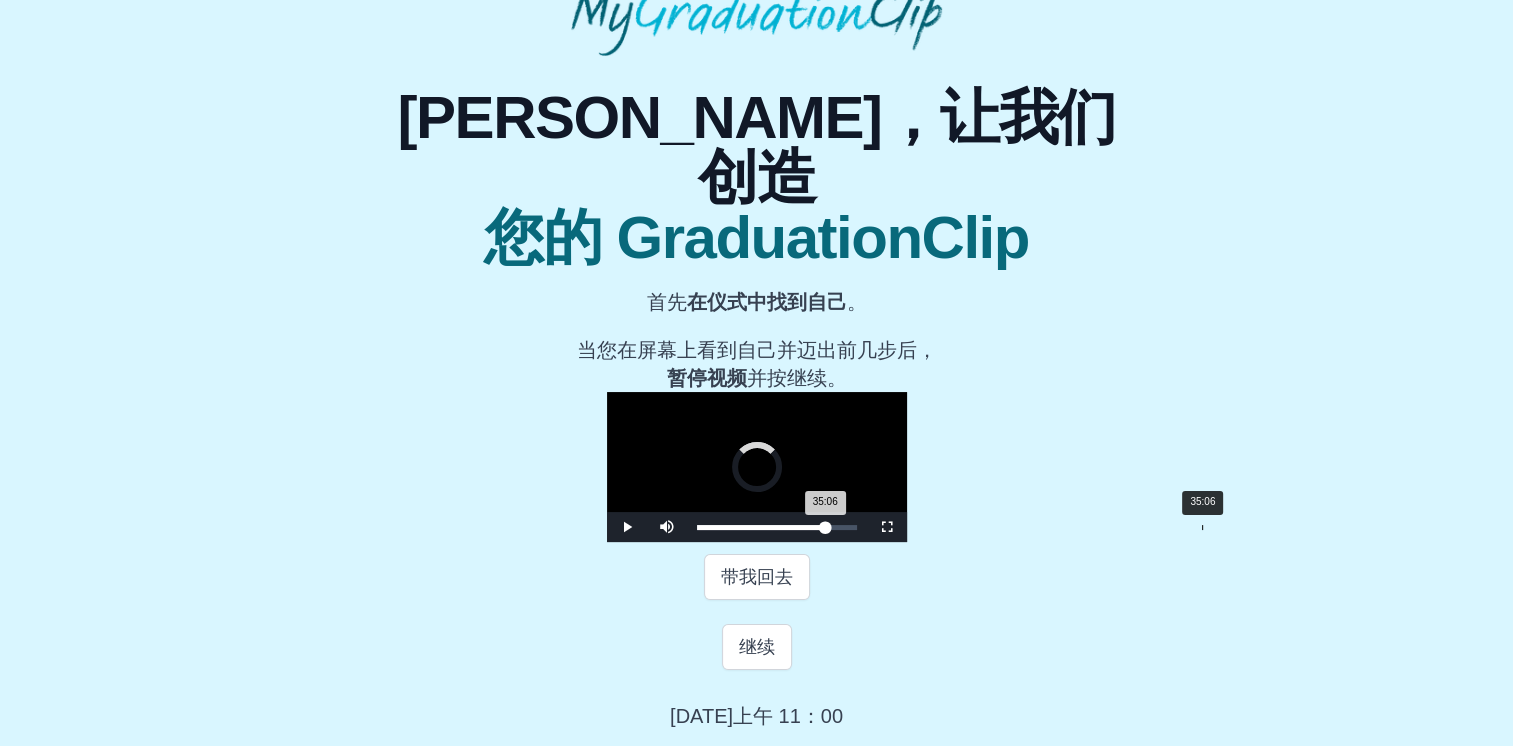 click on "已加载 ：0% 35:06 35:06 进度 ：0%" at bounding box center [777, 527] 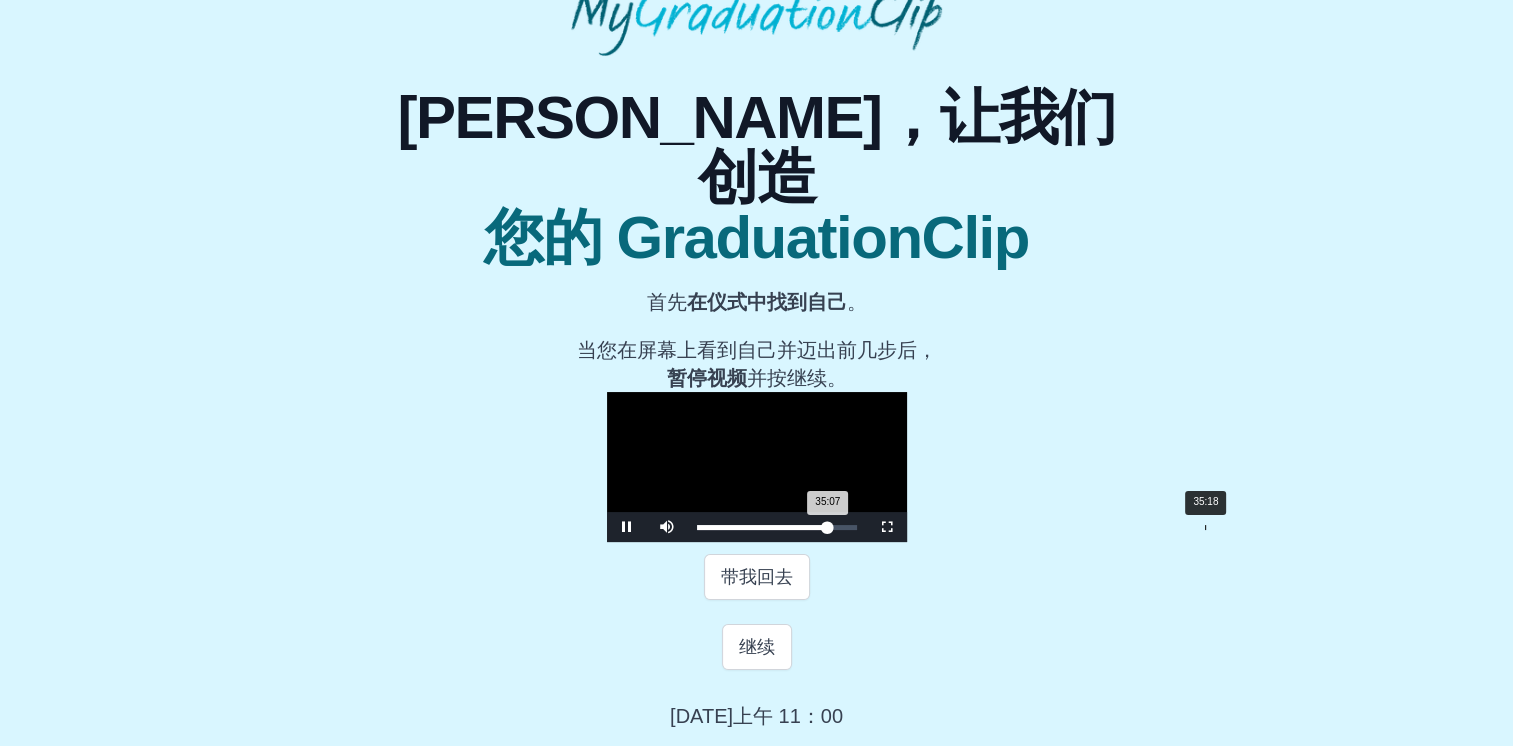 click on "已加载 ：0% 35:18 35:07 进度 ：0%" at bounding box center (777, 527) 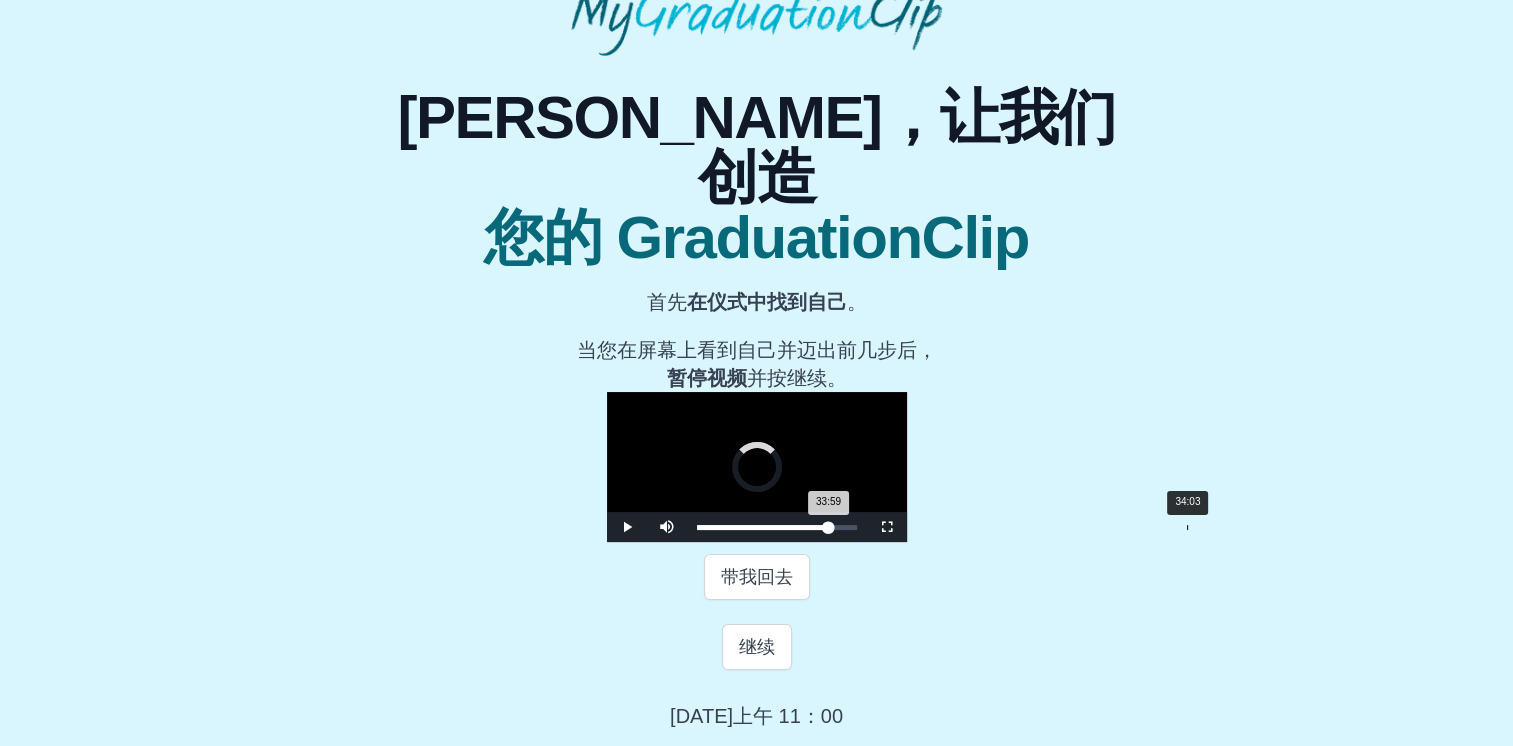 click on "已加载 ：0% 34:03 33:59 进度 ：0%" at bounding box center (777, 527) 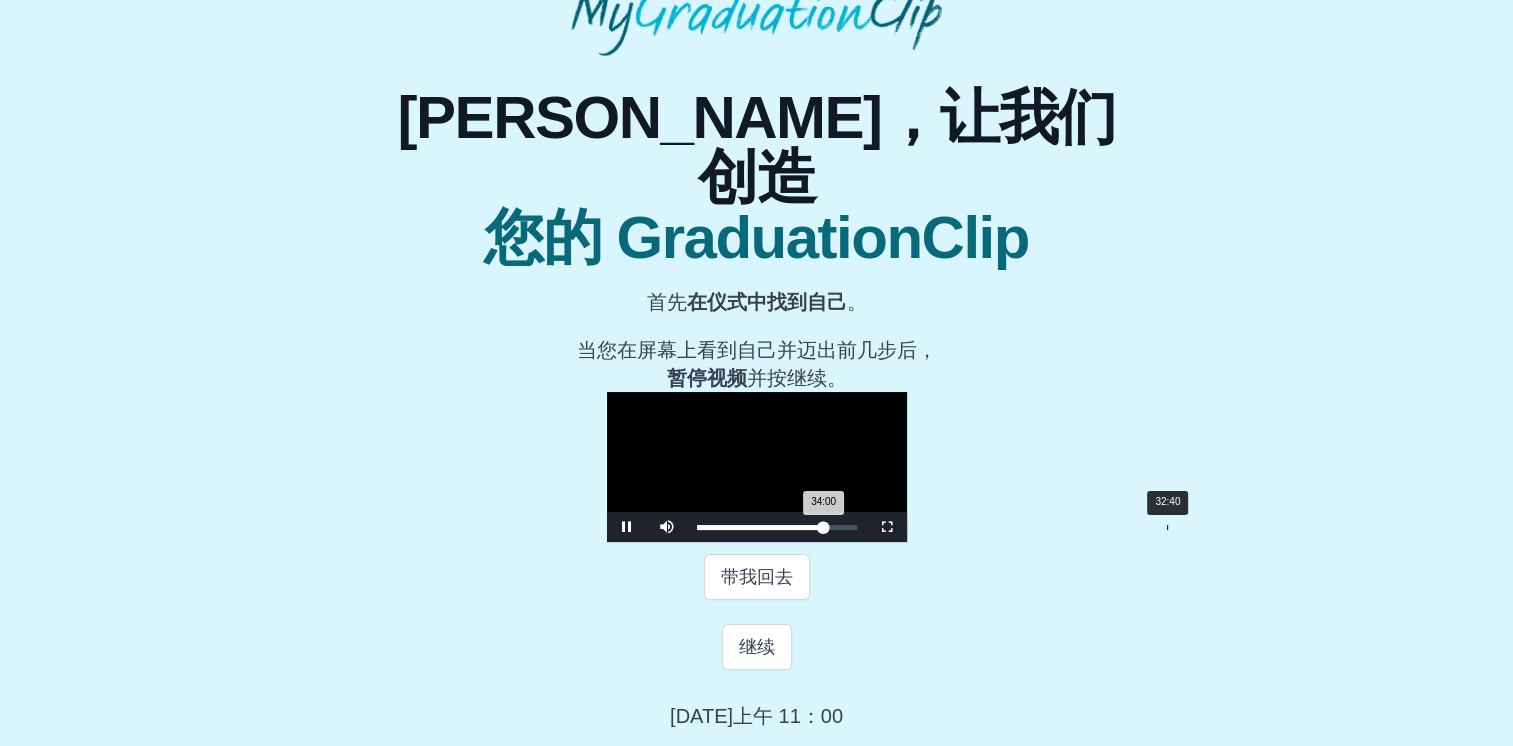 click on "已加载 ：0% 32:40 34:00 进度 ：0%" at bounding box center (777, 527) 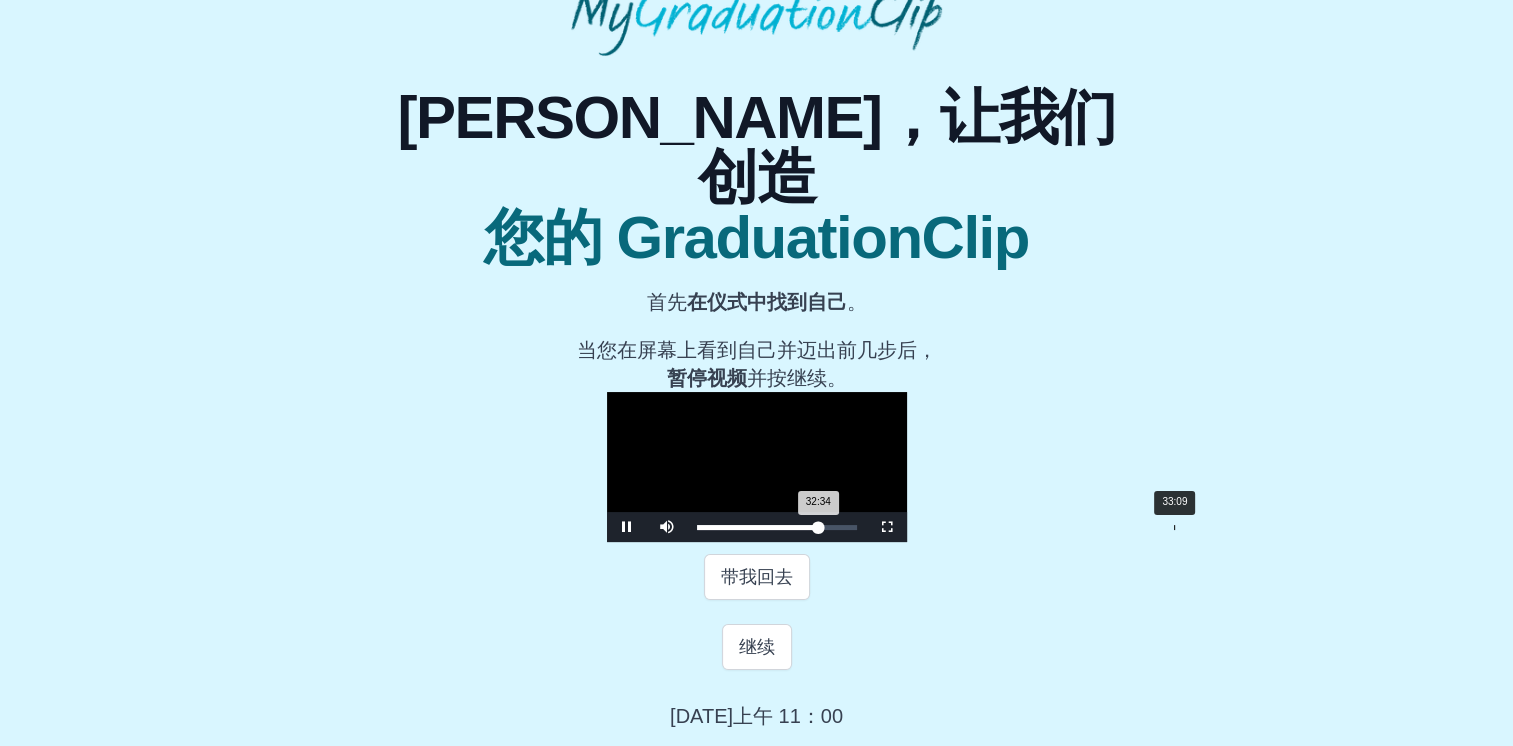 click on "已加载 ：0% 33:09 32:34 进度 ：0%" at bounding box center [777, 527] 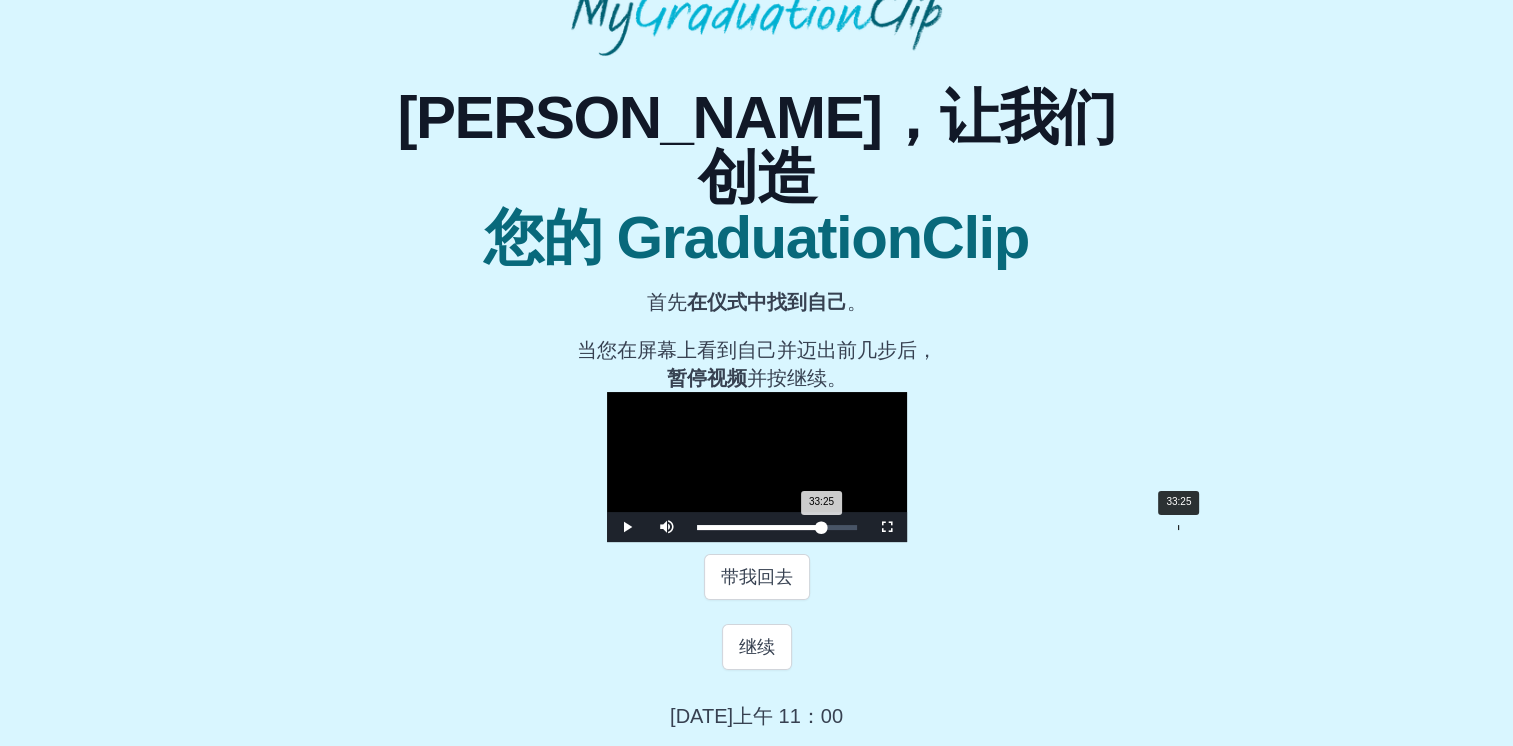 click on "33:25 进度 ：0%" at bounding box center (759, 527) 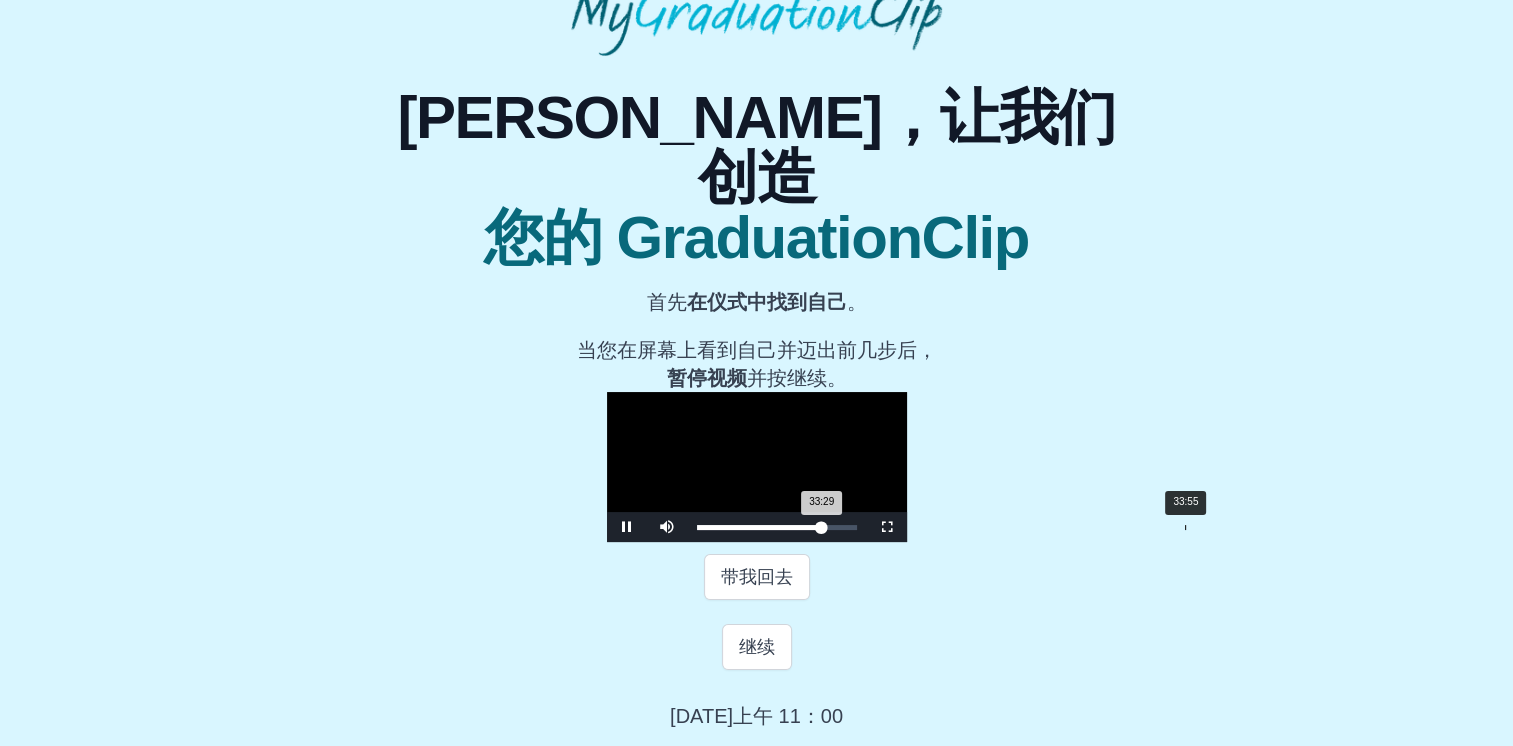 click on "已加载 ：0% 33:55 33:29 进度 ：0%" at bounding box center (777, 527) 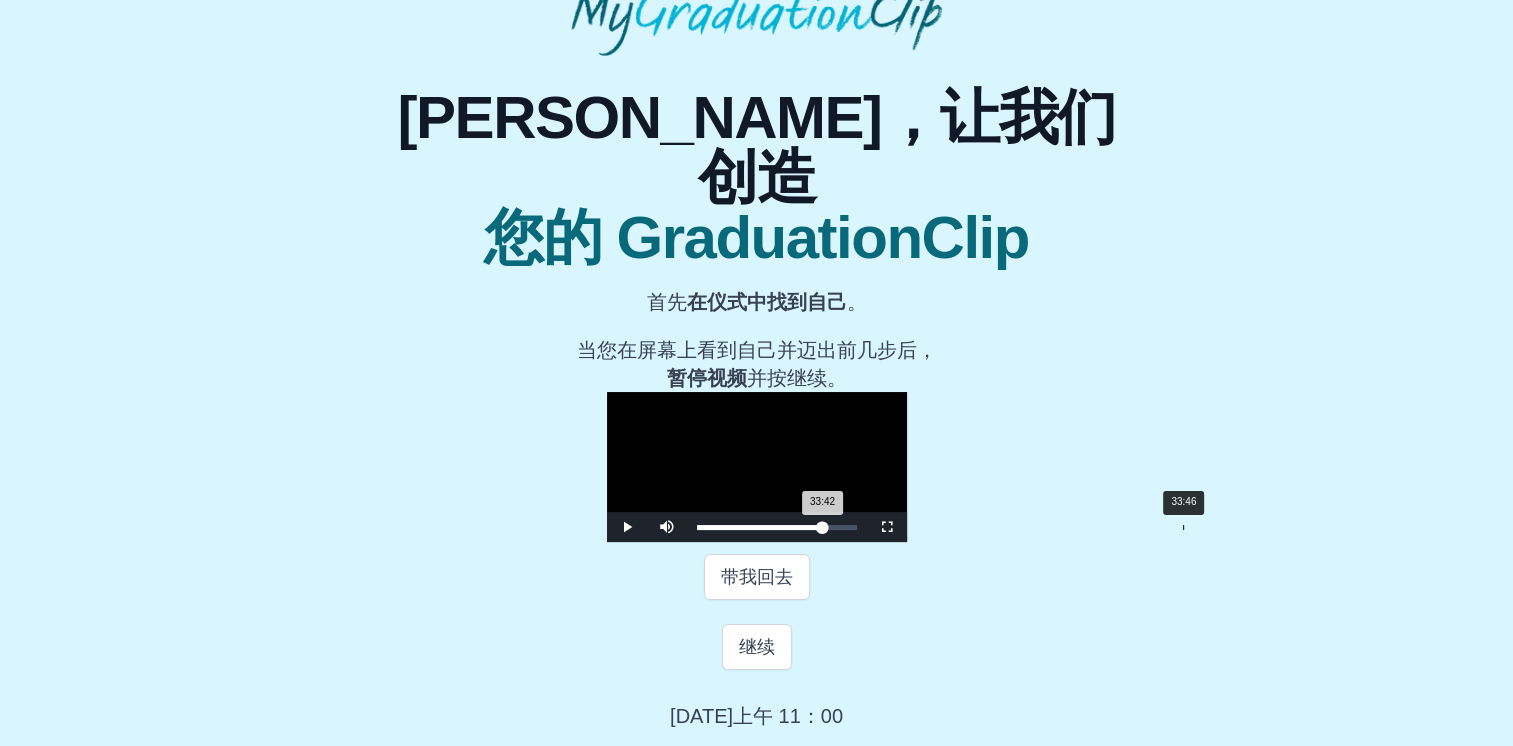 click on "33:42 进度 ：0%" at bounding box center (760, 527) 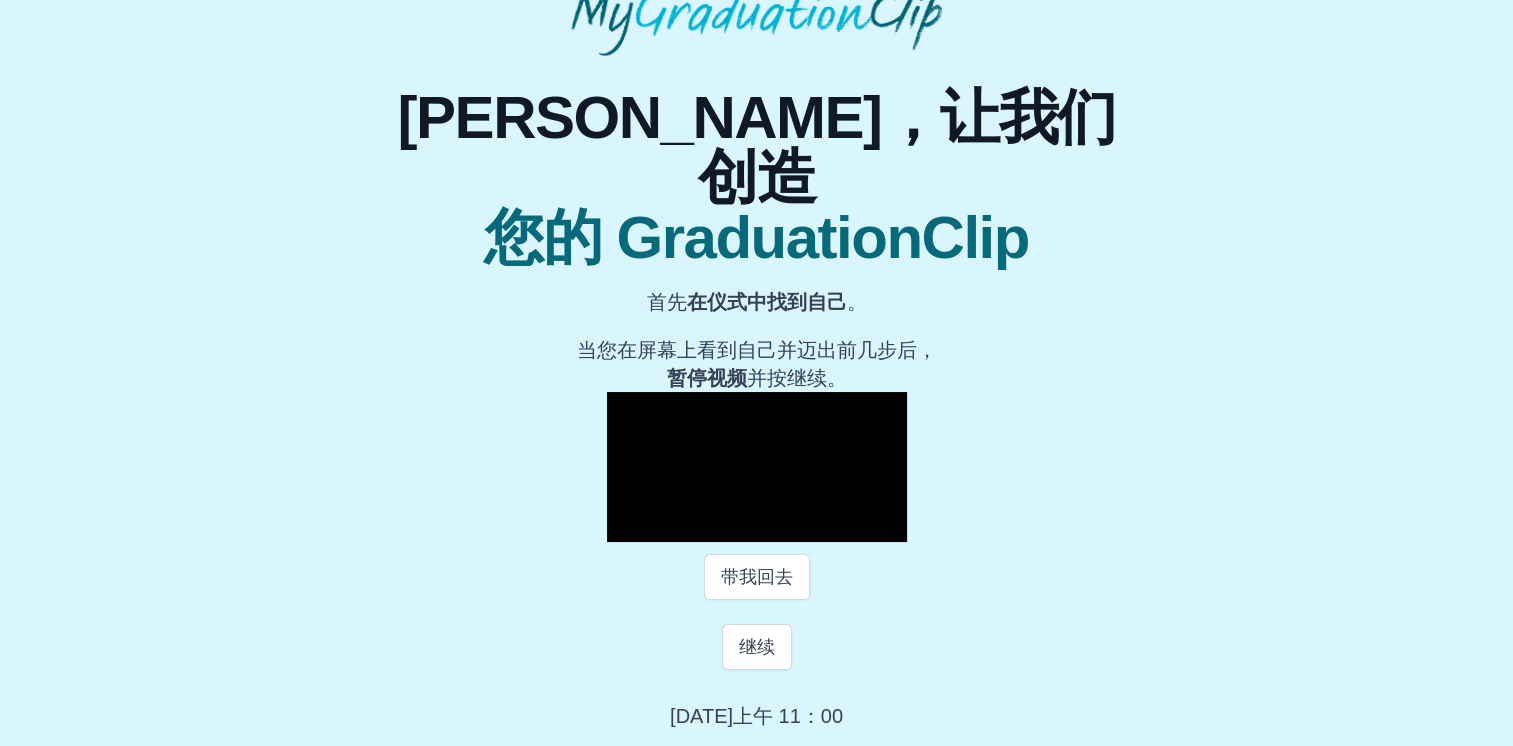 click at bounding box center (627, 527) 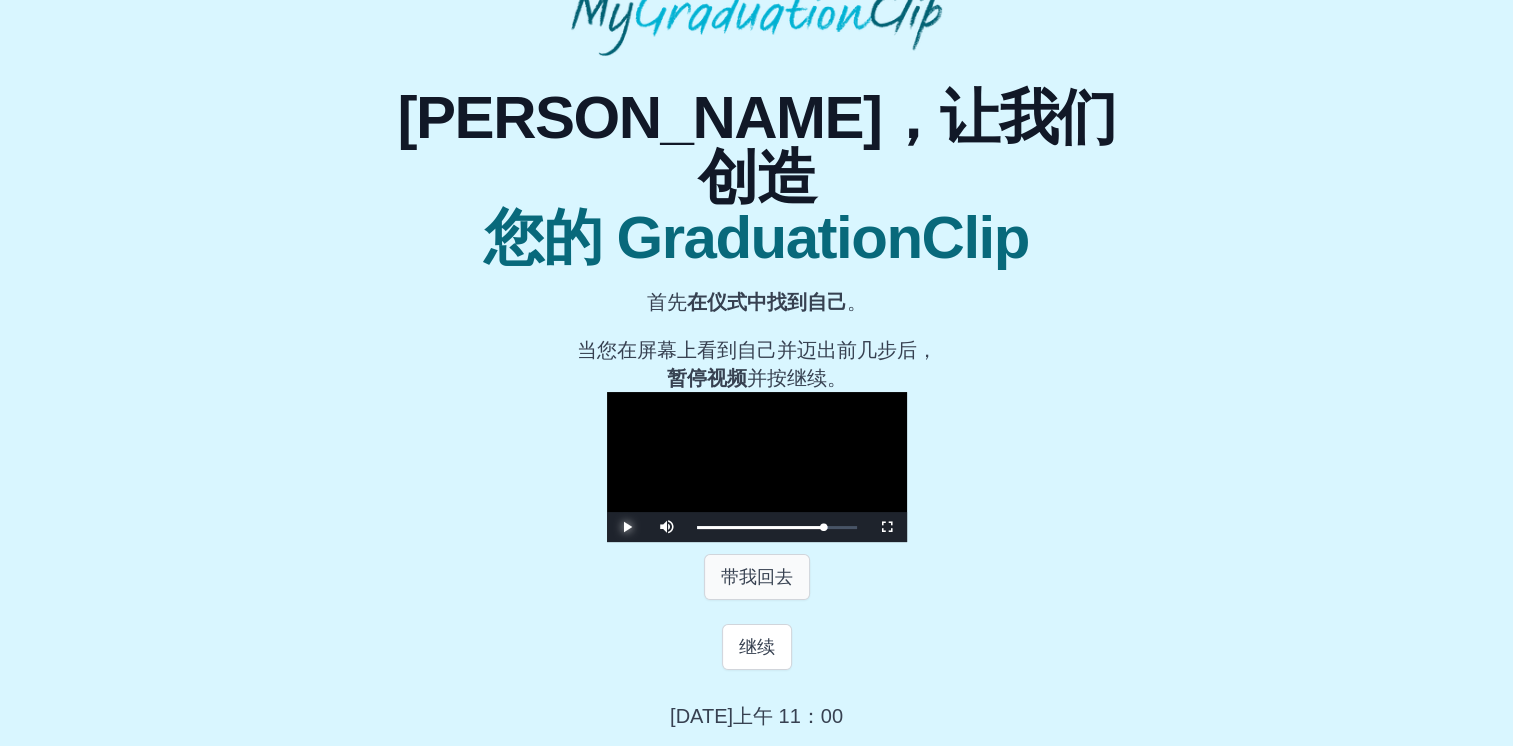 scroll, scrollTop: 336, scrollLeft: 0, axis: vertical 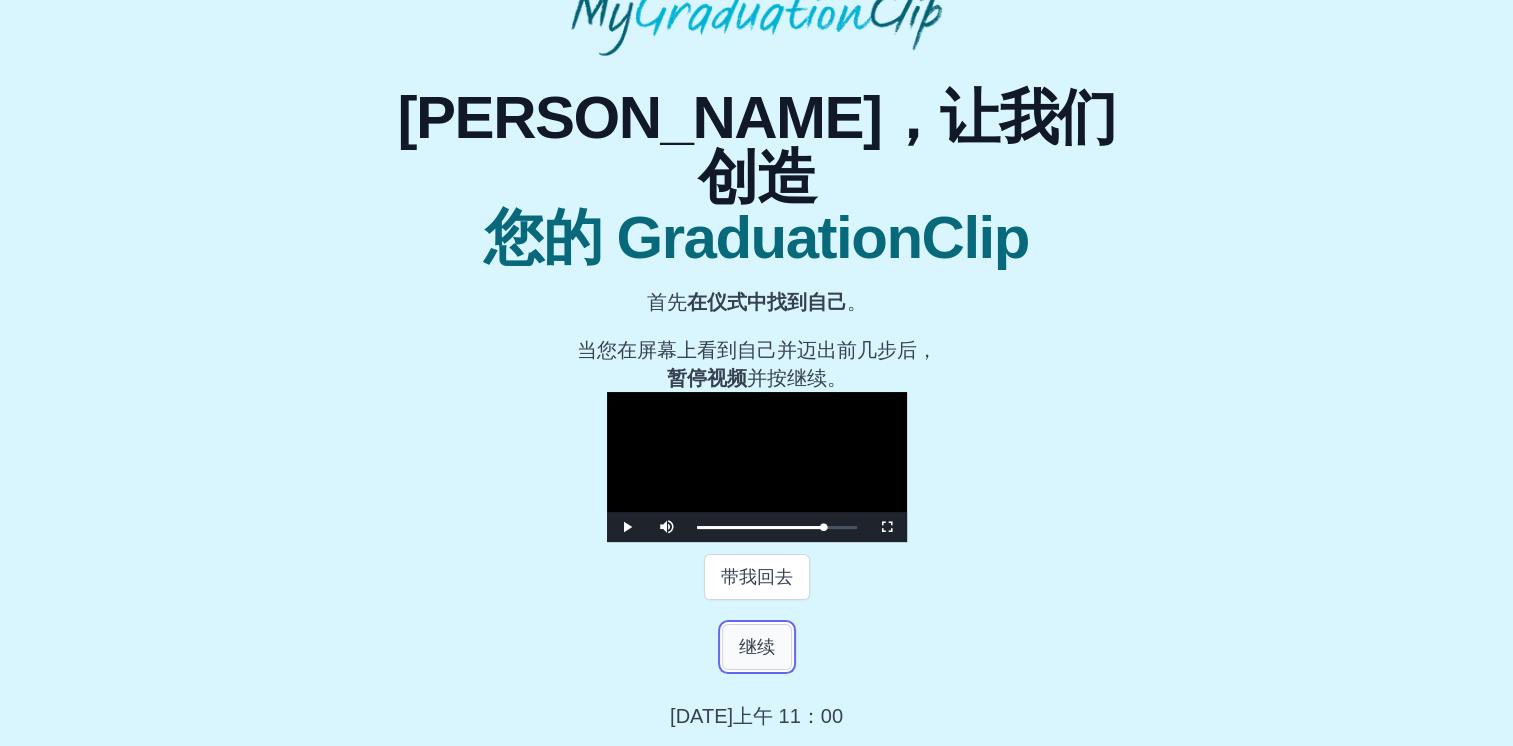 click on "继续" at bounding box center [757, 647] 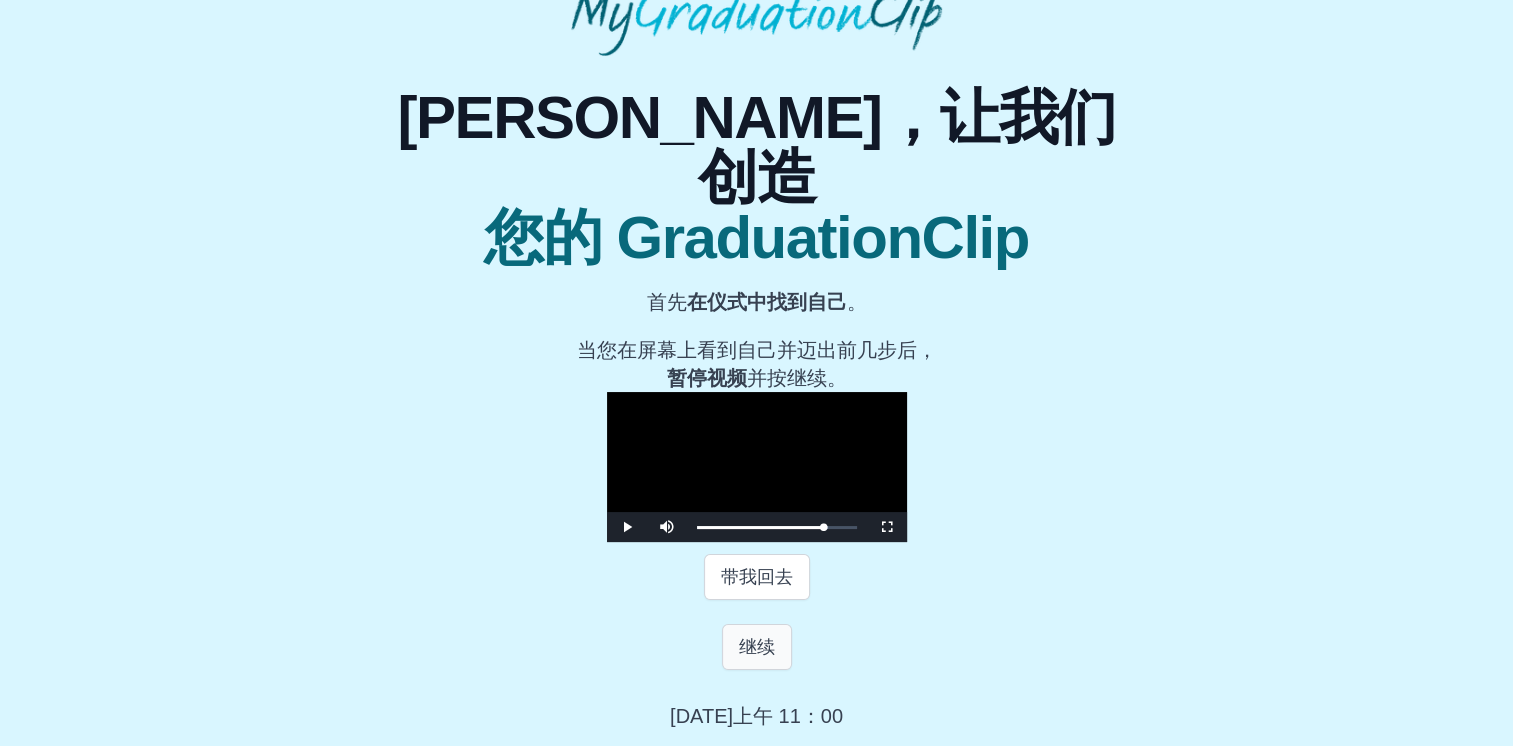 scroll, scrollTop: 0, scrollLeft: 0, axis: both 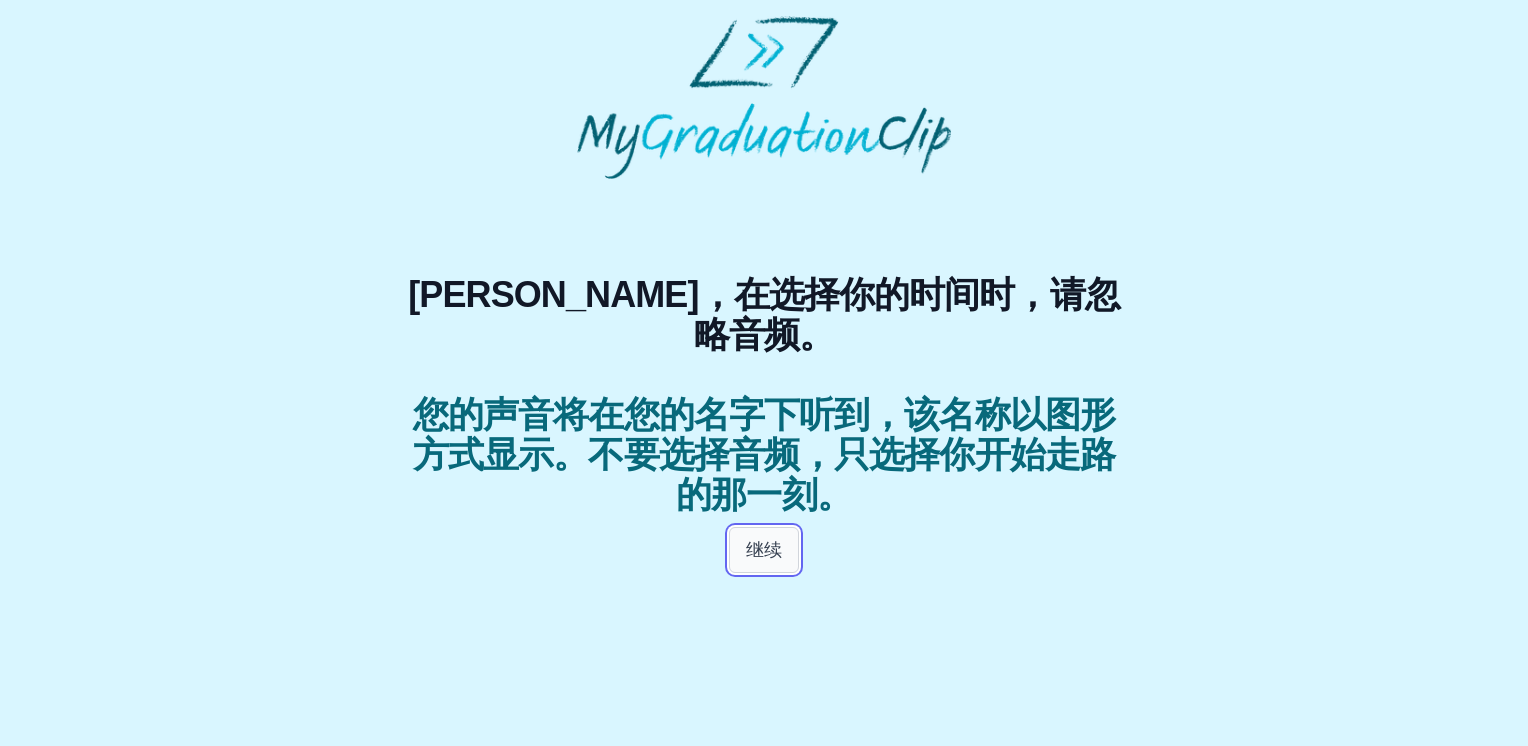click on "继续" at bounding box center [764, 550] 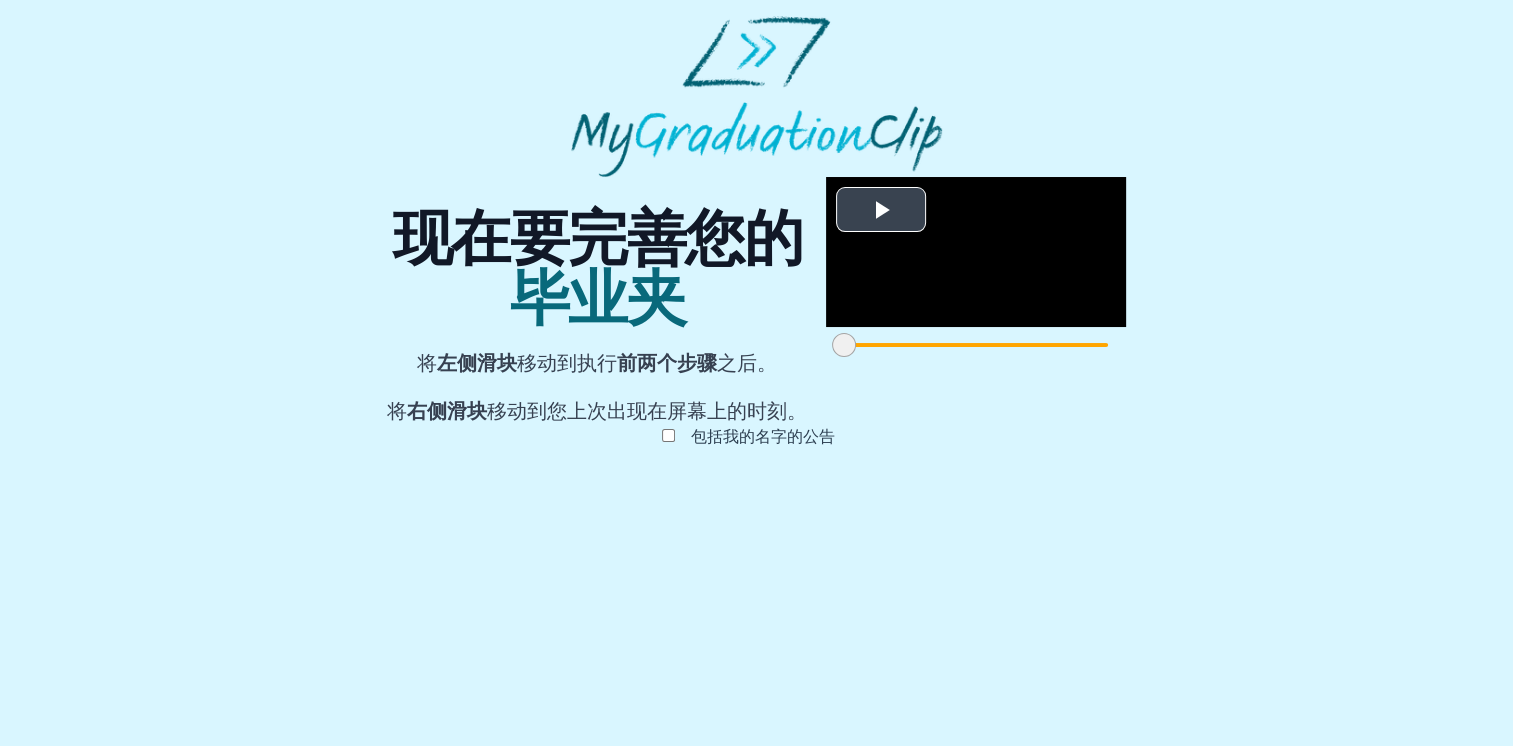 scroll, scrollTop: 200, scrollLeft: 0, axis: vertical 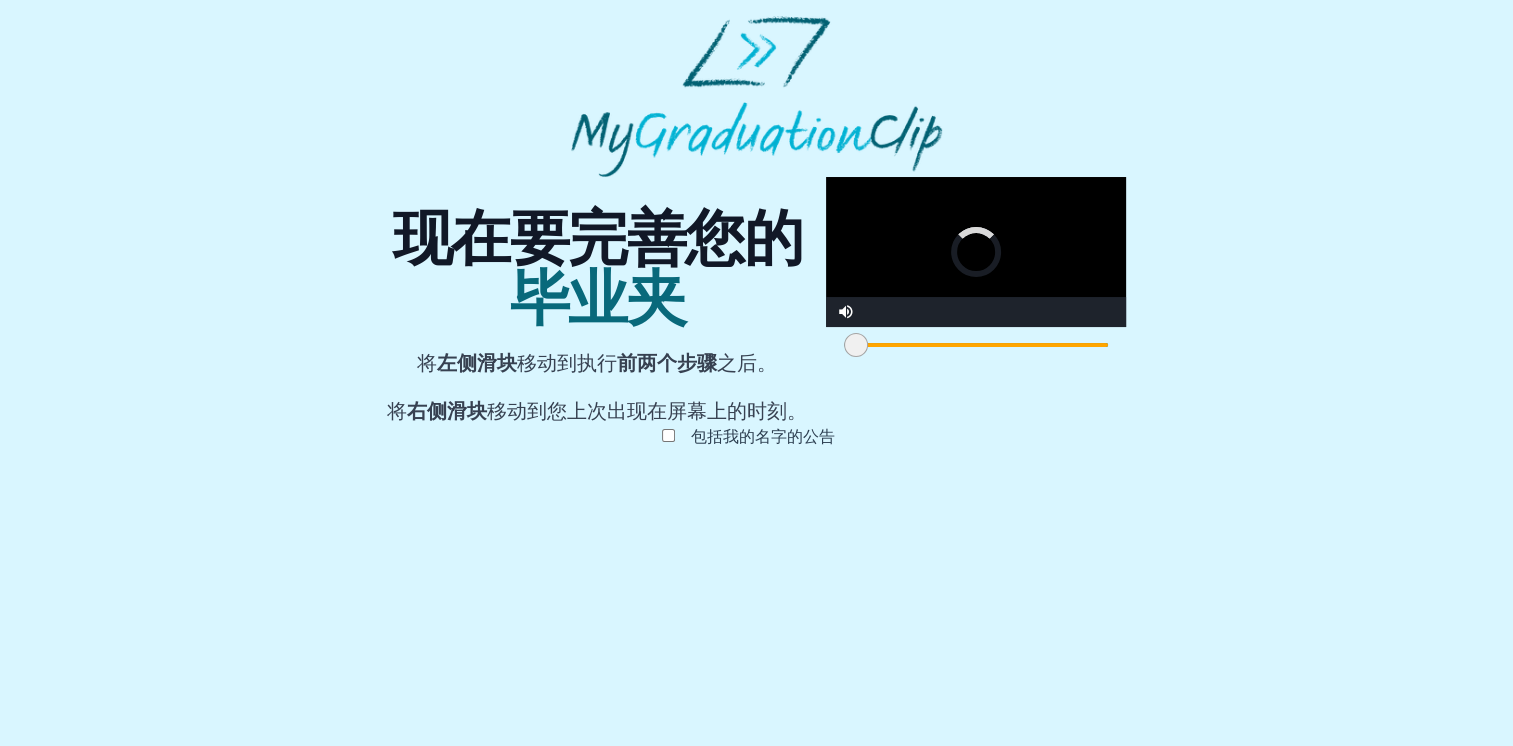 drag, startPoint x: 400, startPoint y: 655, endPoint x: 421, endPoint y: 655, distance: 21 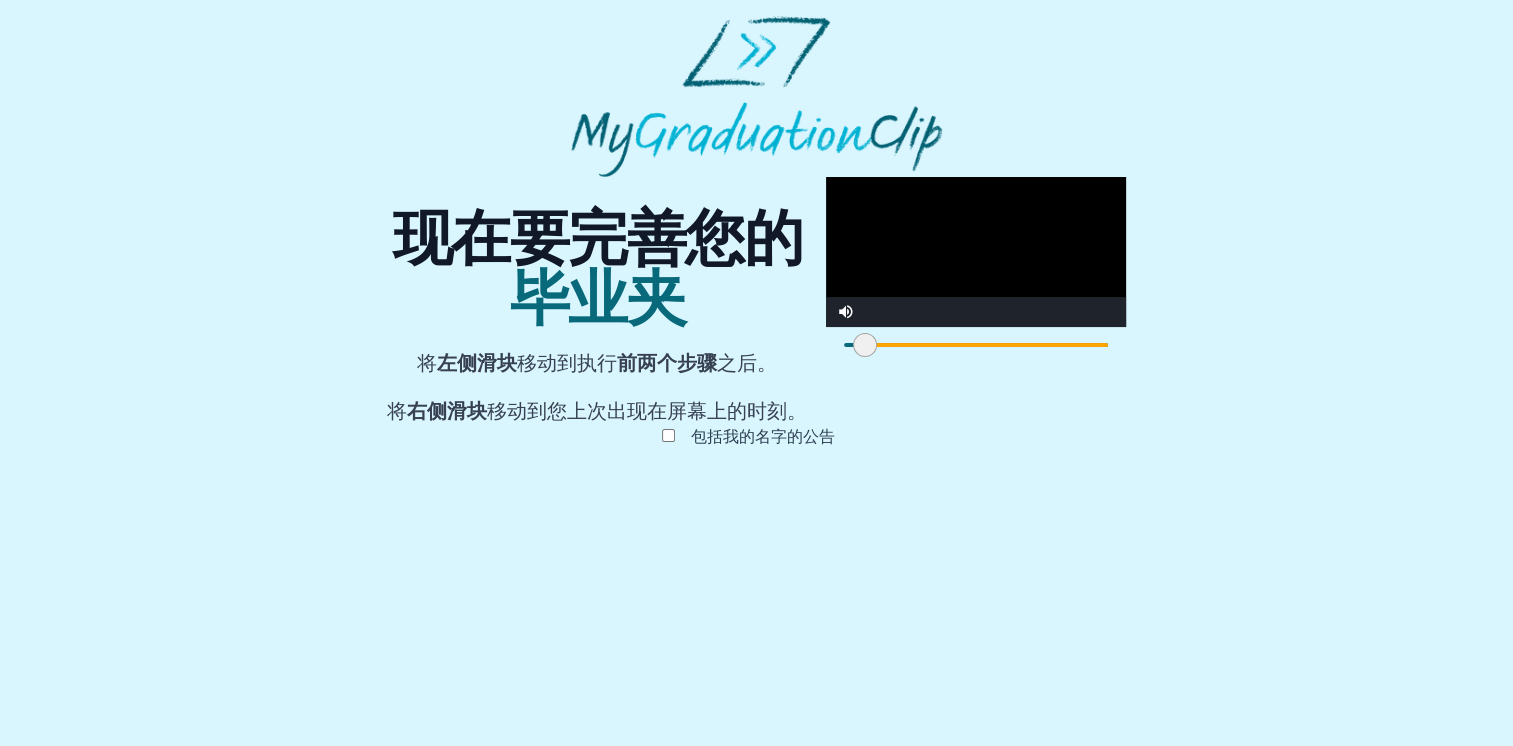click at bounding box center (976, 252) 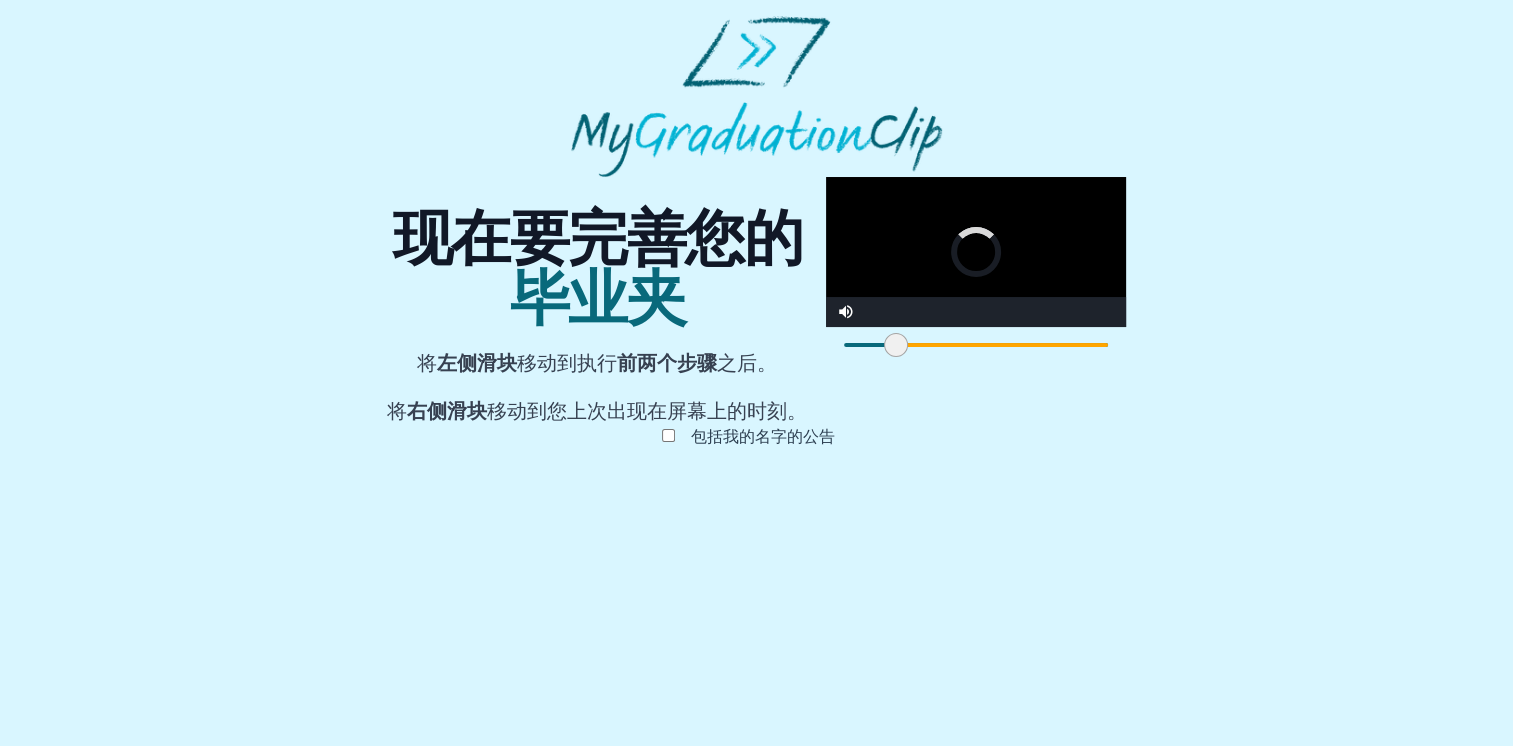 drag, startPoint x: 421, startPoint y: 653, endPoint x: 459, endPoint y: 666, distance: 40.16217 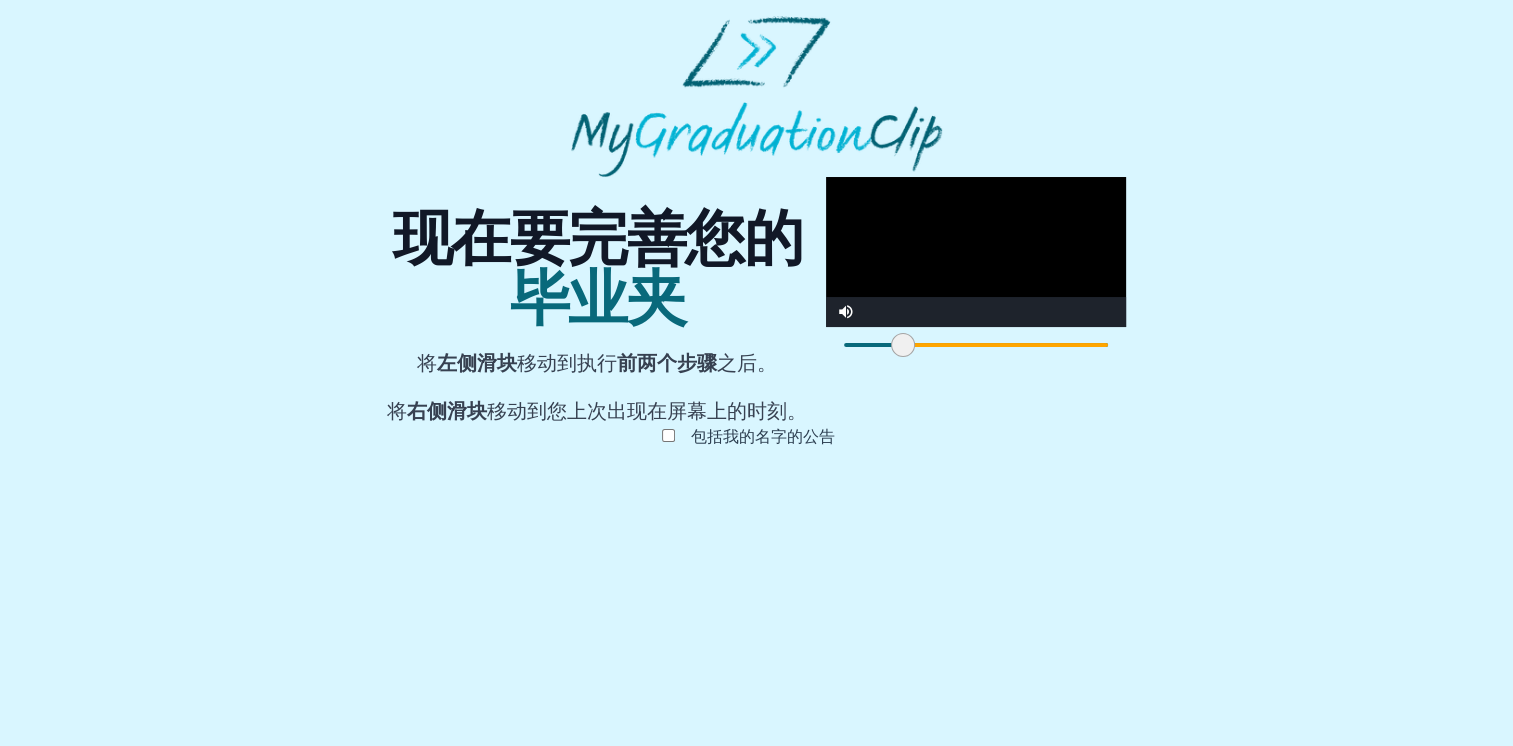 click at bounding box center (976, 252) 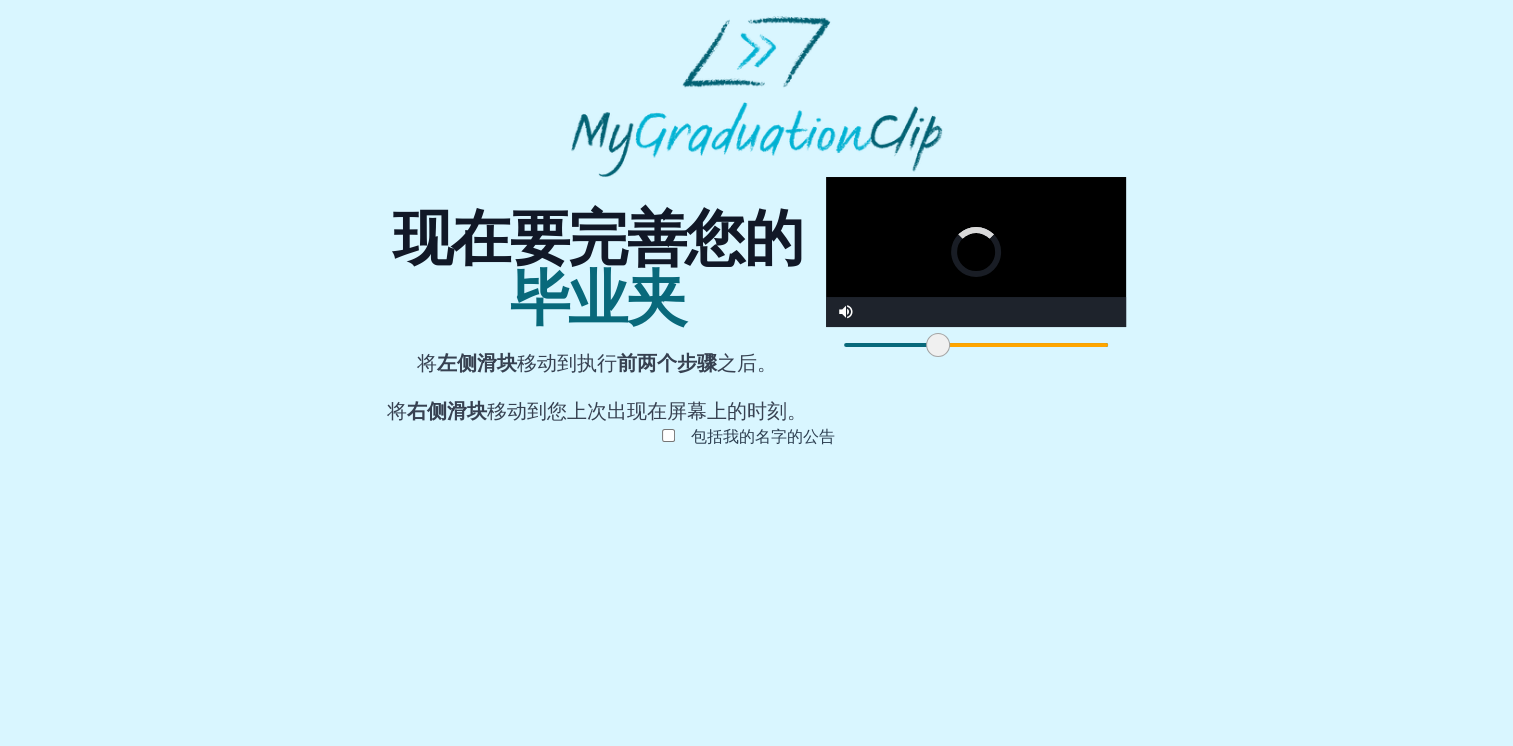 drag, startPoint x: 452, startPoint y: 652, endPoint x: 508, endPoint y: 656, distance: 56.142673 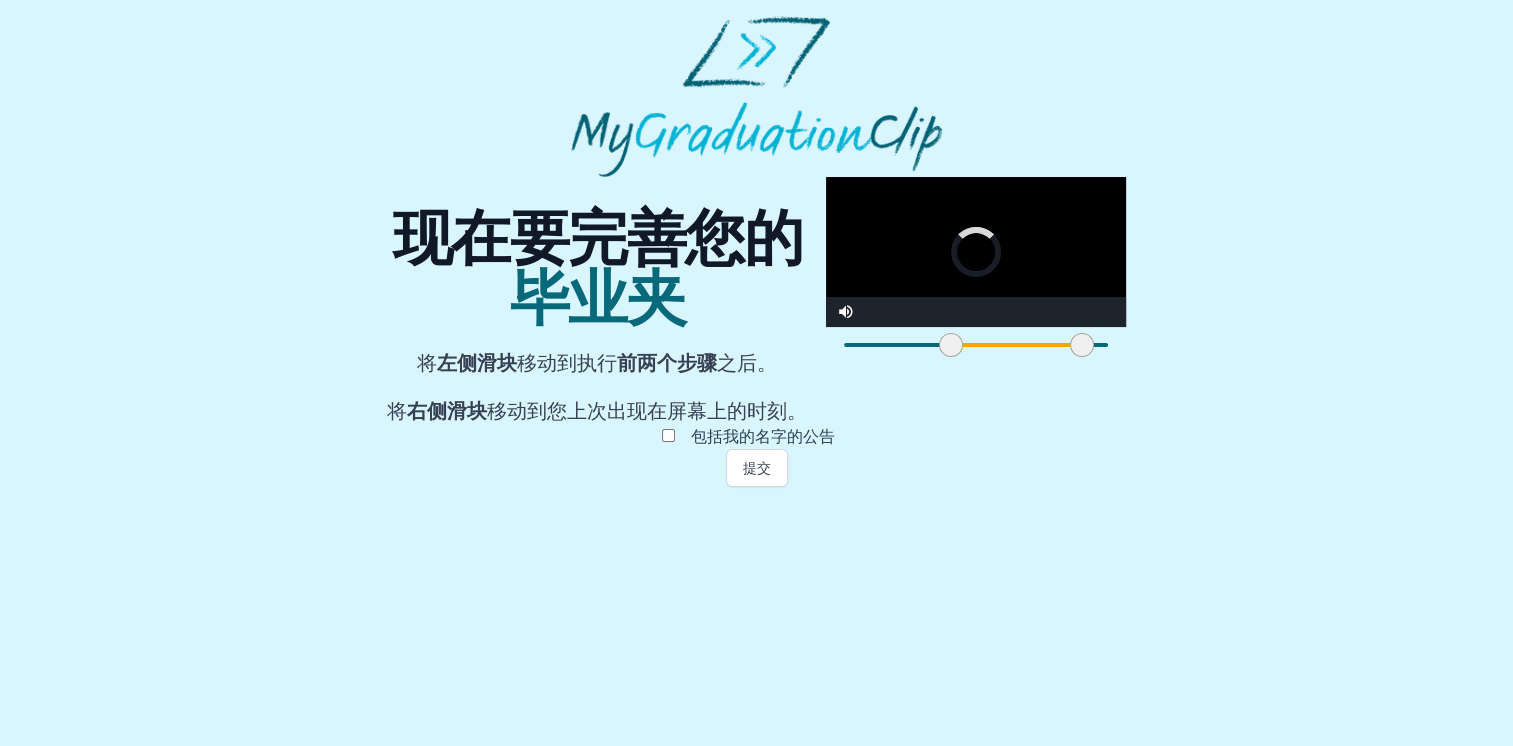 drag, startPoint x: 1119, startPoint y: 650, endPoint x: 636, endPoint y: 662, distance: 483.14905 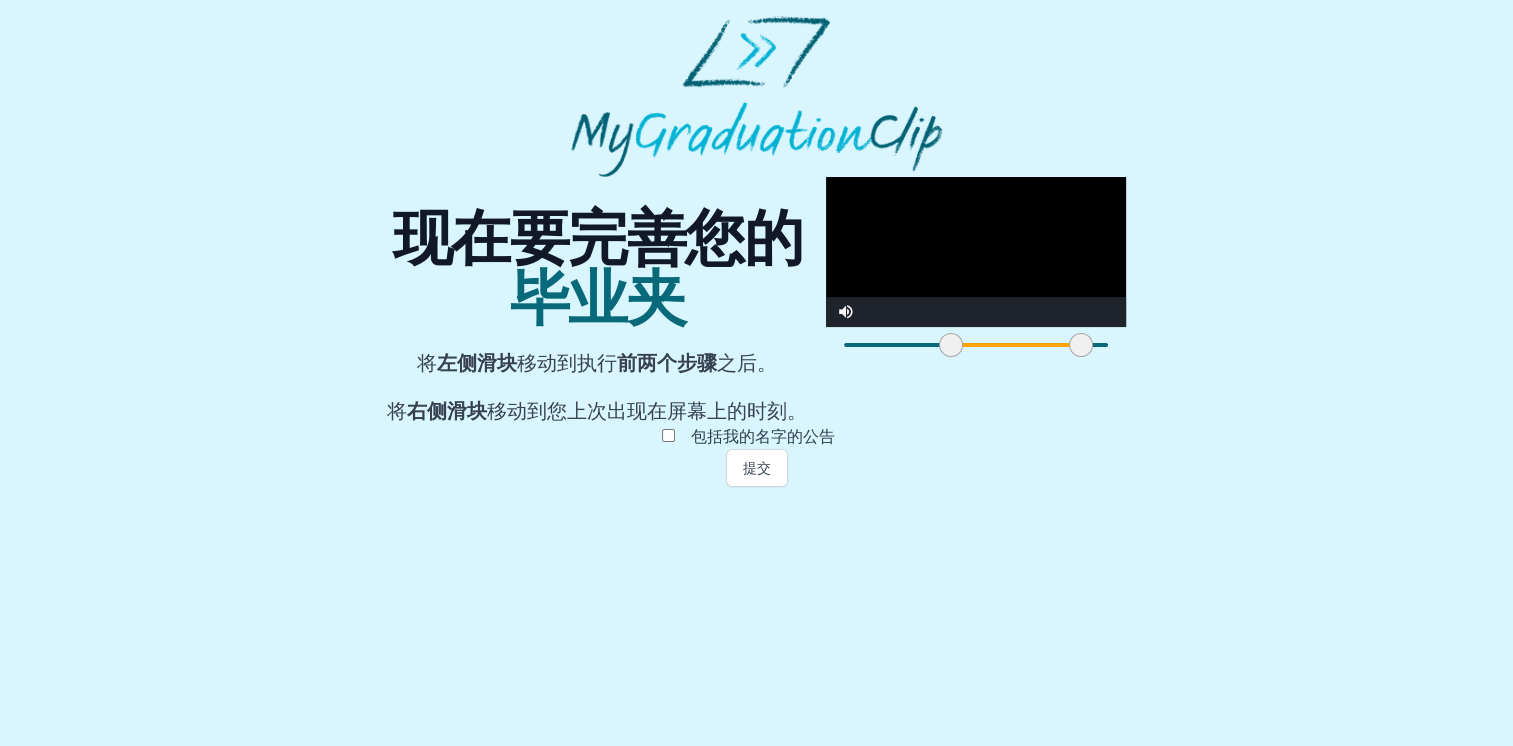 click at bounding box center (976, 252) 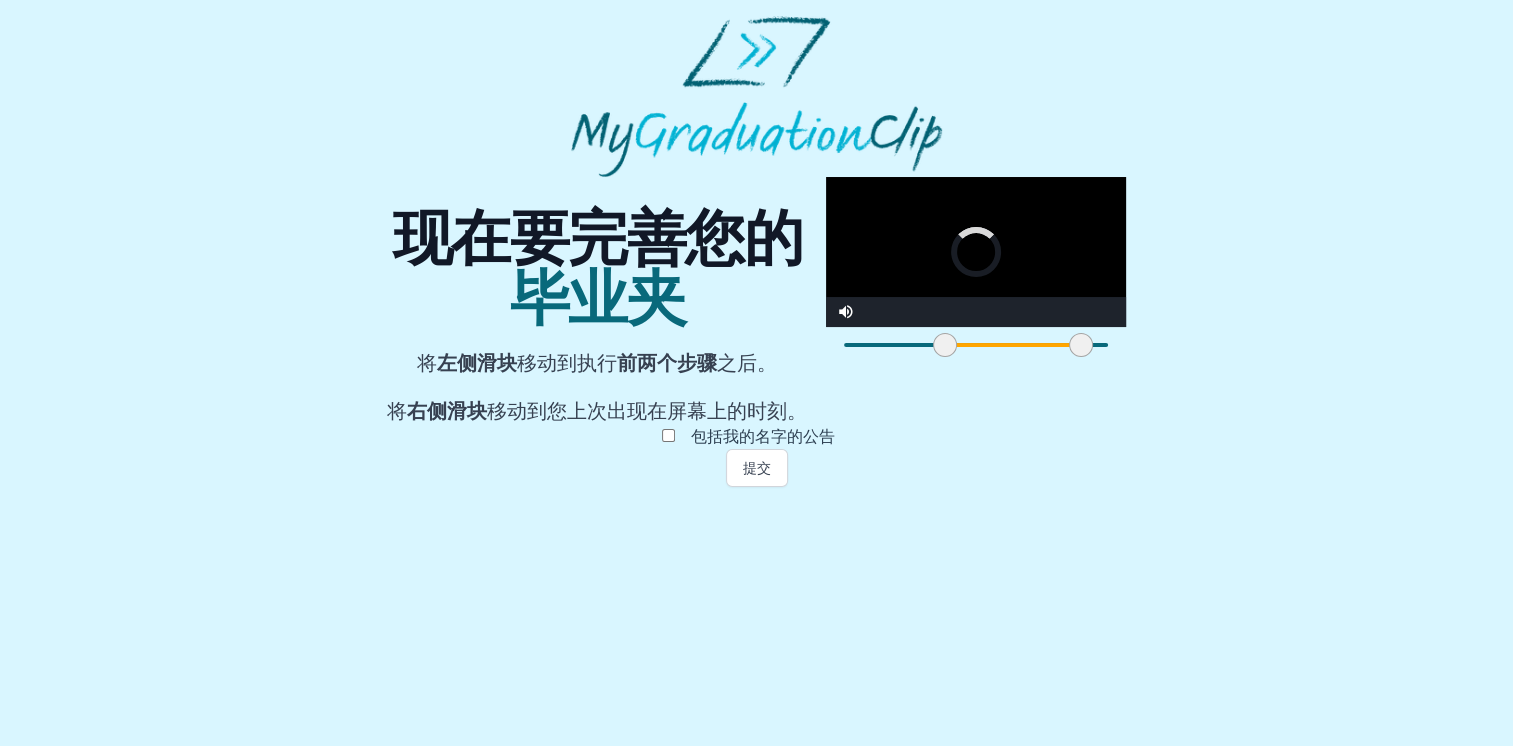 drag, startPoint x: 494, startPoint y: 650, endPoint x: 468, endPoint y: 654, distance: 26.305893 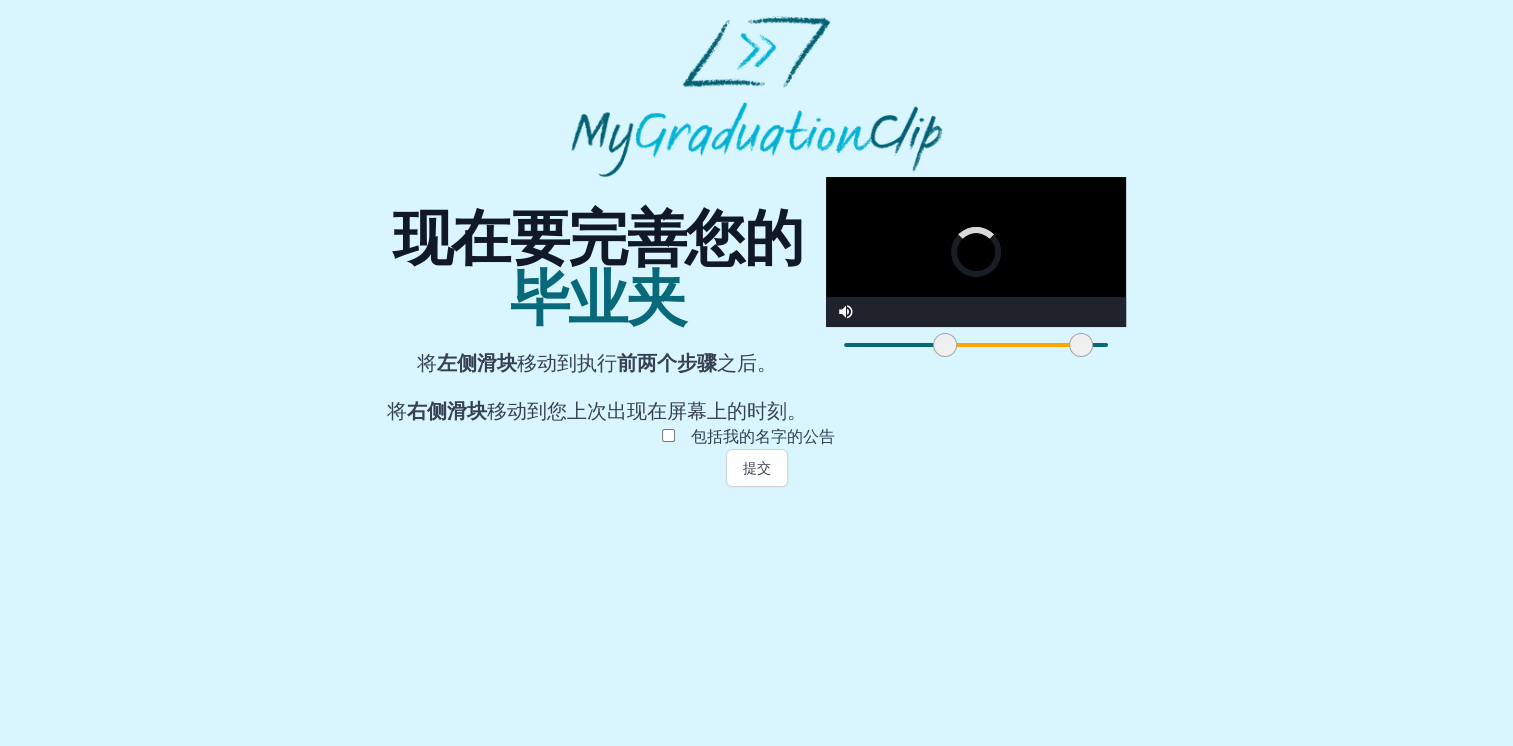 click at bounding box center (945, 345) 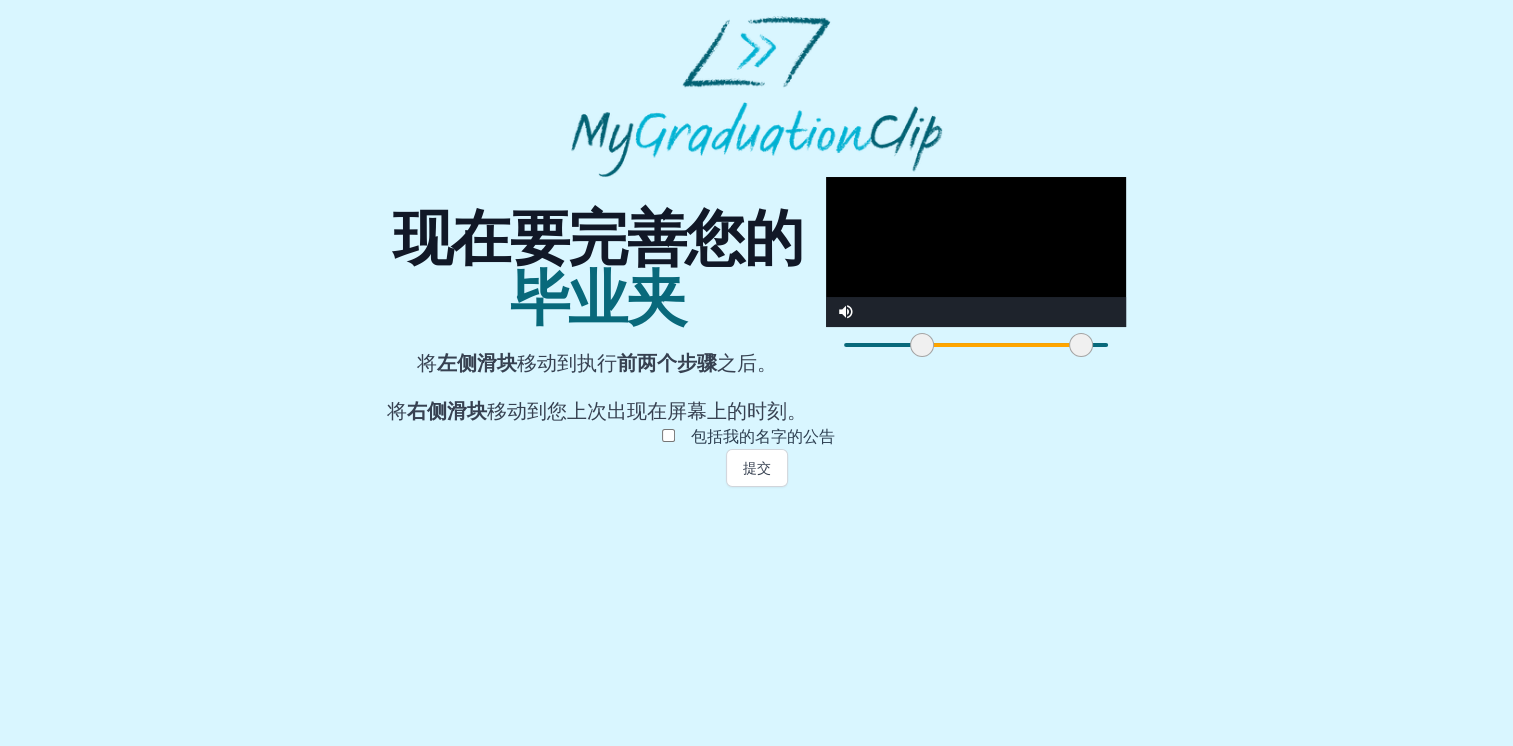 click at bounding box center [976, 252] 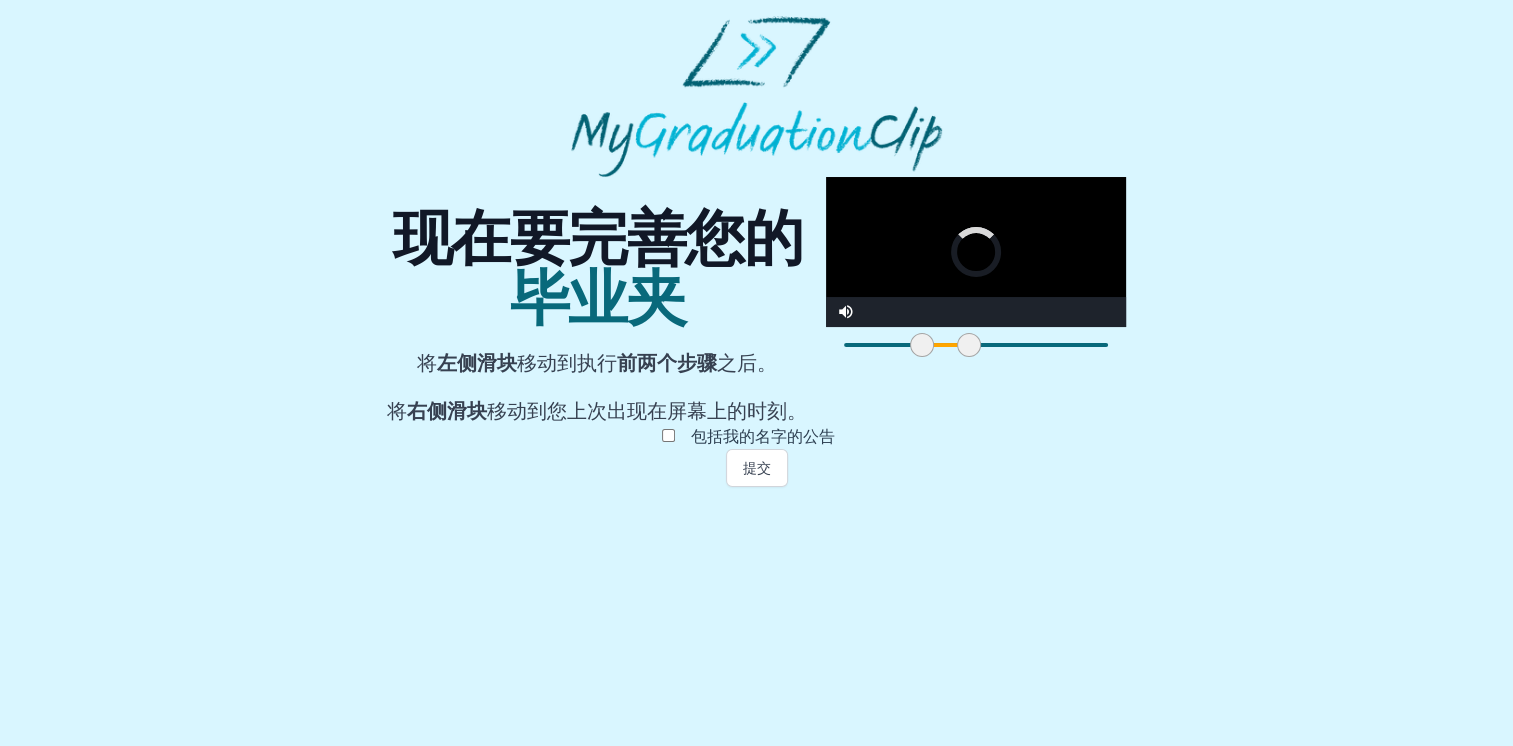 drag, startPoint x: 628, startPoint y: 654, endPoint x: 503, endPoint y: 647, distance: 125.19585 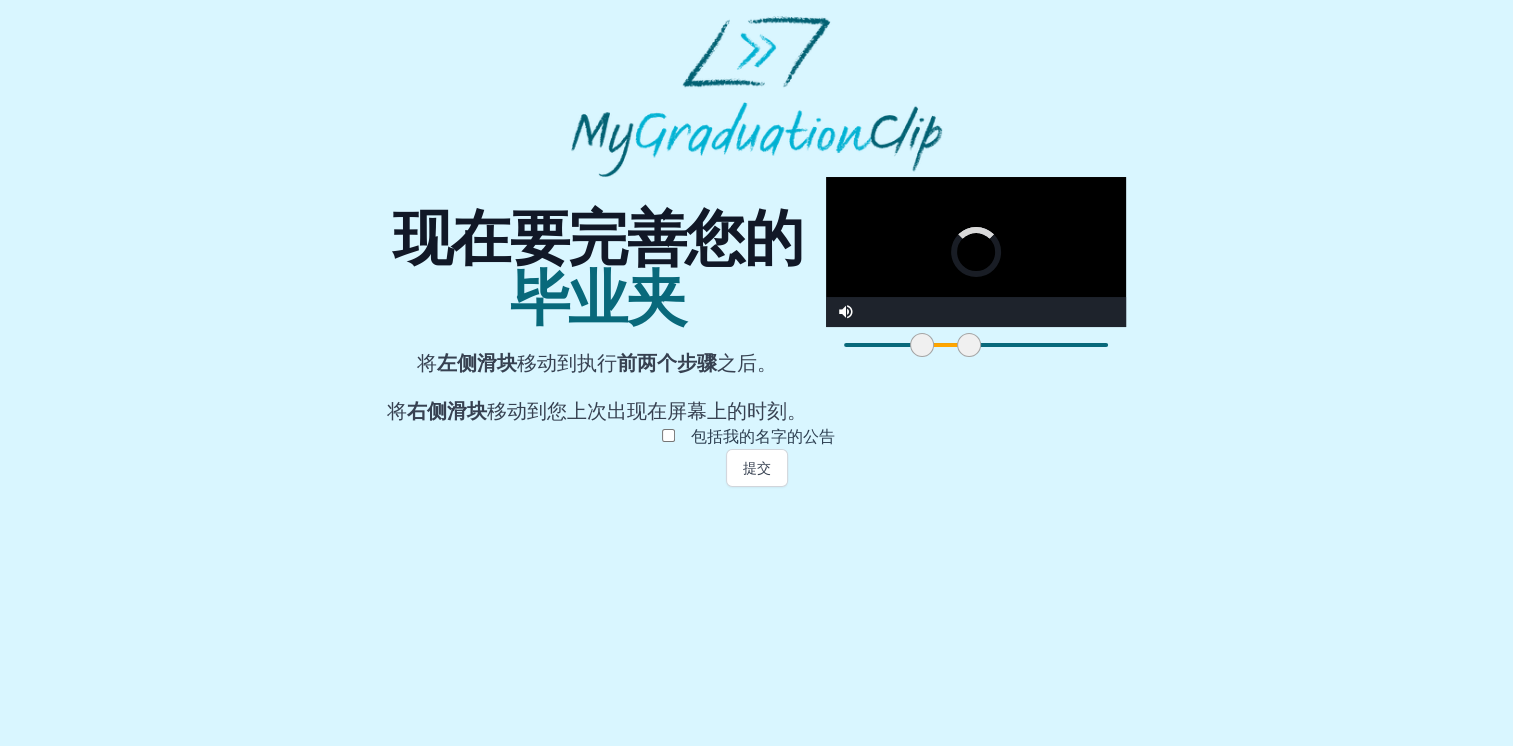 click at bounding box center (969, 345) 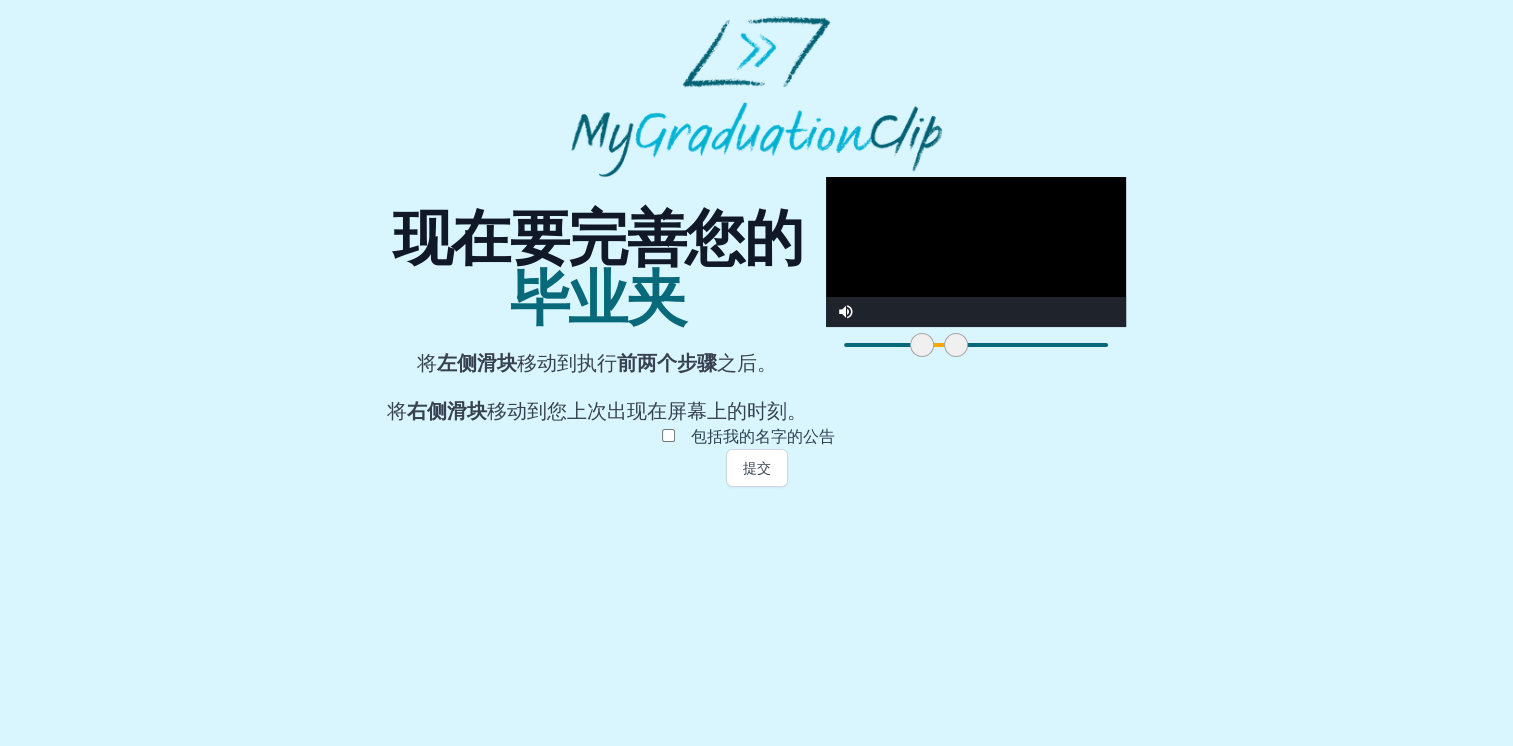 click at bounding box center (976, 252) 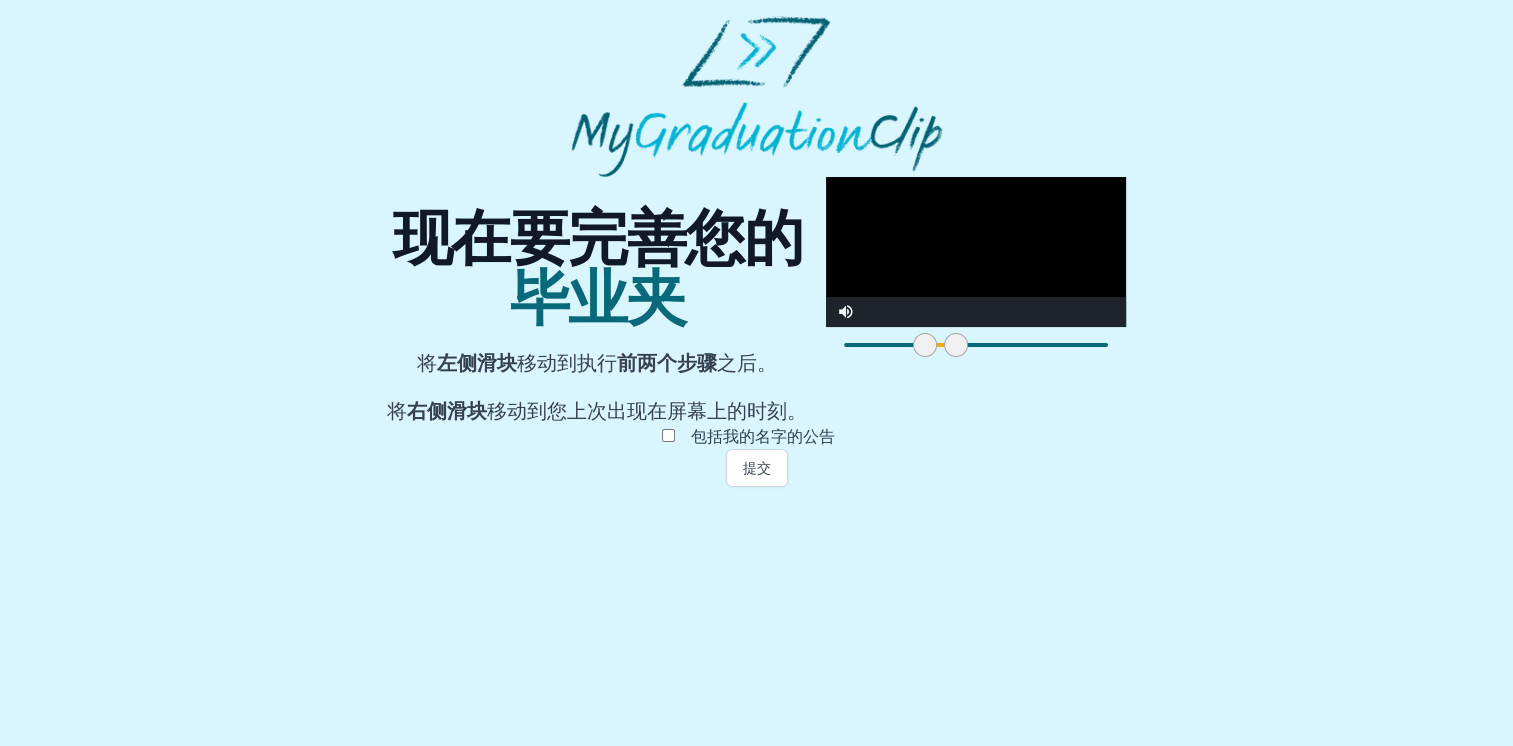 click at bounding box center (925, 345) 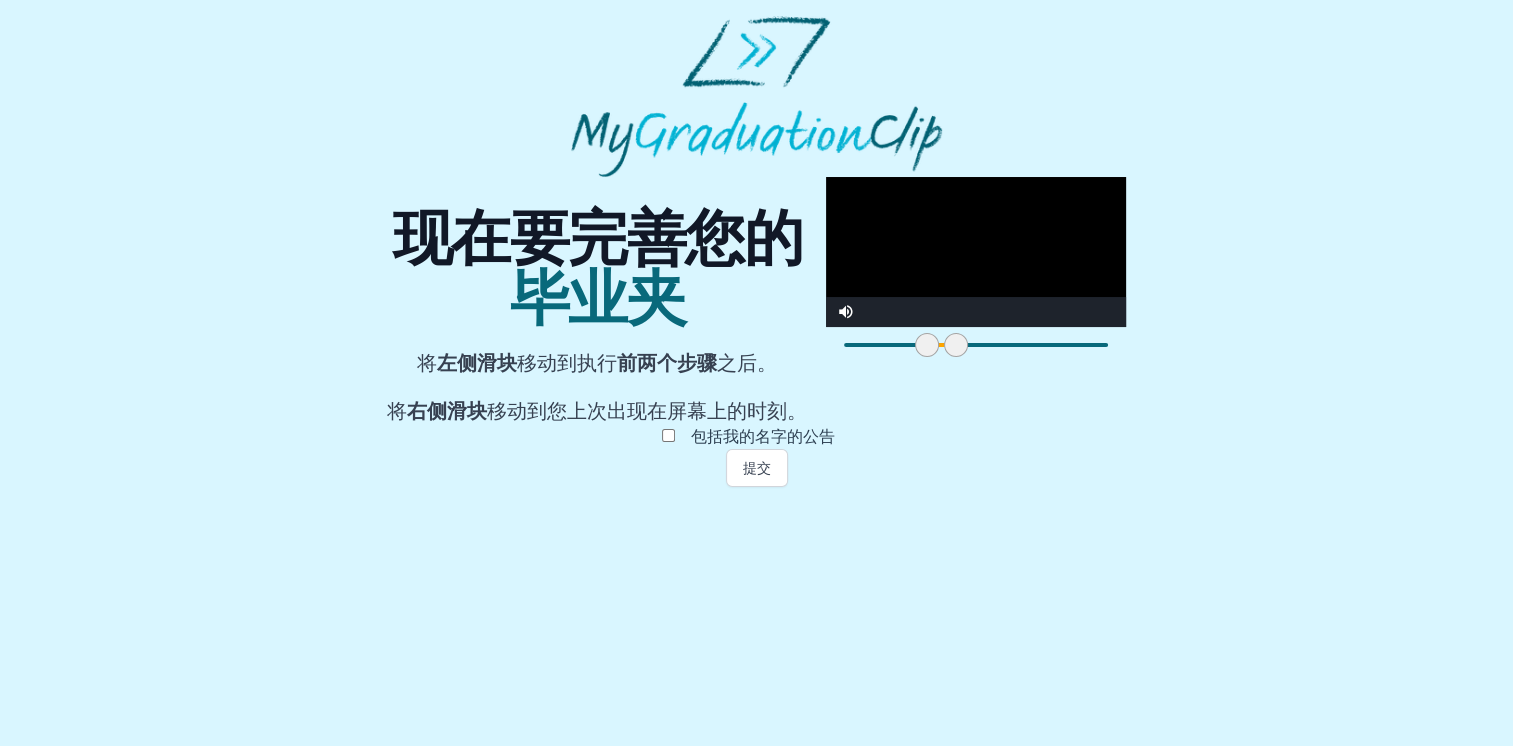 click at bounding box center [976, 252] 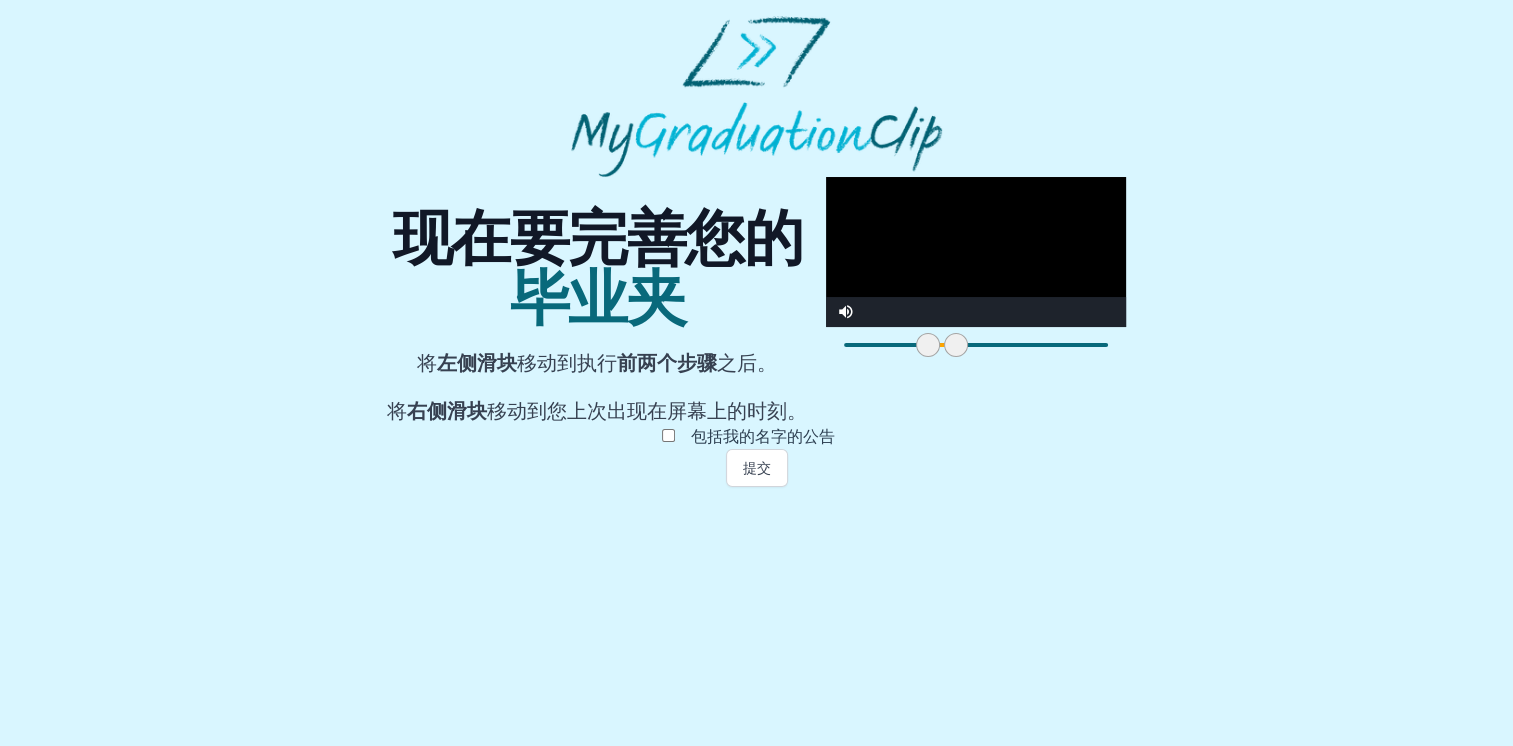 click at bounding box center [928, 345] 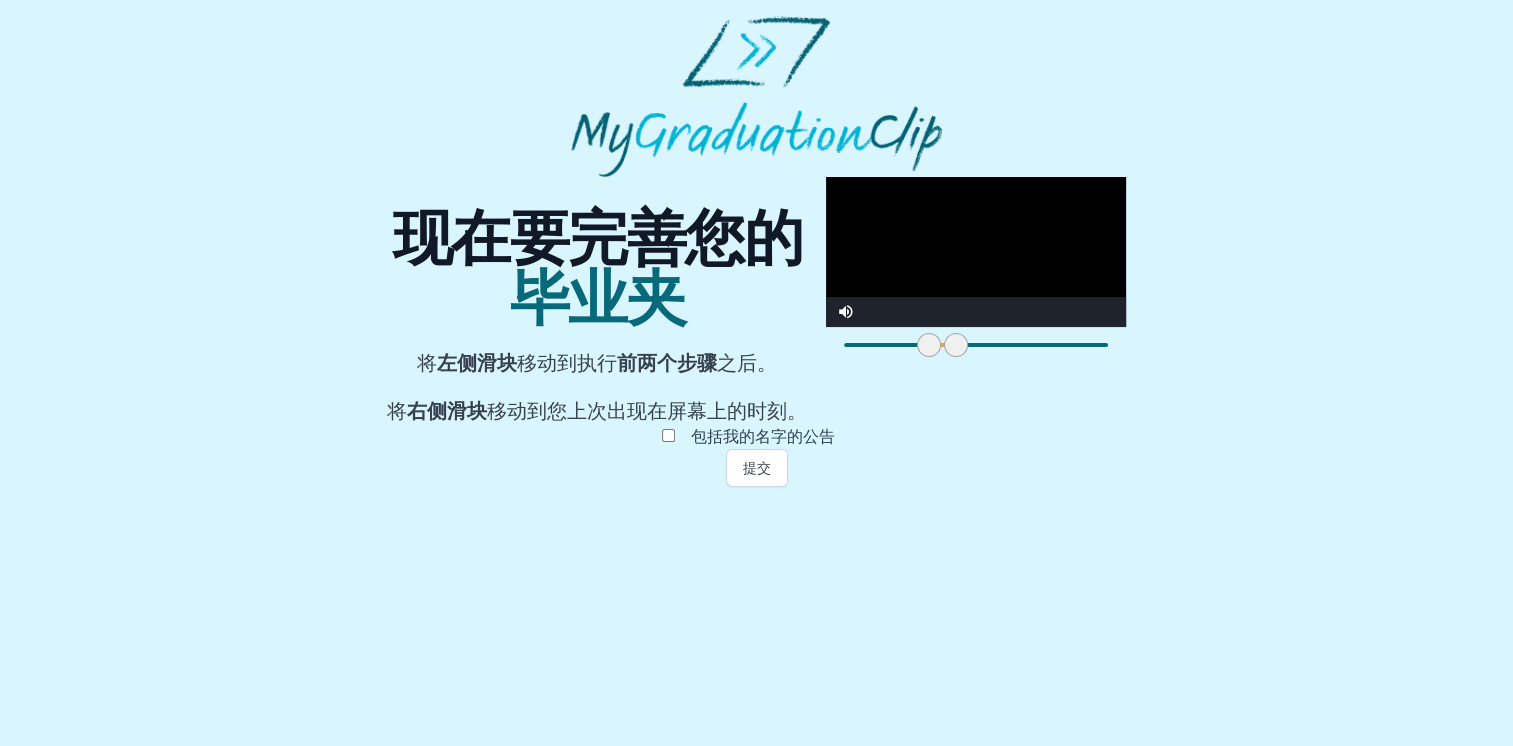 click at bounding box center (976, 252) 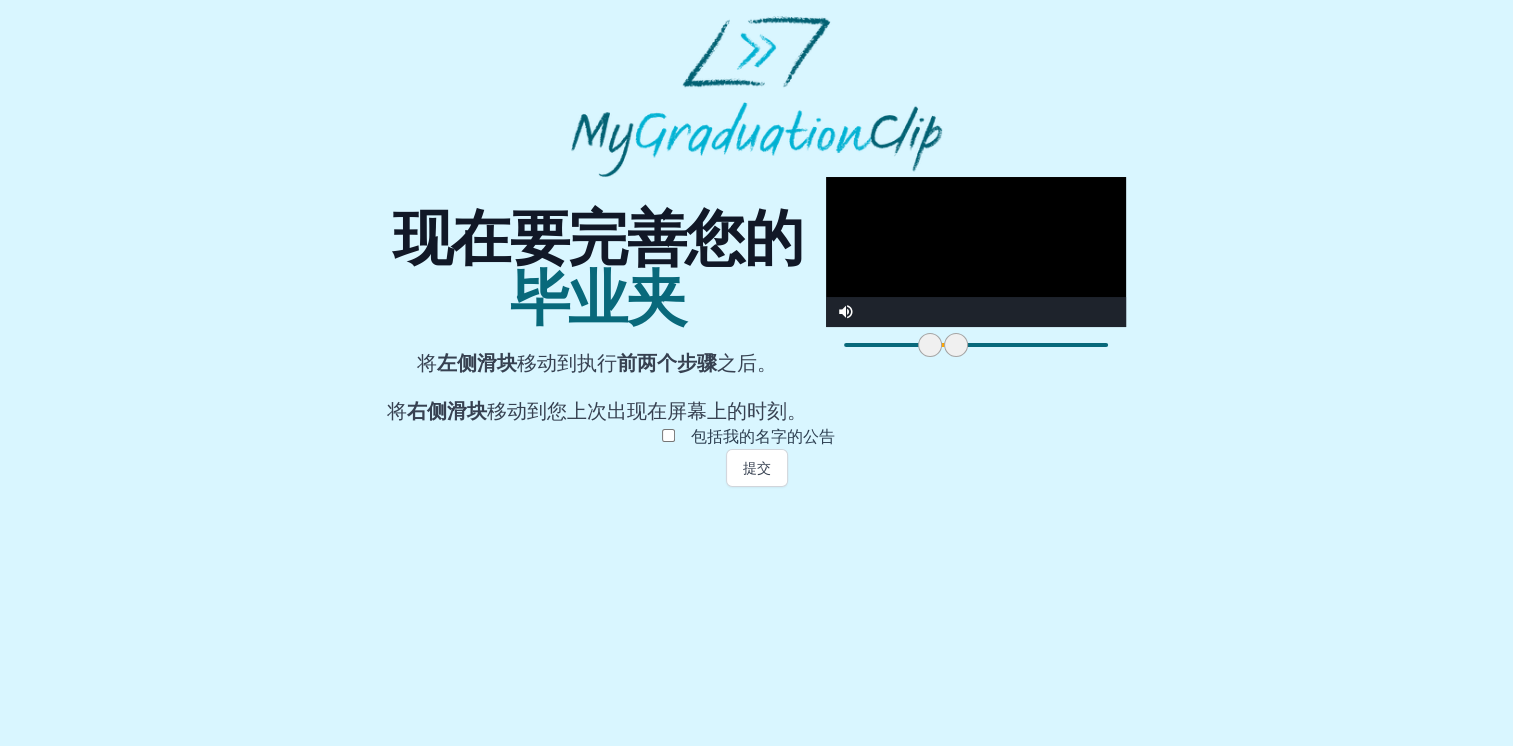 click at bounding box center (976, 345) 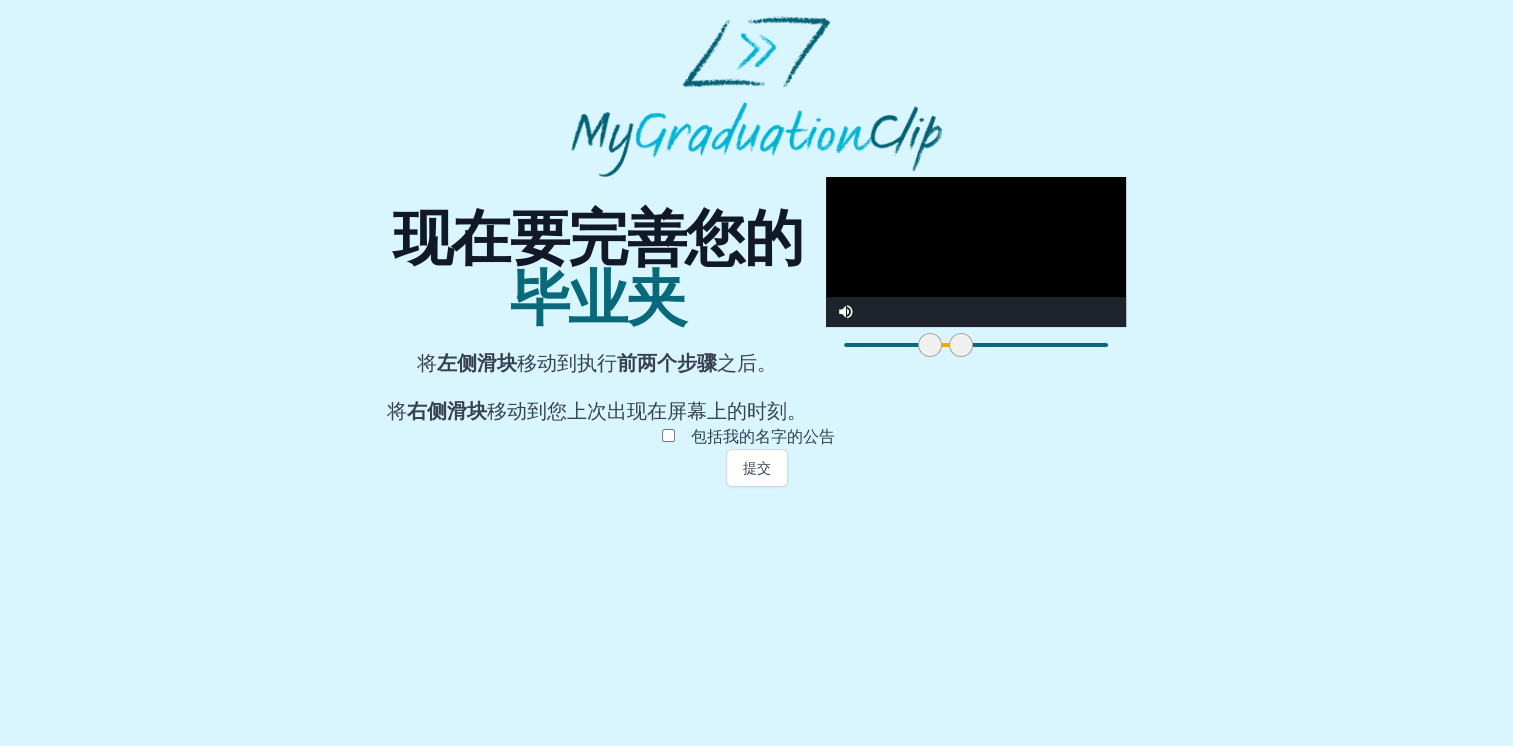 click at bounding box center (961, 345) 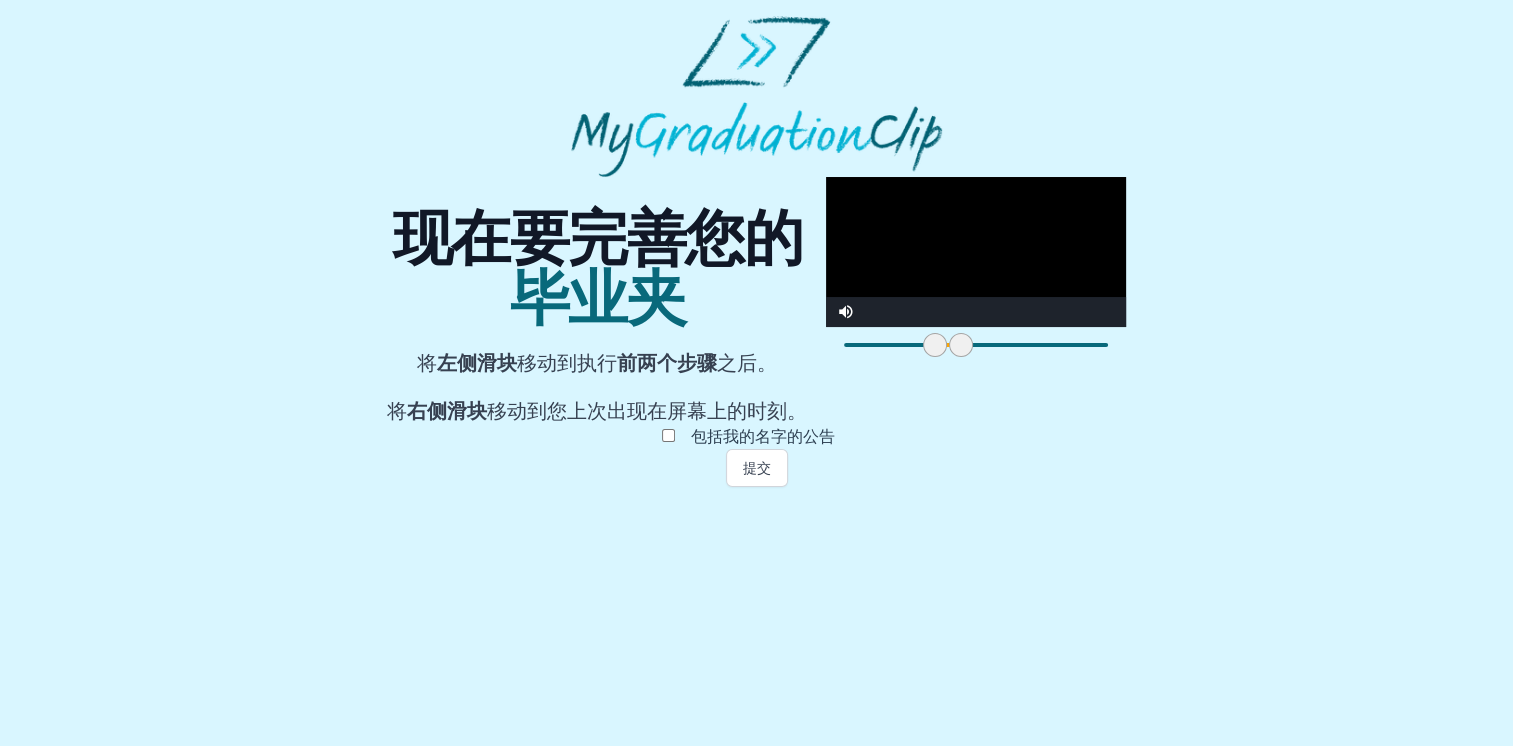 click at bounding box center [935, 345] 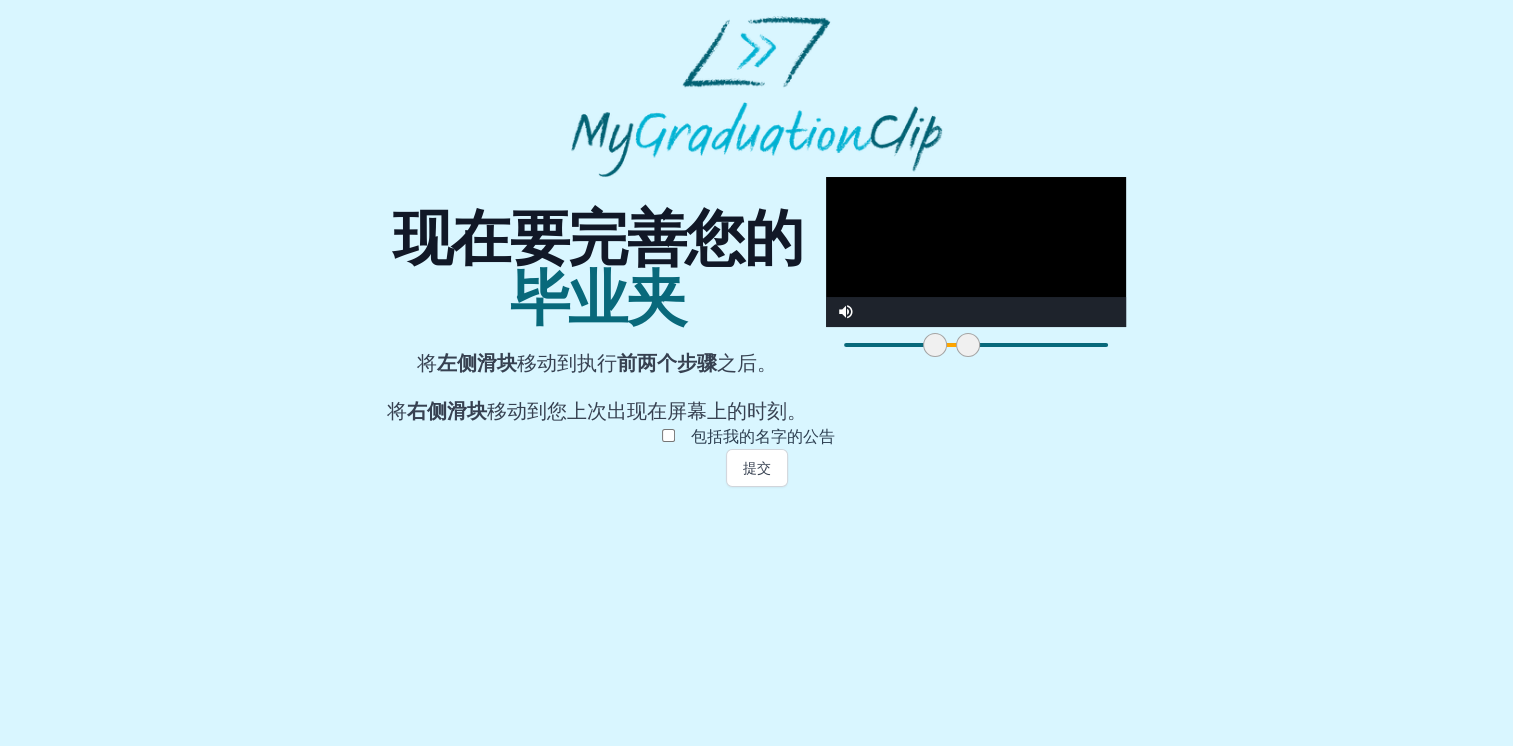 click at bounding box center (968, 345) 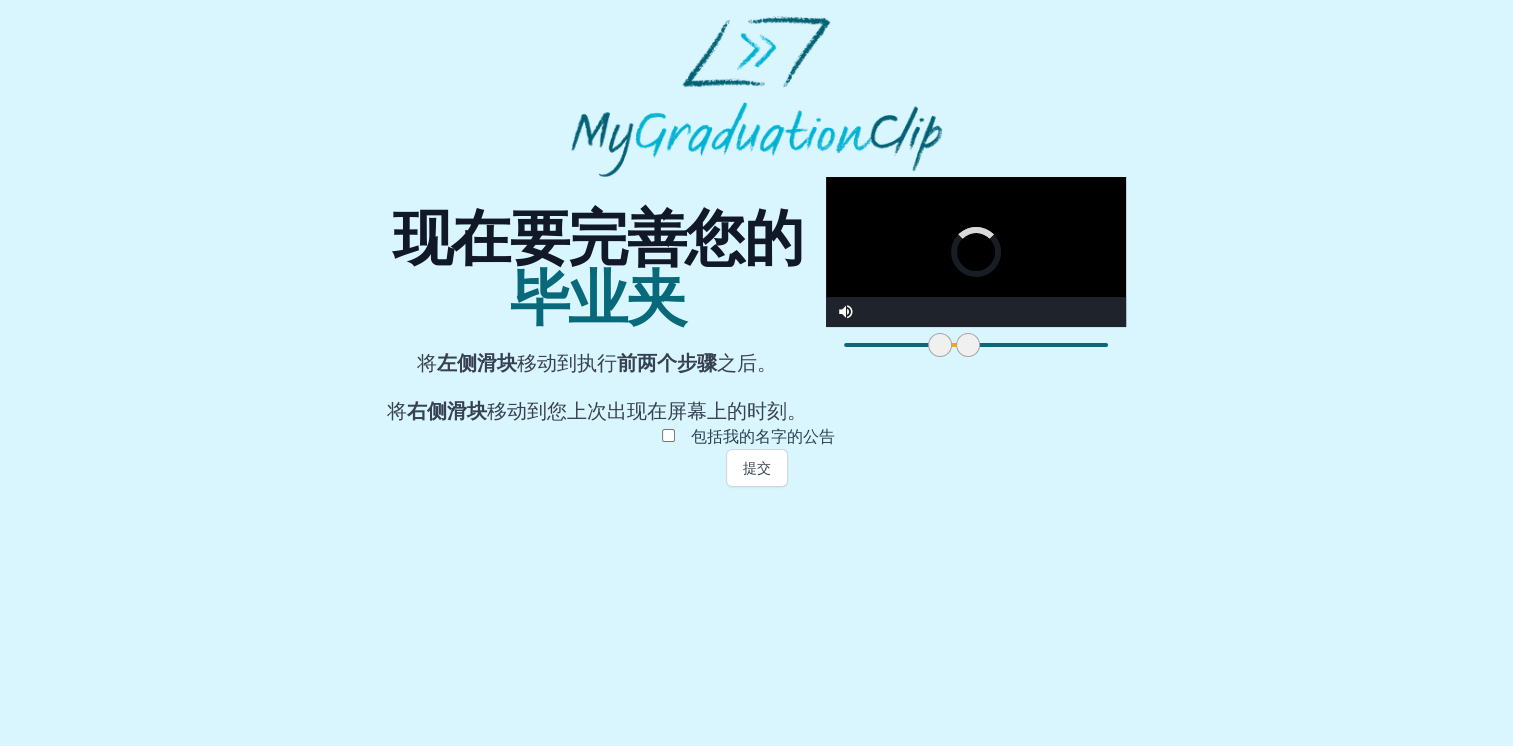 click at bounding box center [940, 345] 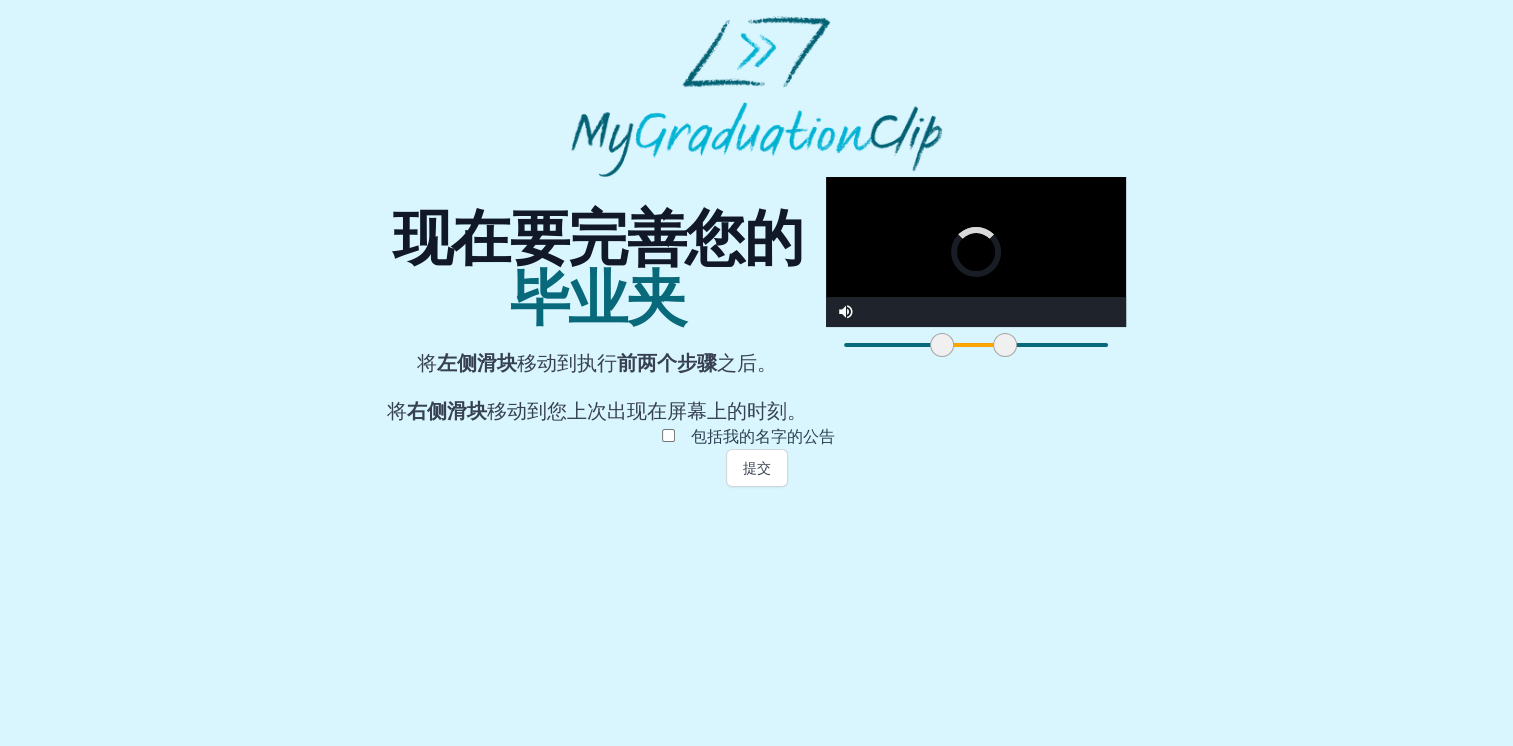 drag, startPoint x: 520, startPoint y: 647, endPoint x: 555, endPoint y: 647, distance: 35 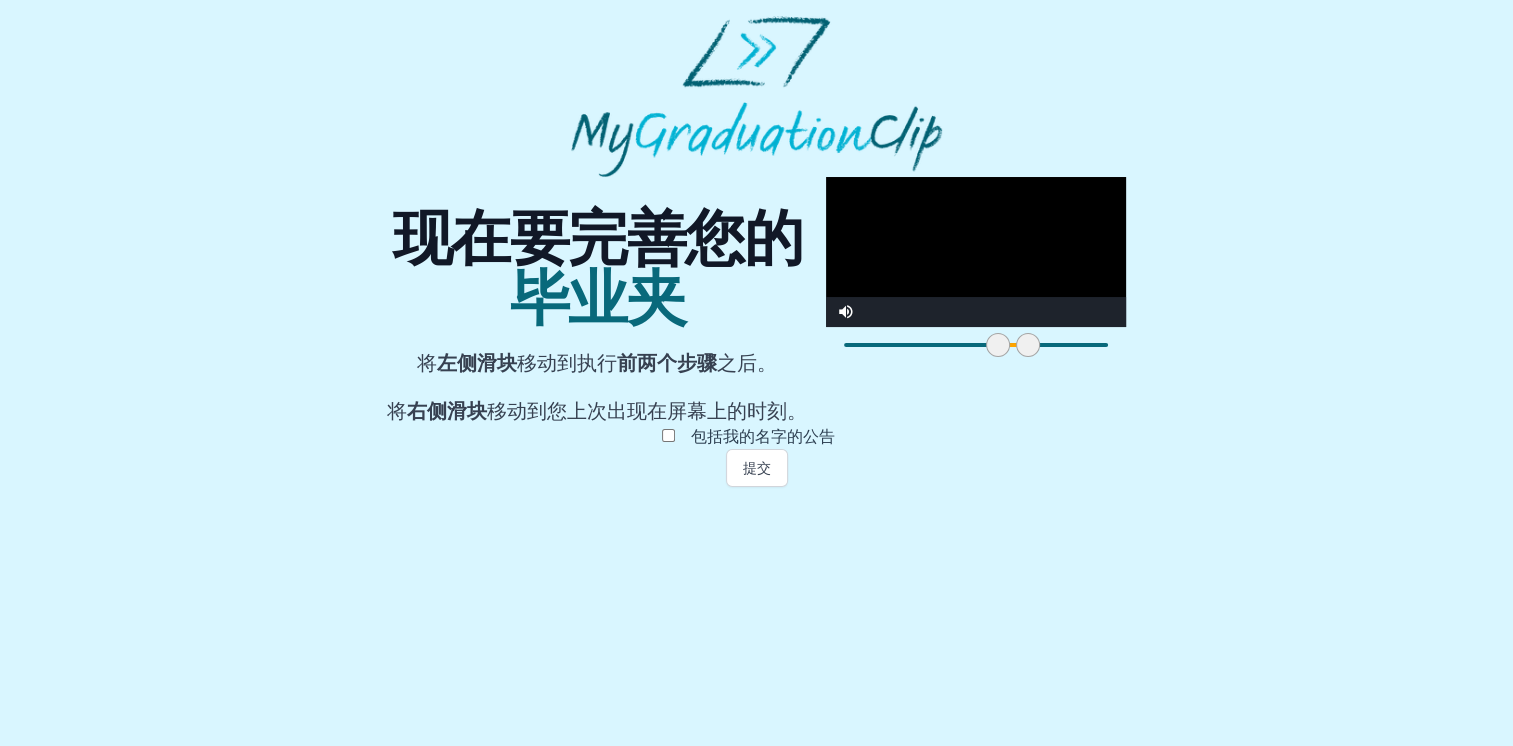drag, startPoint x: 482, startPoint y: 654, endPoint x: 574, endPoint y: 649, distance: 92.13577 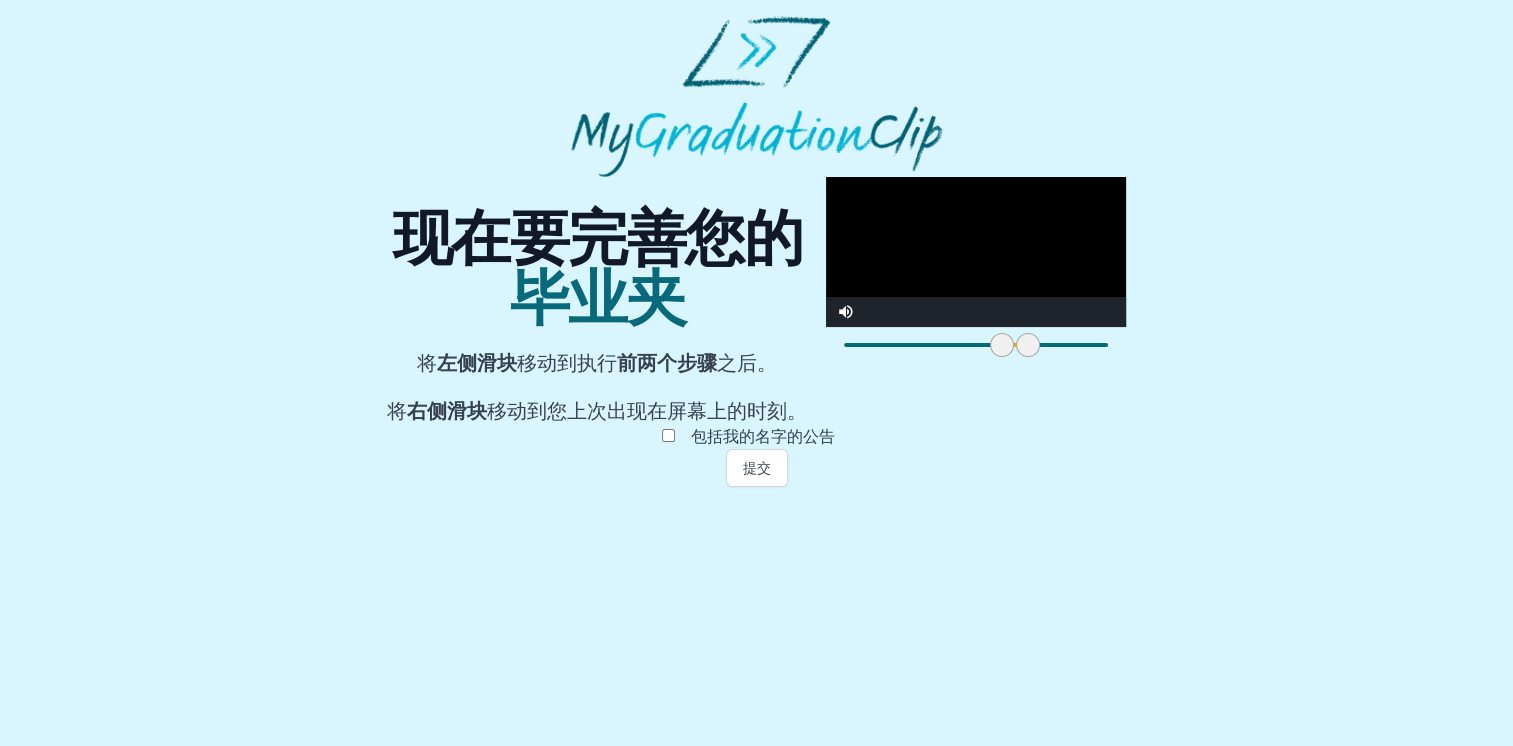 click at bounding box center (976, 252) 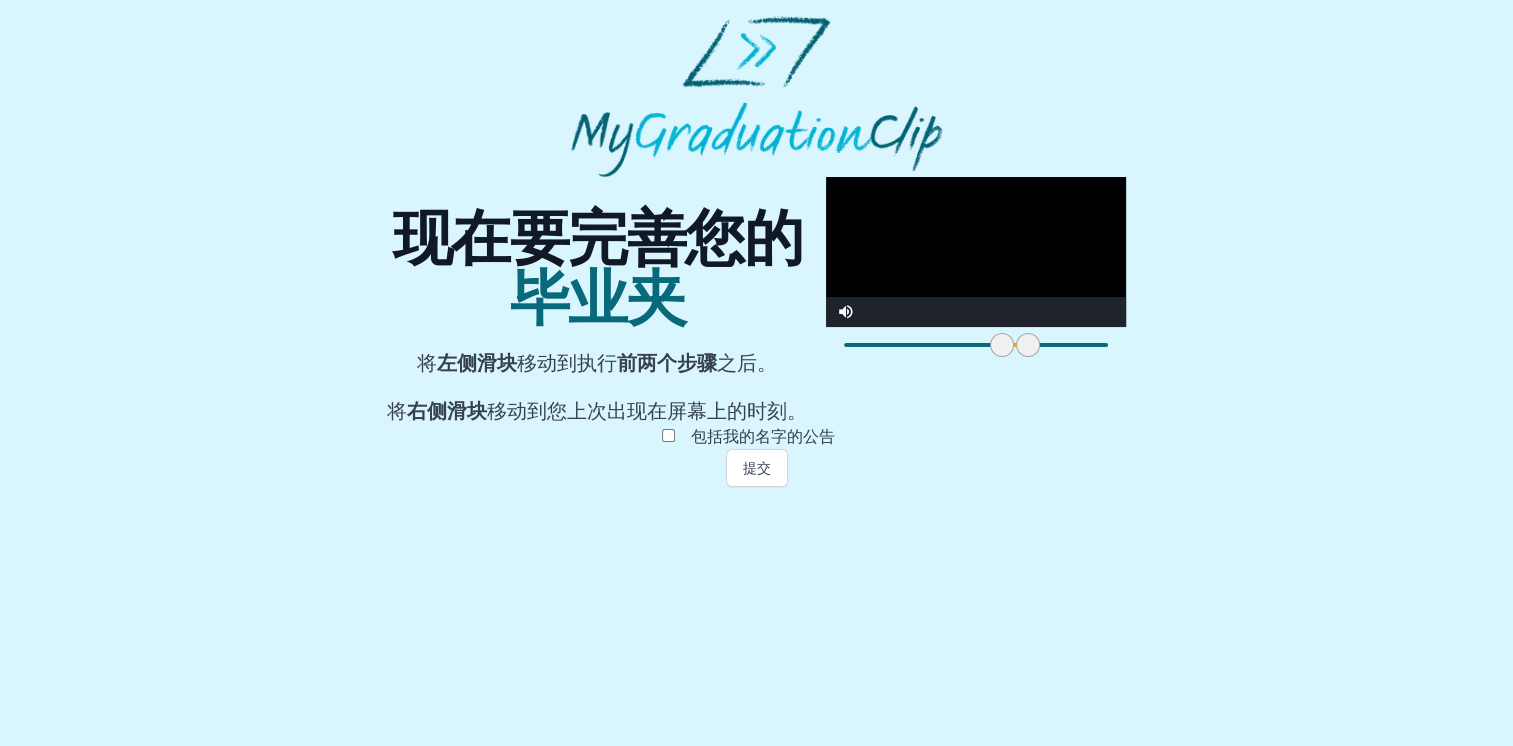 drag, startPoint x: 559, startPoint y: 650, endPoint x: 672, endPoint y: 650, distance: 113 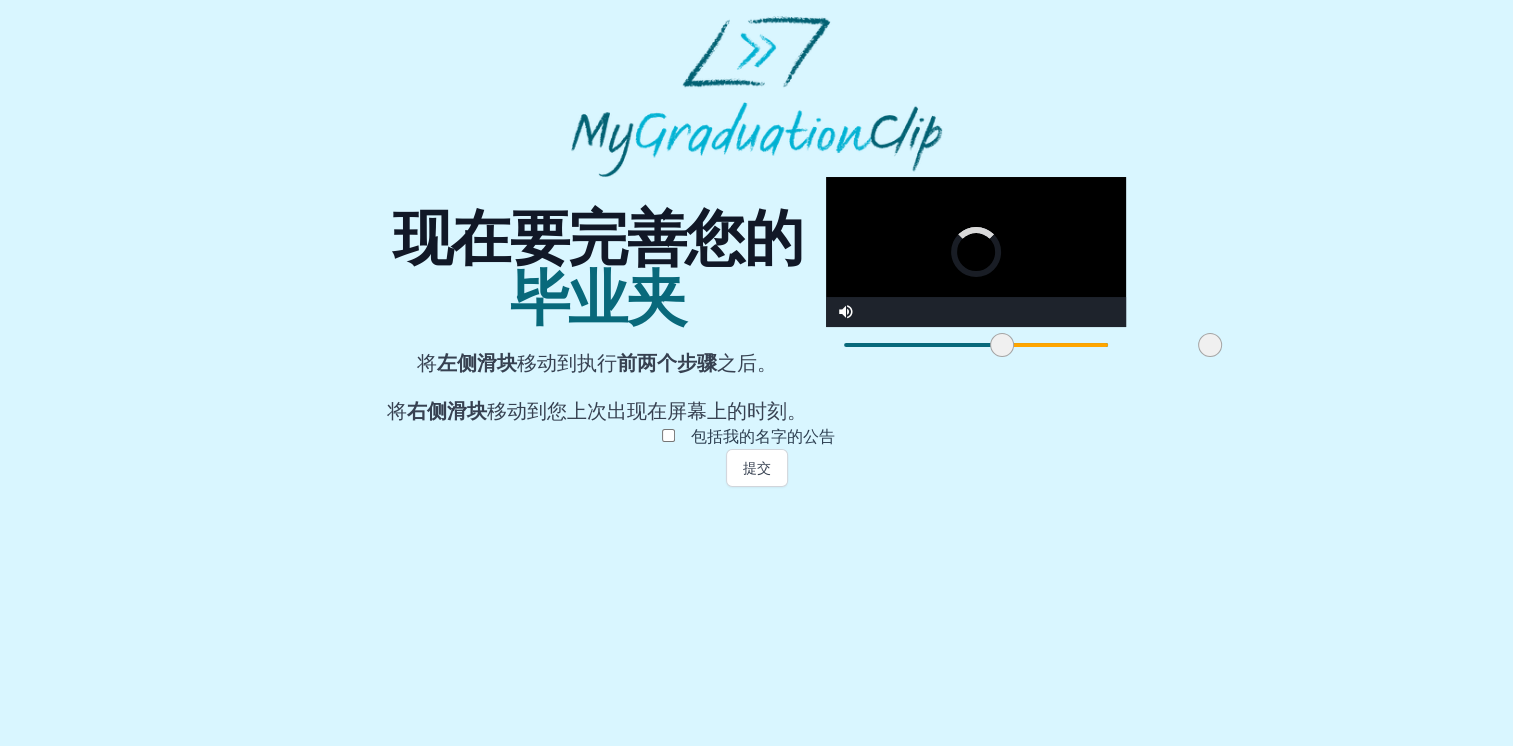 drag, startPoint x: 575, startPoint y: 644, endPoint x: 759, endPoint y: 630, distance: 184.53185 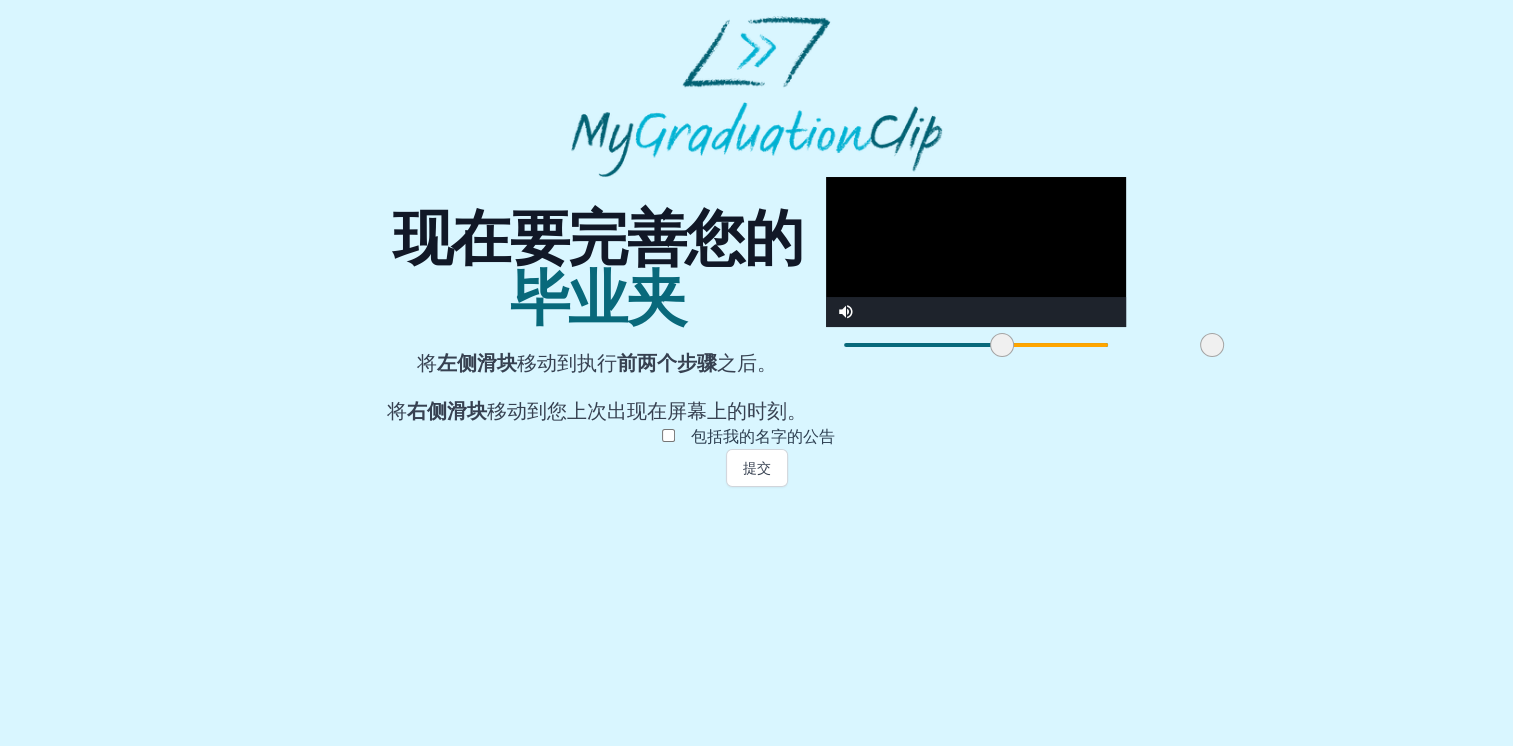 click at bounding box center [976, 252] 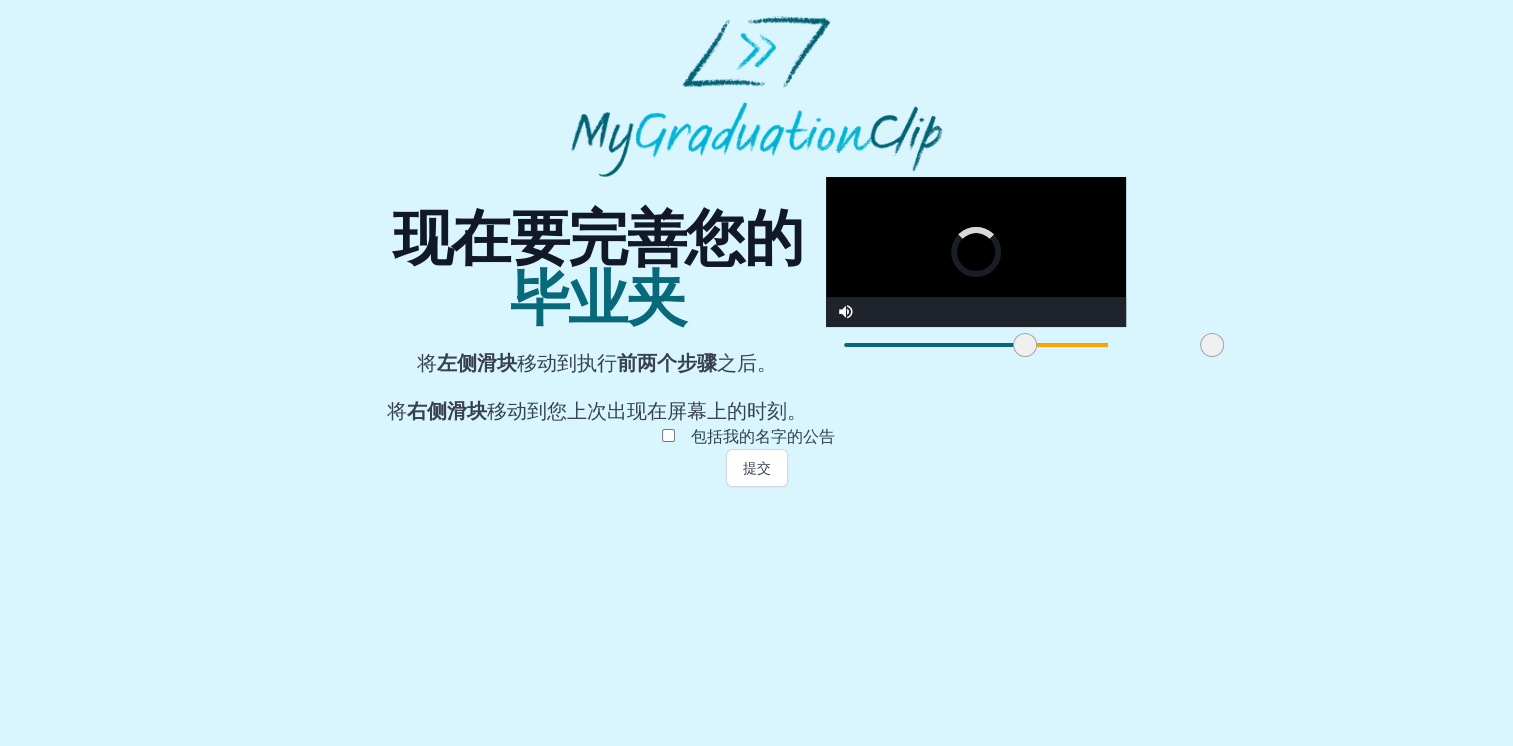 drag, startPoint x: 555, startPoint y: 650, endPoint x: 578, endPoint y: 653, distance: 23.194826 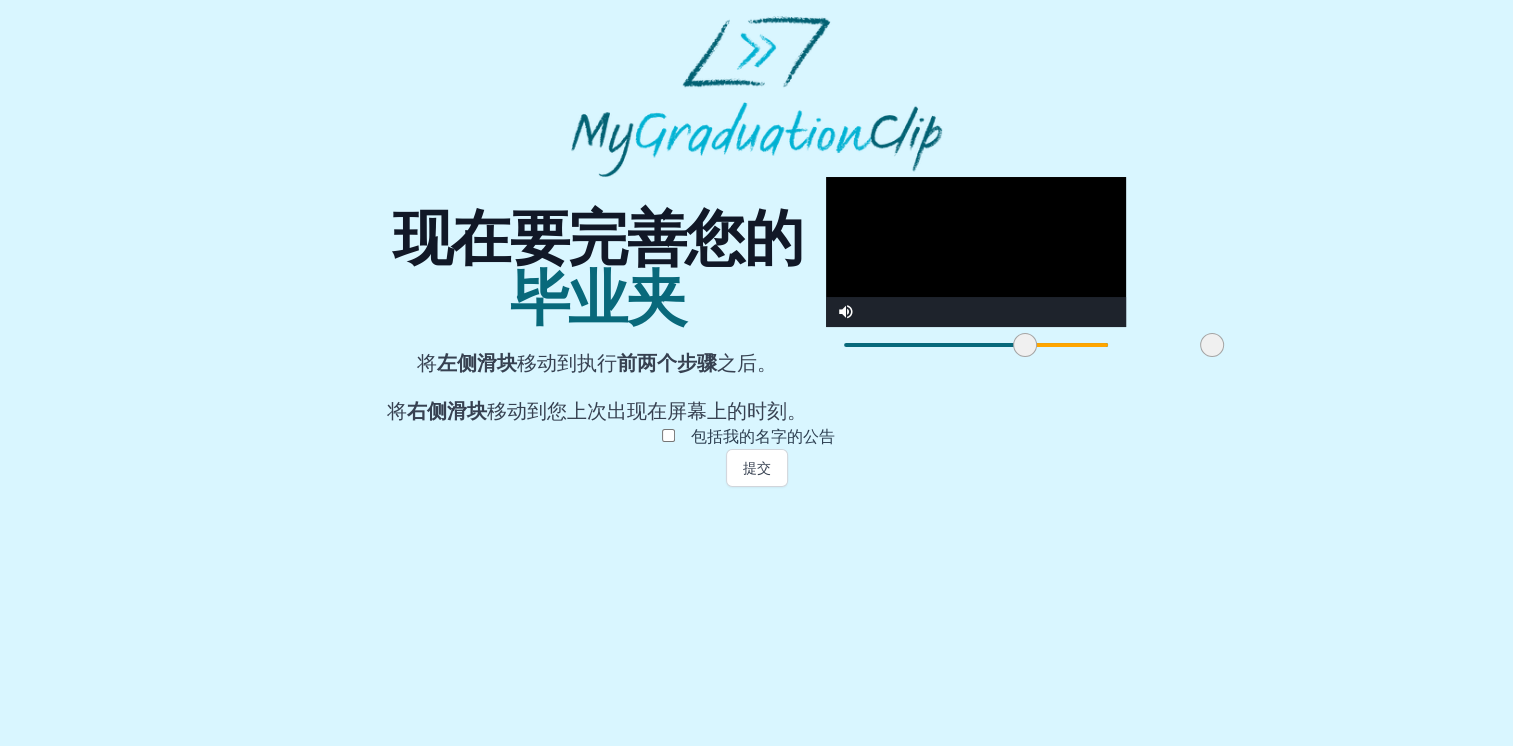 click at bounding box center (976, 252) 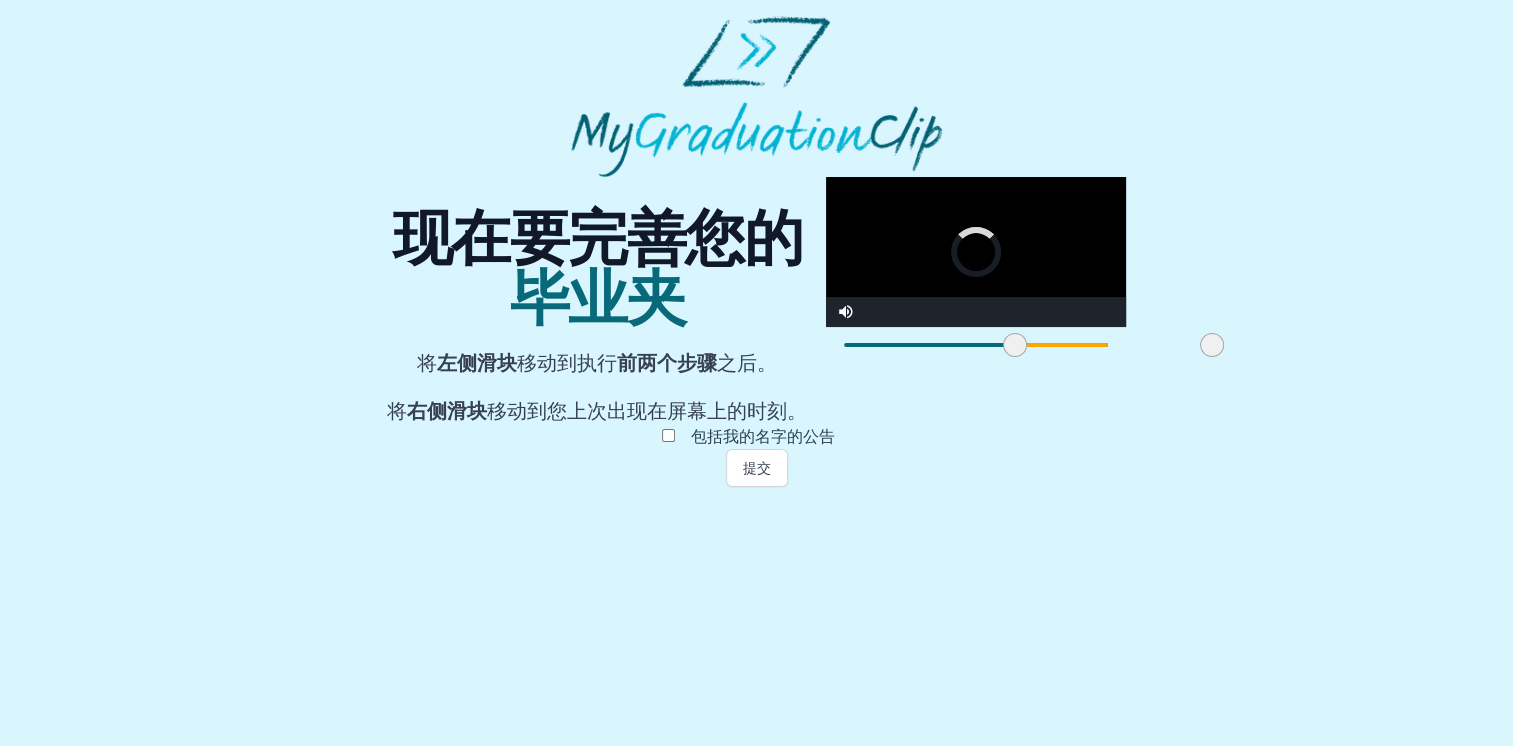 drag, startPoint x: 575, startPoint y: 648, endPoint x: 559, endPoint y: 649, distance: 16.03122 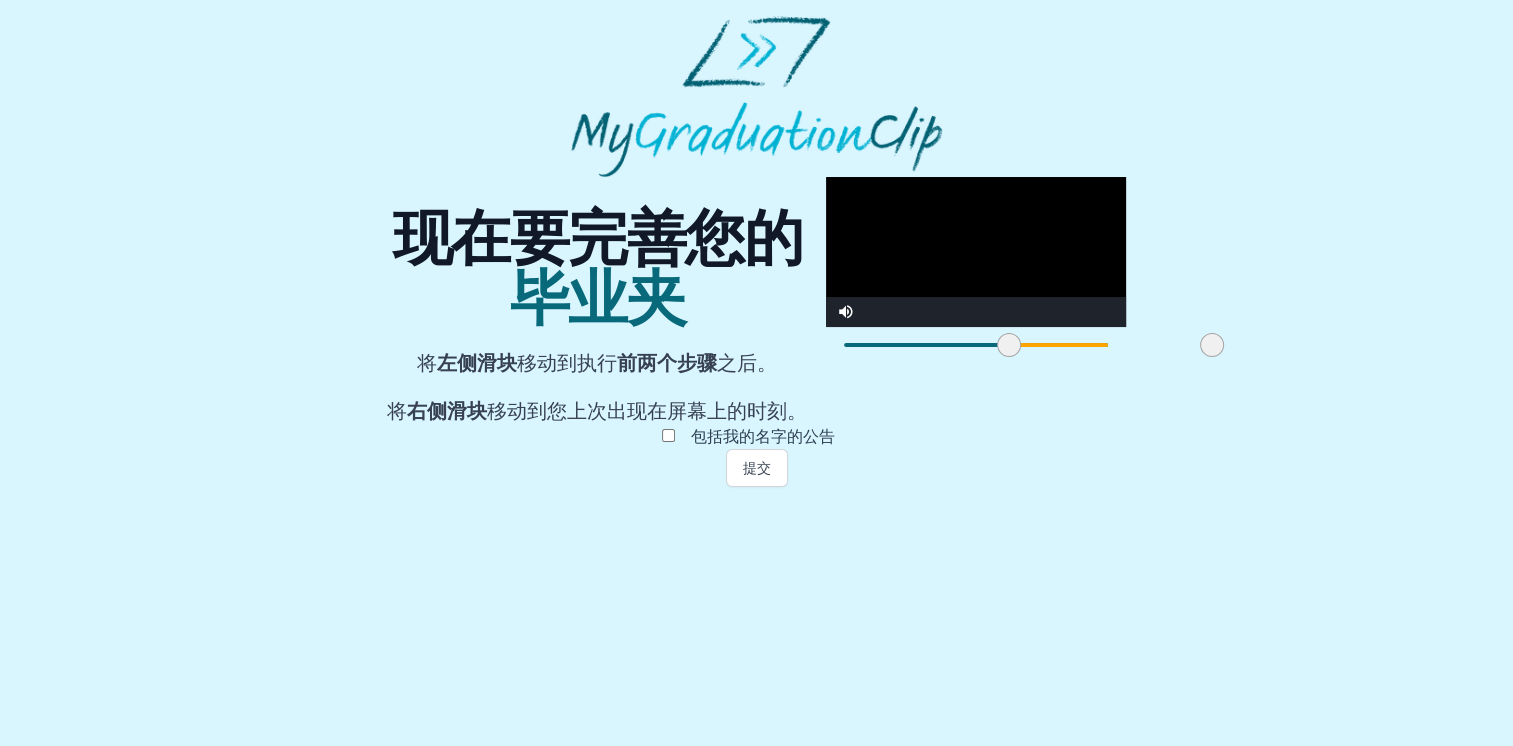 click at bounding box center [976, 252] 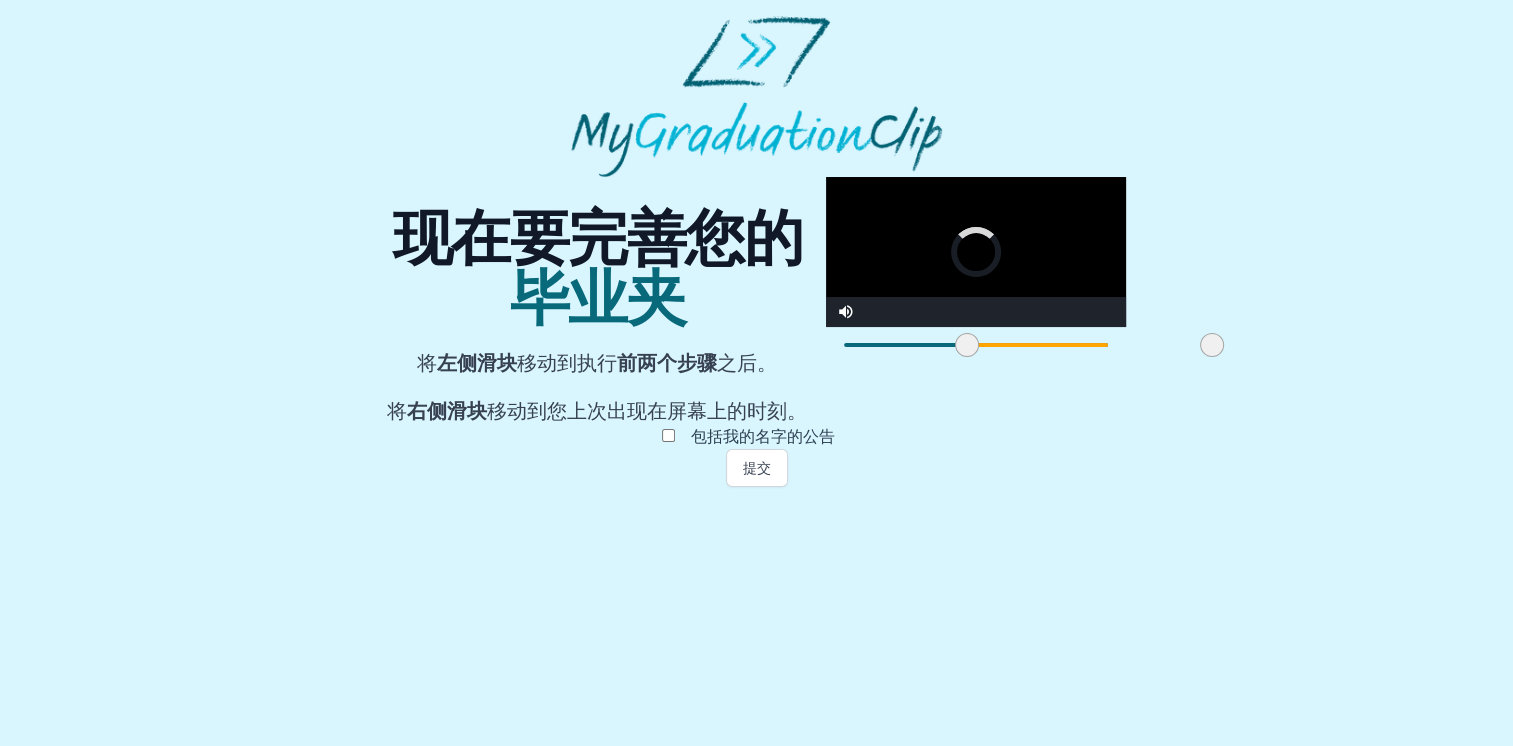 drag, startPoint x: 562, startPoint y: 650, endPoint x: 520, endPoint y: 650, distance: 42 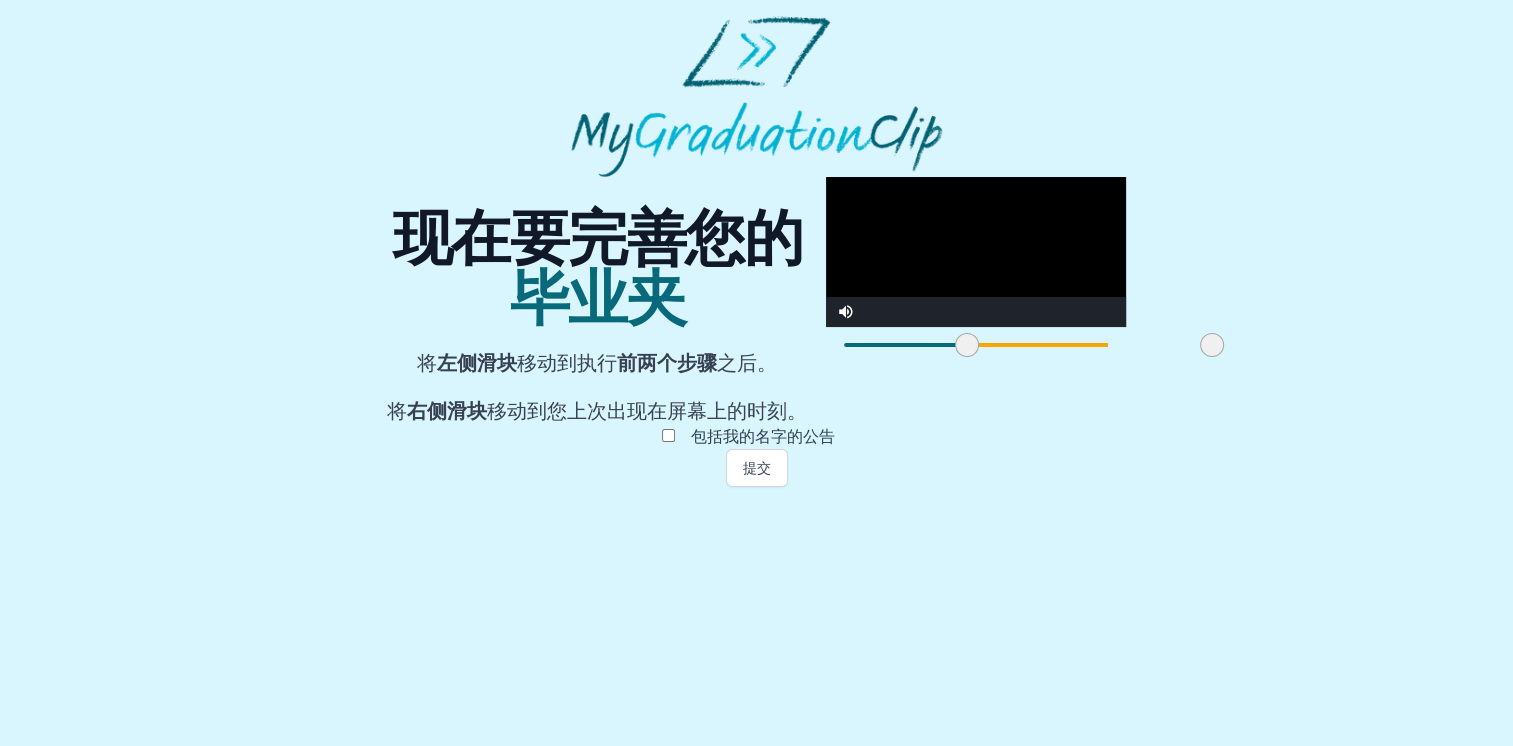 click at bounding box center [976, 252] 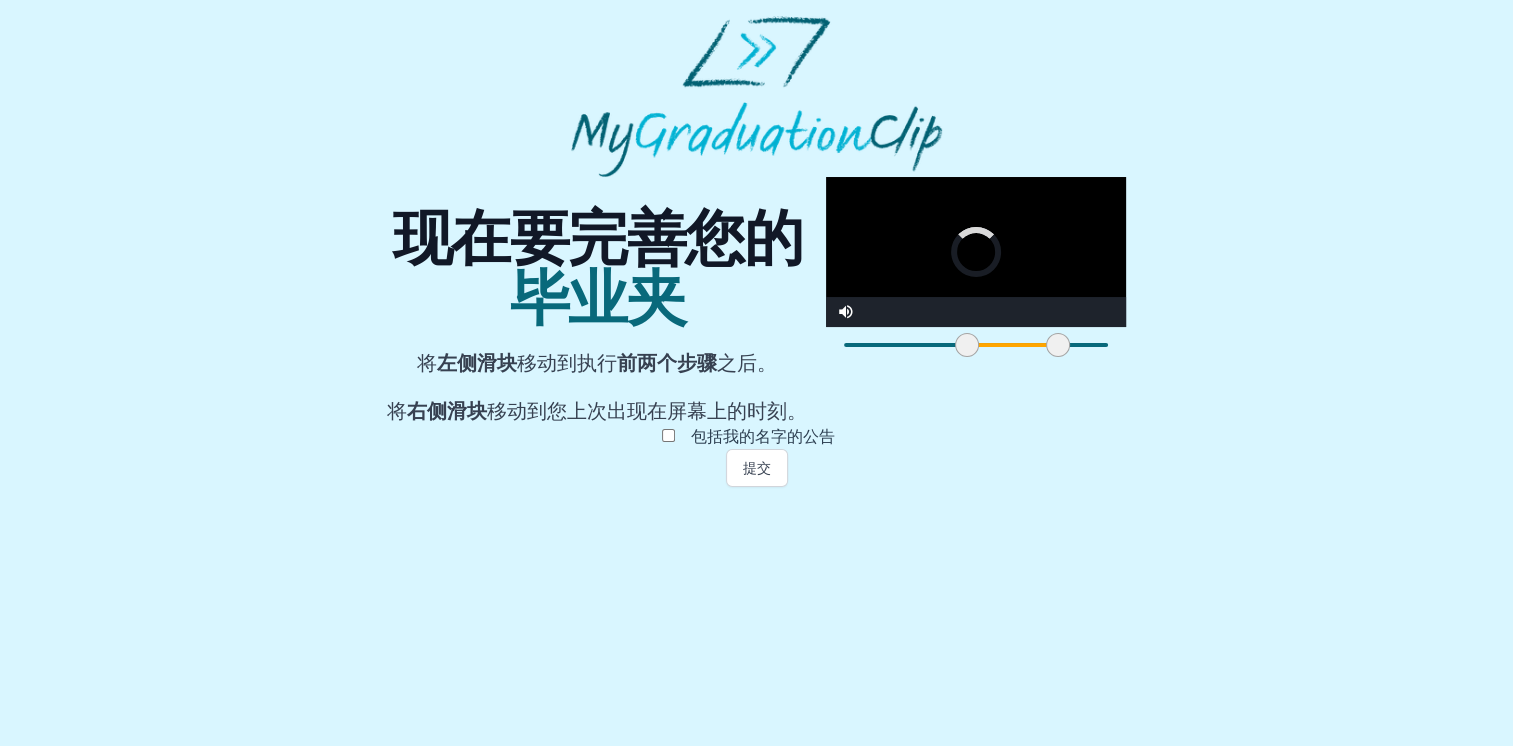 drag, startPoint x: 767, startPoint y: 654, endPoint x: 604, endPoint y: 654, distance: 163 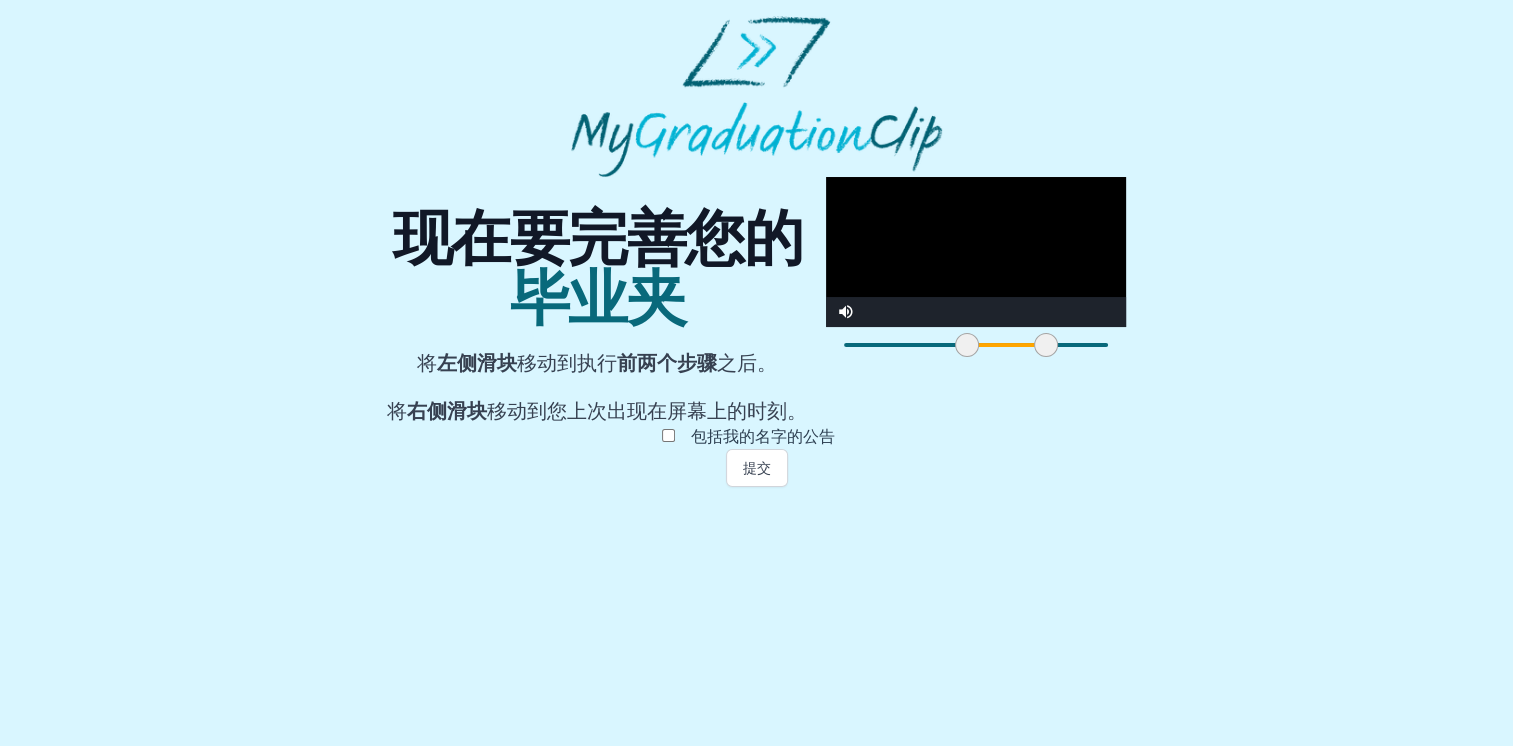 click at bounding box center [976, 252] 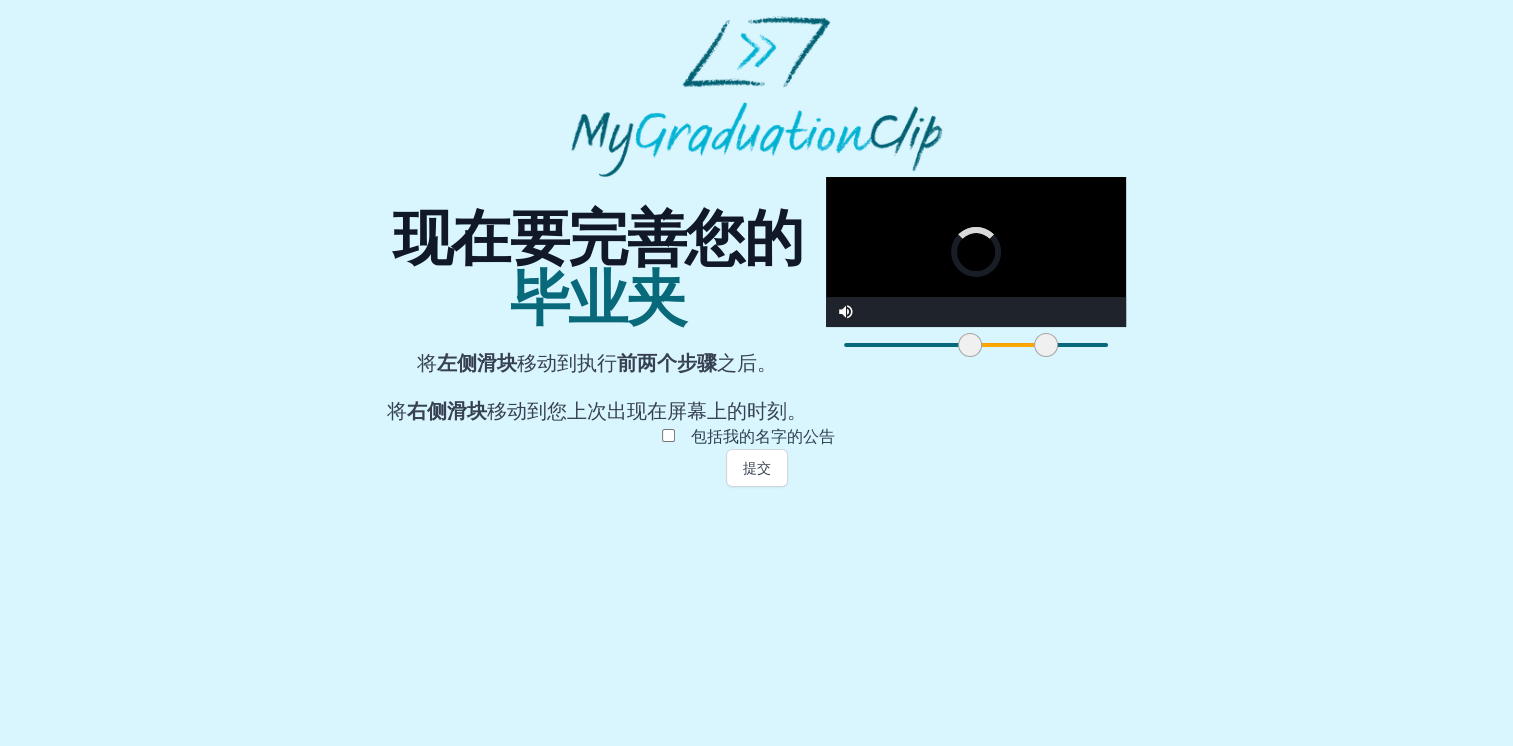 drag, startPoint x: 521, startPoint y: 648, endPoint x: 535, endPoint y: 649, distance: 14.035668 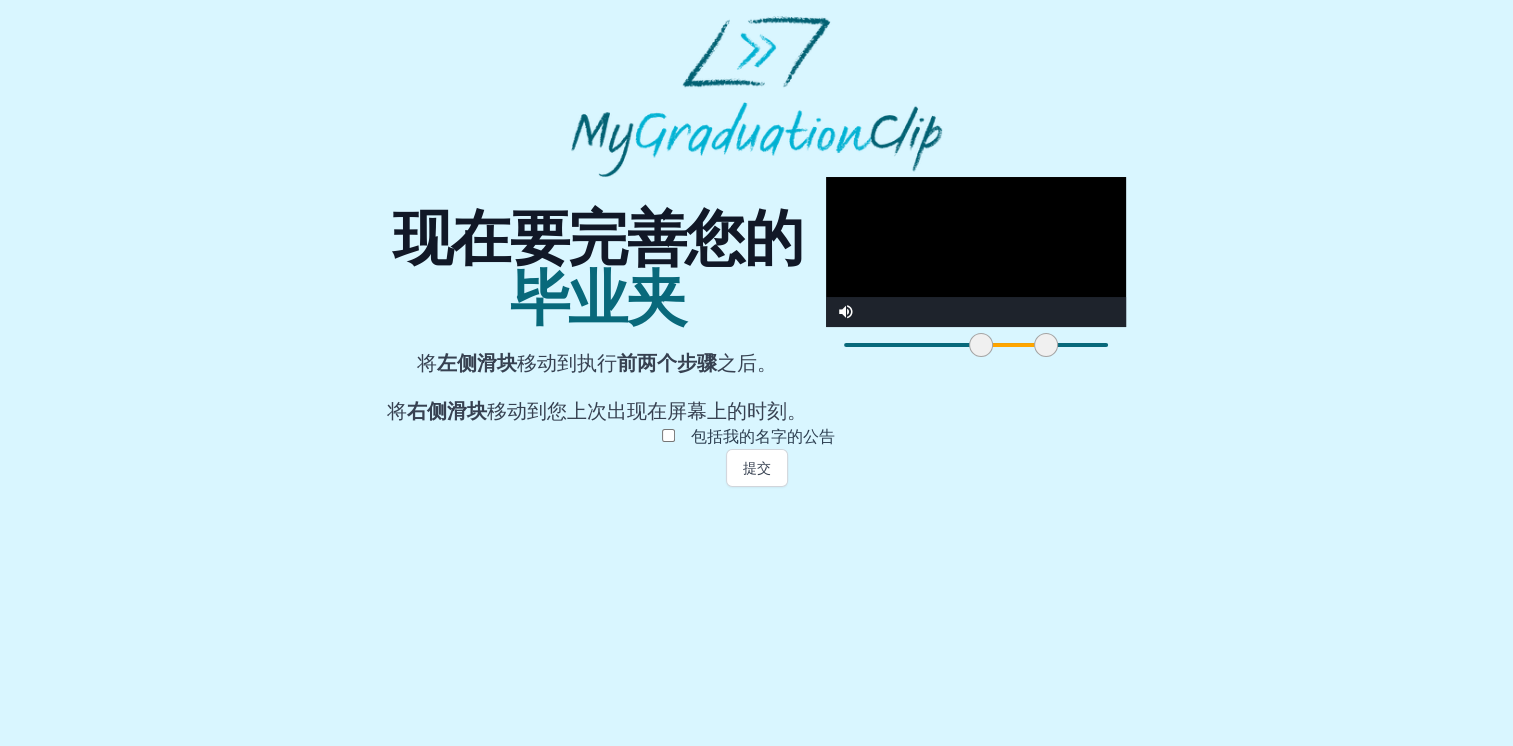 click at bounding box center [976, 252] 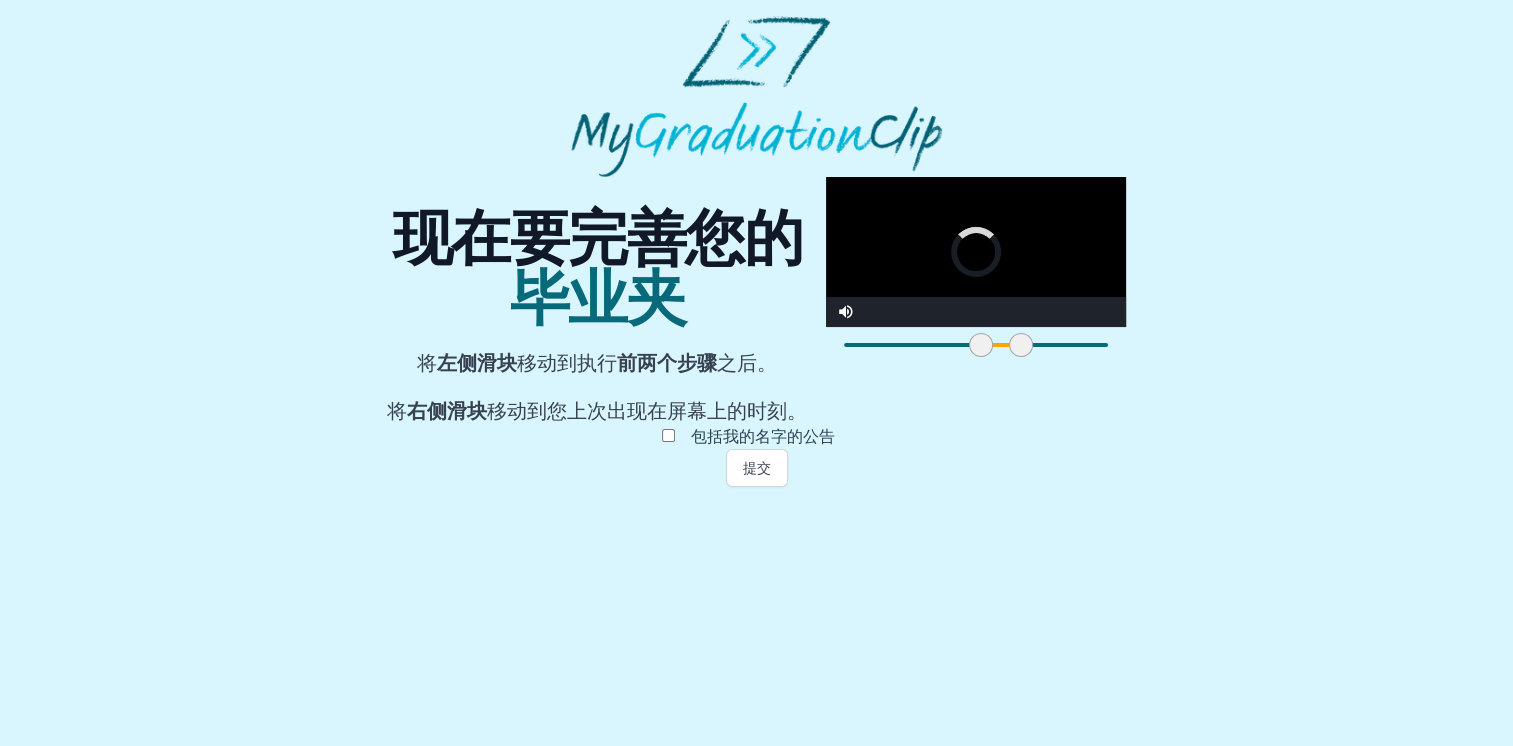 drag, startPoint x: 575, startPoint y: 653, endPoint x: 561, endPoint y: 653, distance: 14 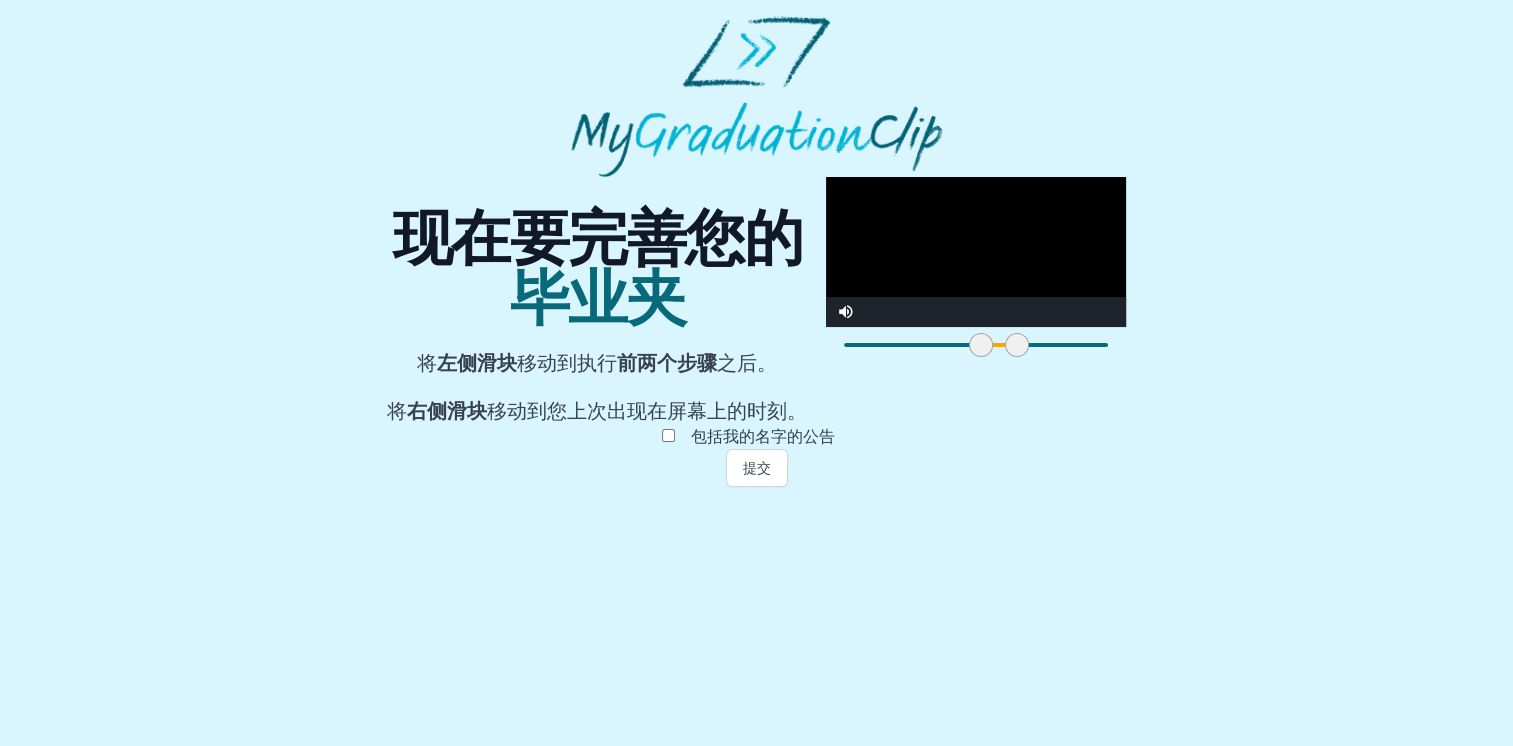 click at bounding box center (976, 252) 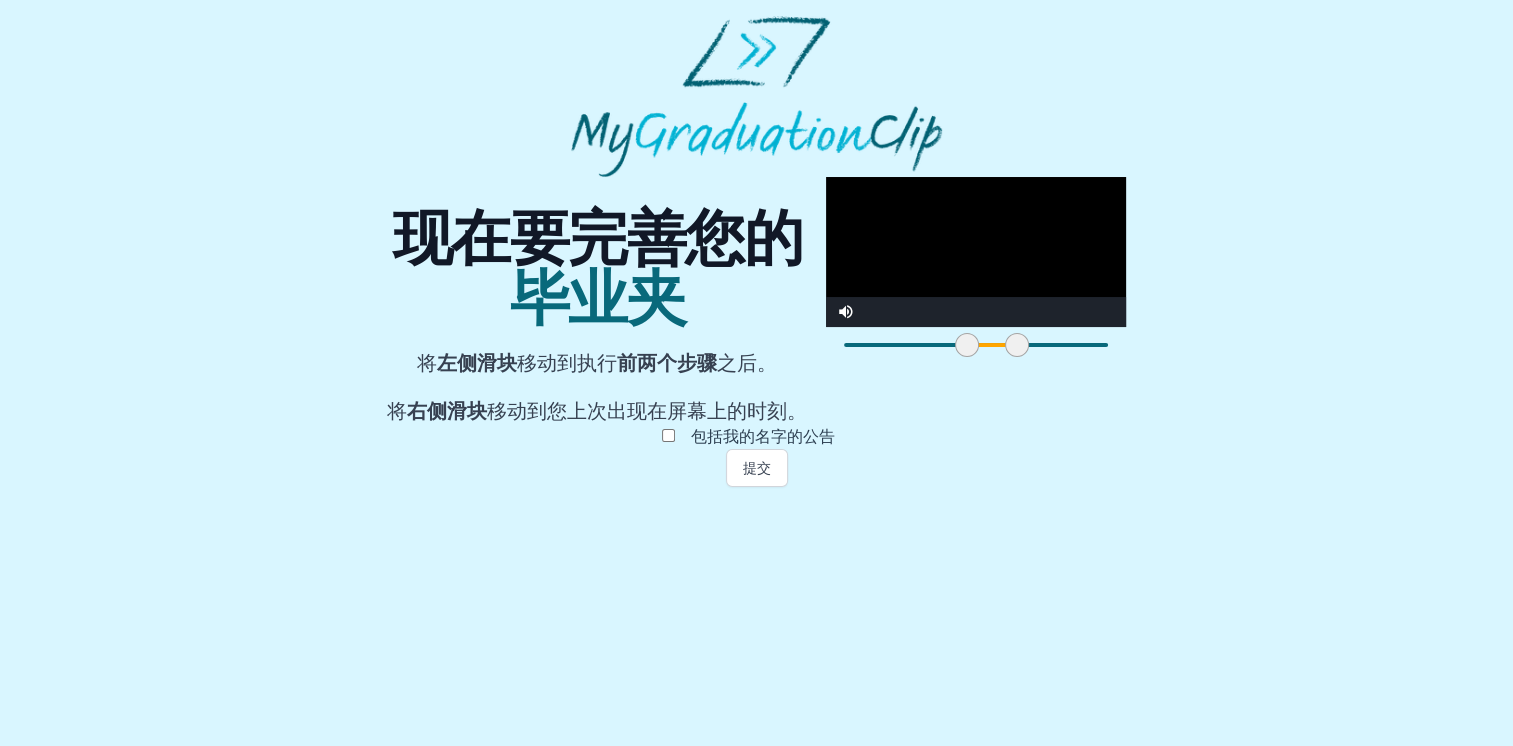 click at bounding box center [967, 345] 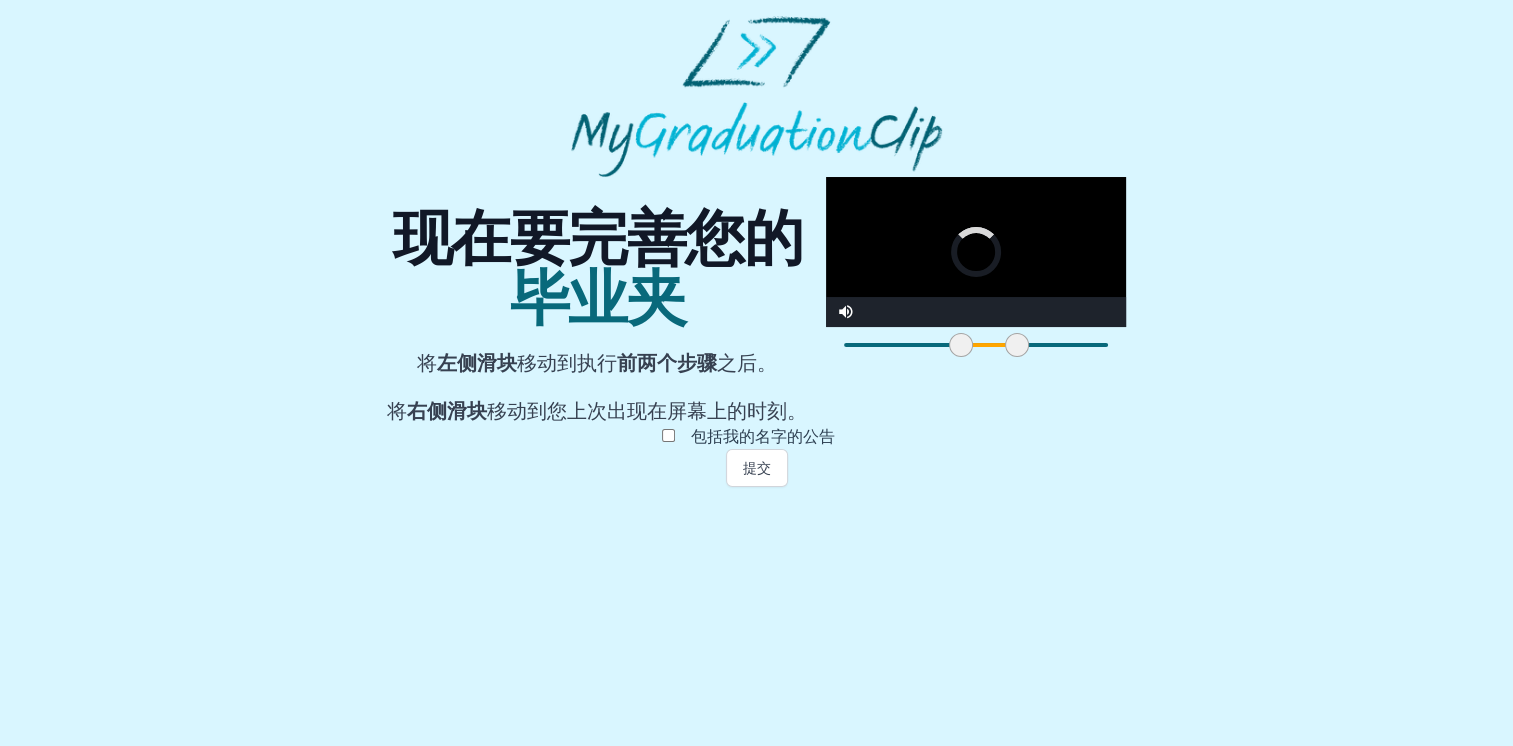 drag, startPoint x: 522, startPoint y: 649, endPoint x: 501, endPoint y: 647, distance: 21.095022 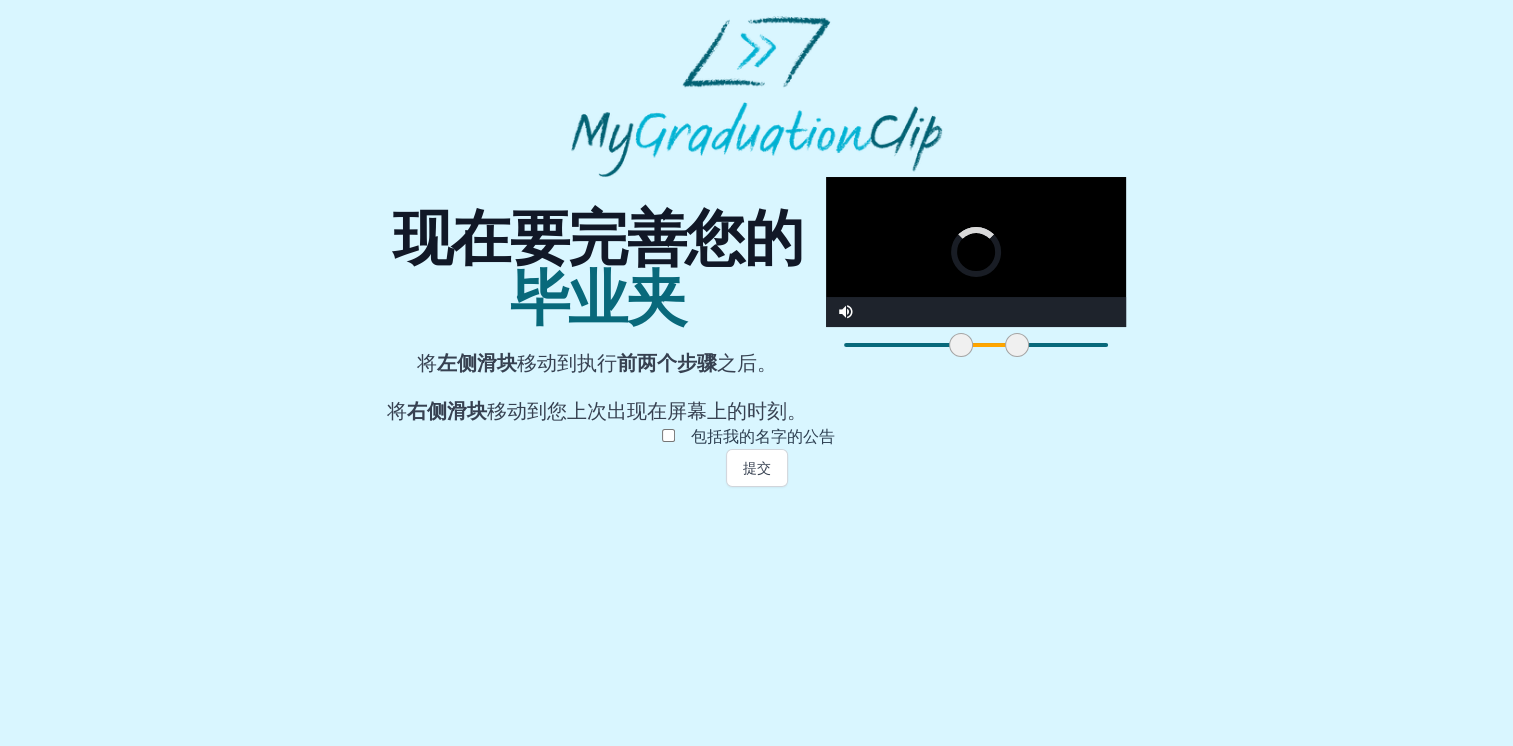 click at bounding box center (961, 345) 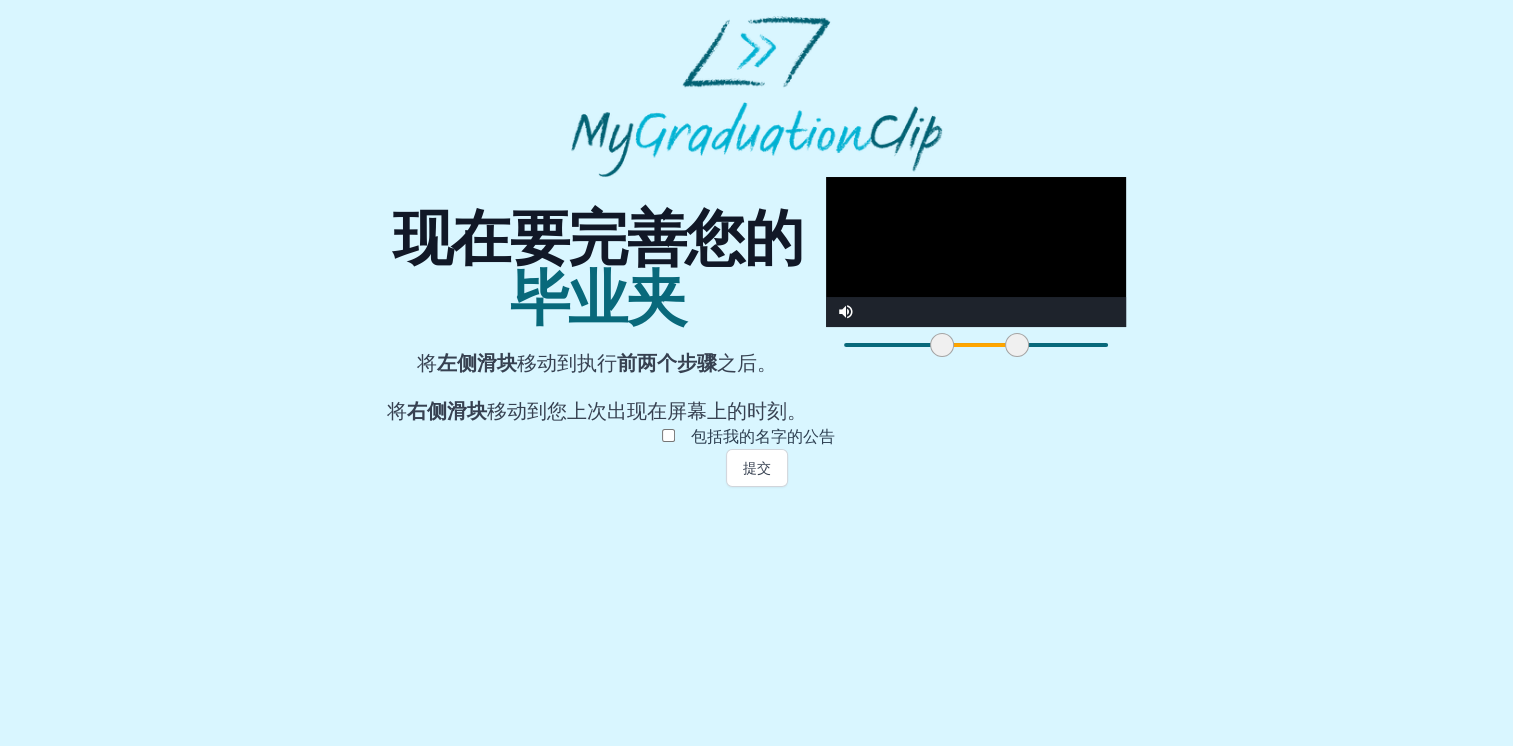 click at bounding box center [976, 252] 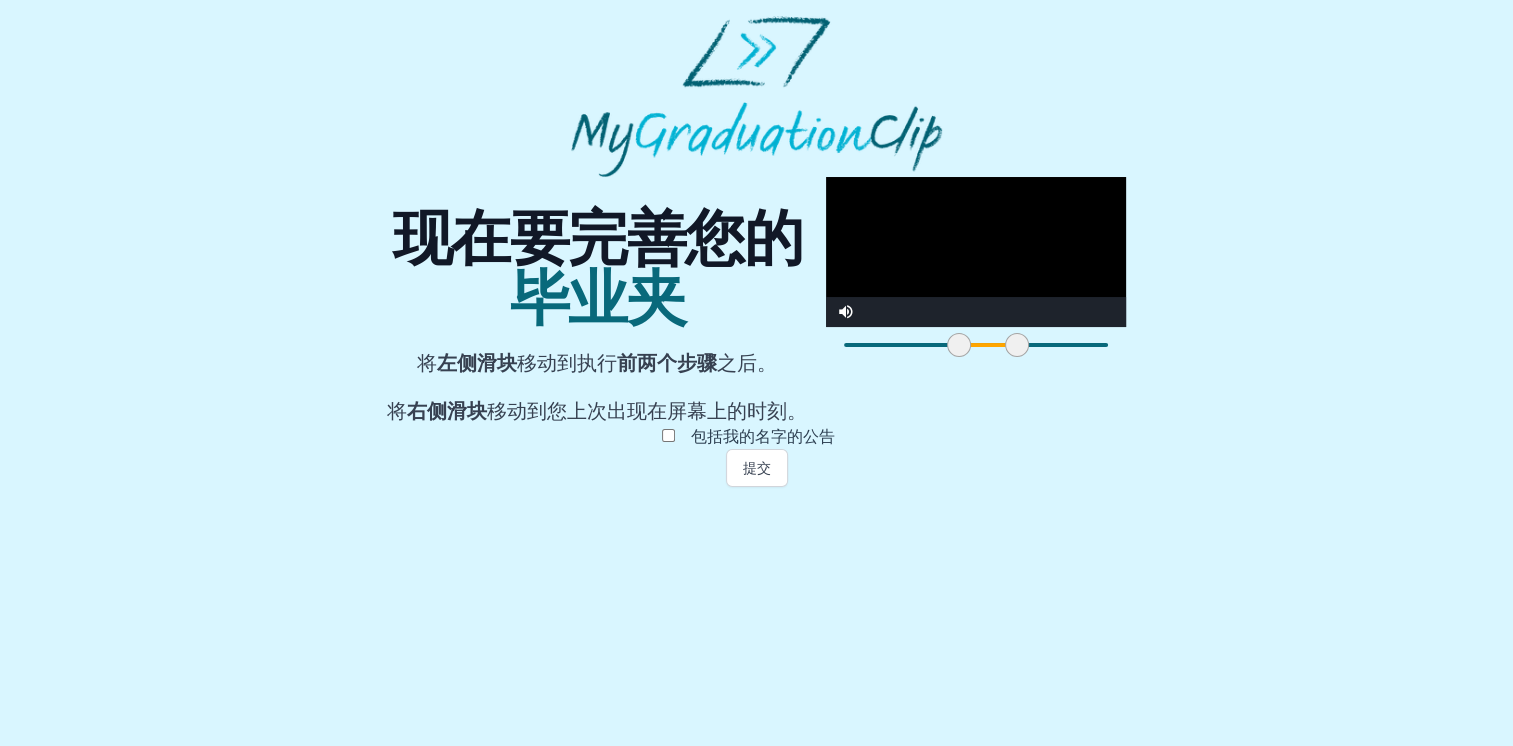 drag, startPoint x: 507, startPoint y: 647, endPoint x: 523, endPoint y: 650, distance: 16.27882 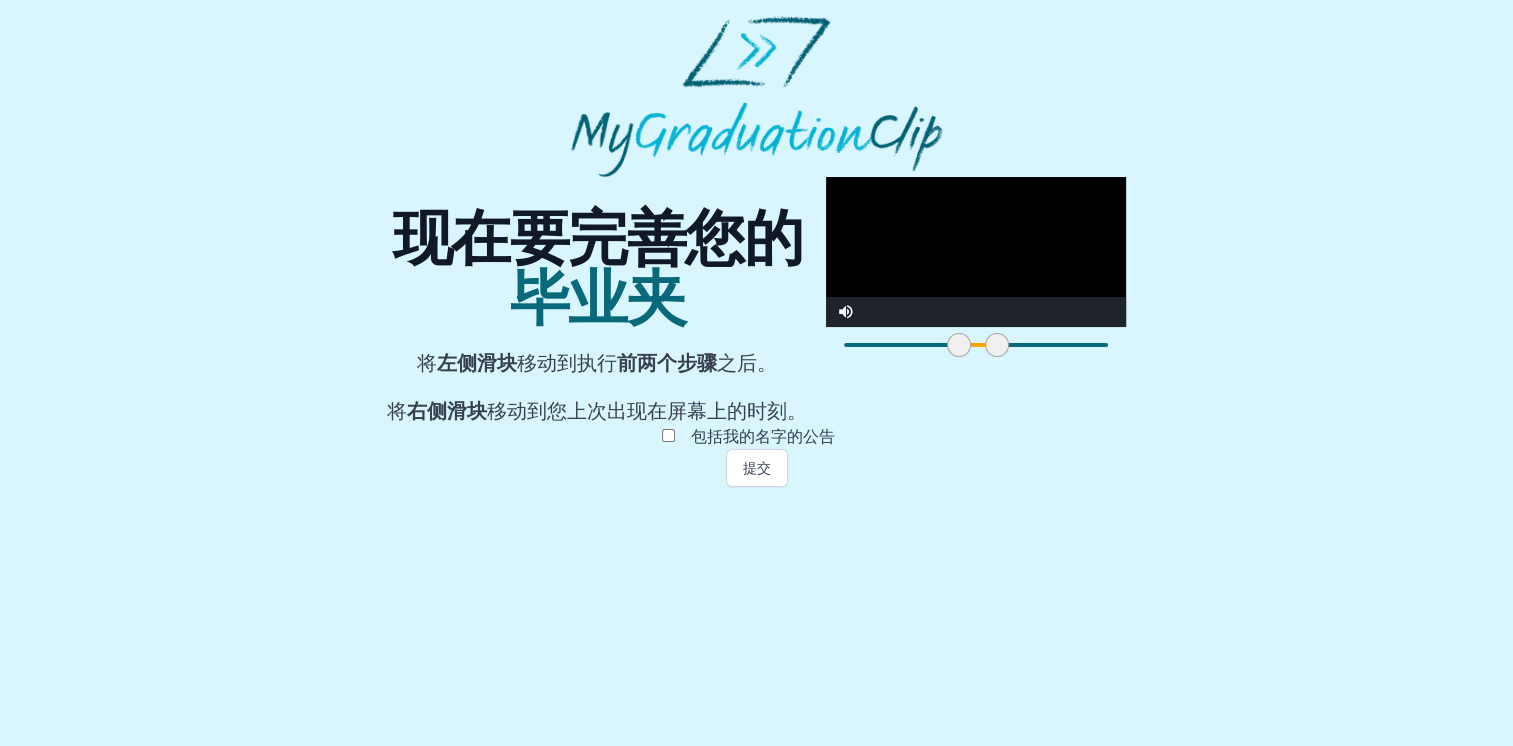 drag, startPoint x: 561, startPoint y: 658, endPoint x: 542, endPoint y: 656, distance: 19.104973 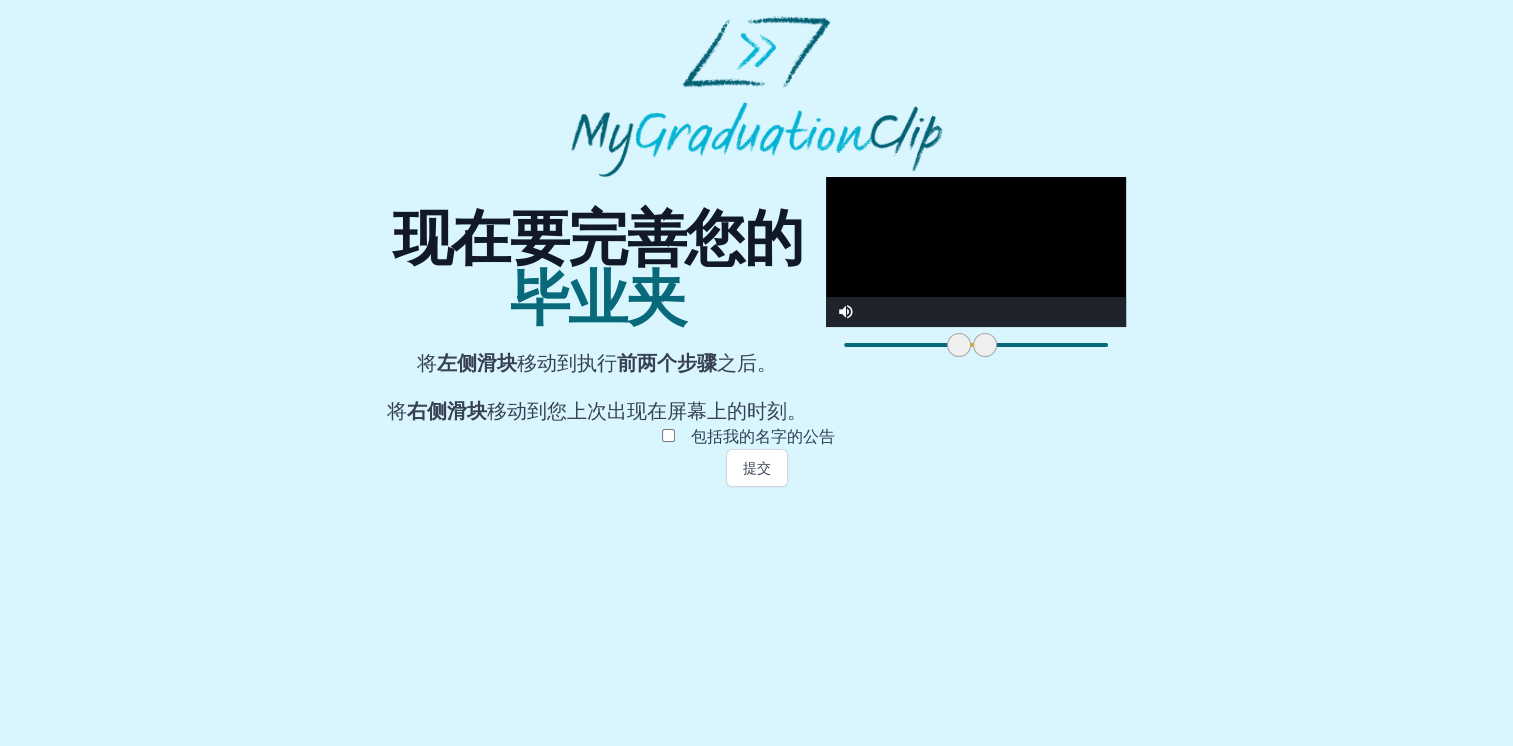 click at bounding box center (985, 345) 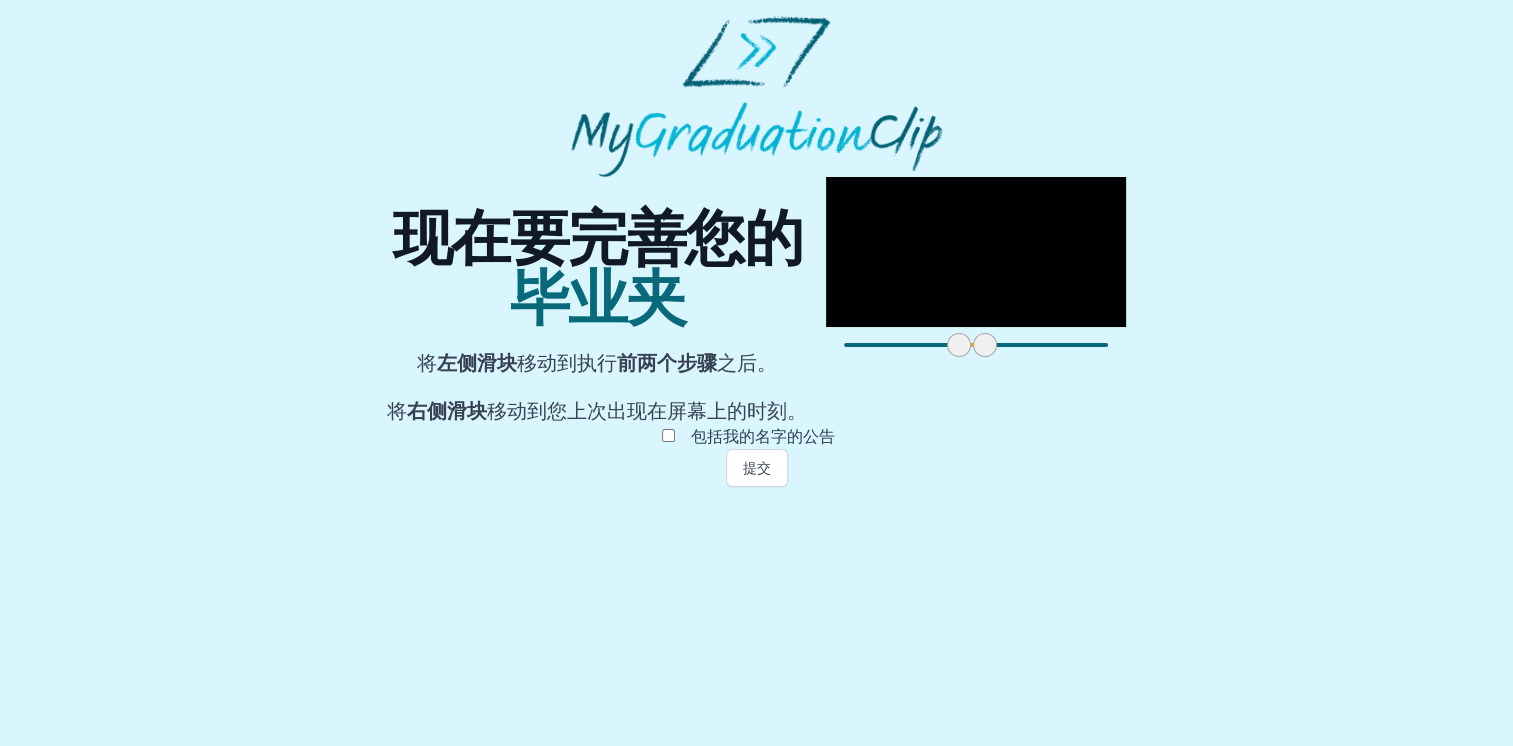 drag, startPoint x: 536, startPoint y: 661, endPoint x: 519, endPoint y: 660, distance: 17.029387 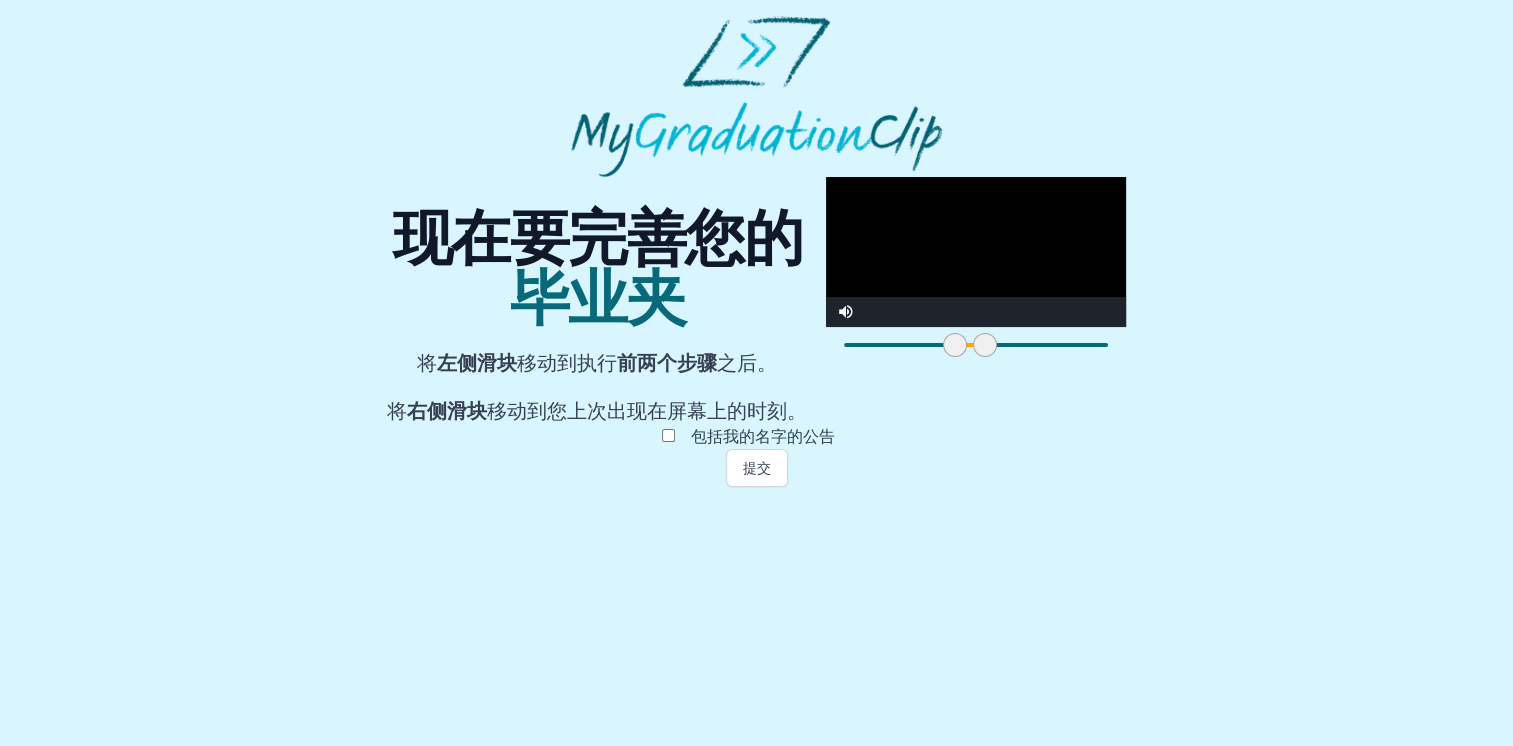click at bounding box center [955, 345] 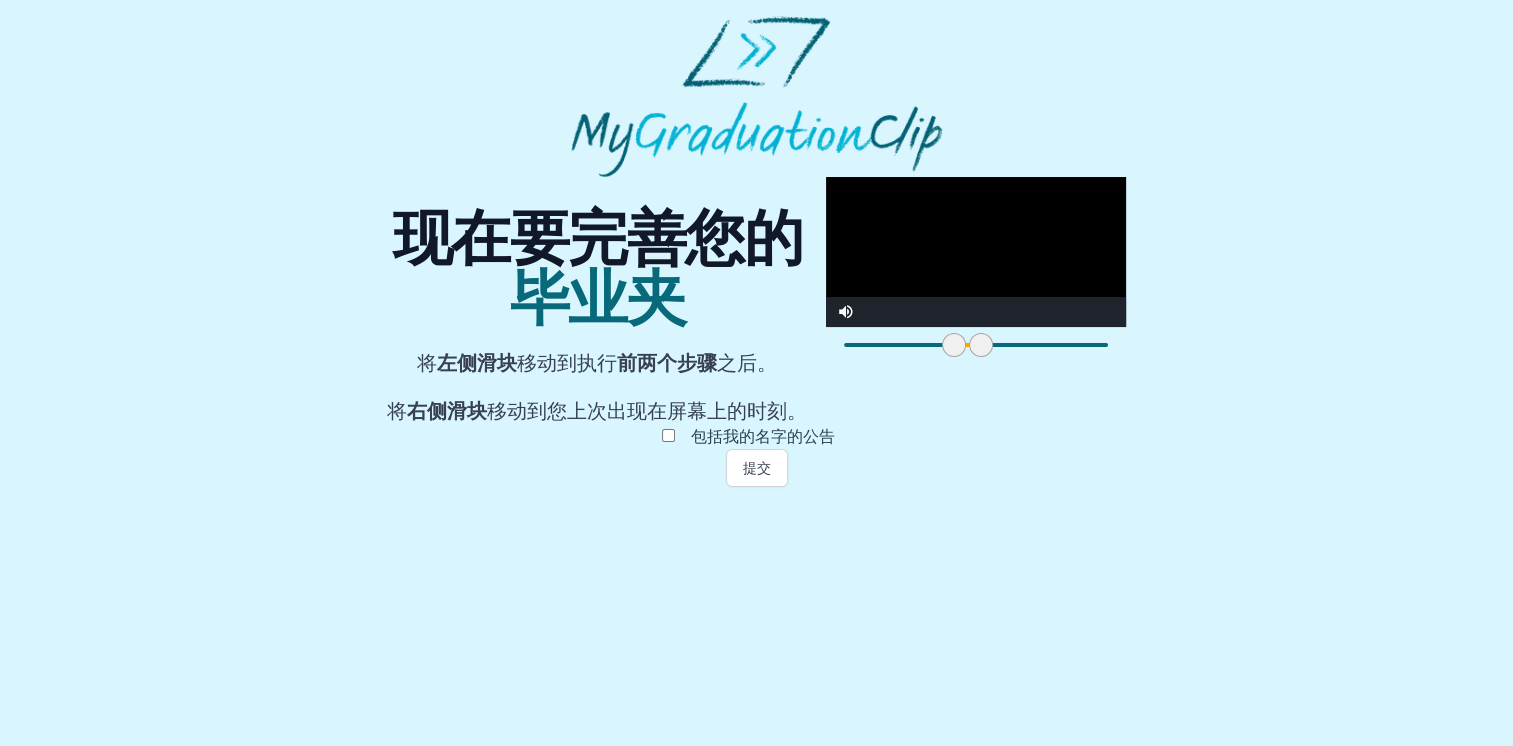 click at bounding box center [981, 345] 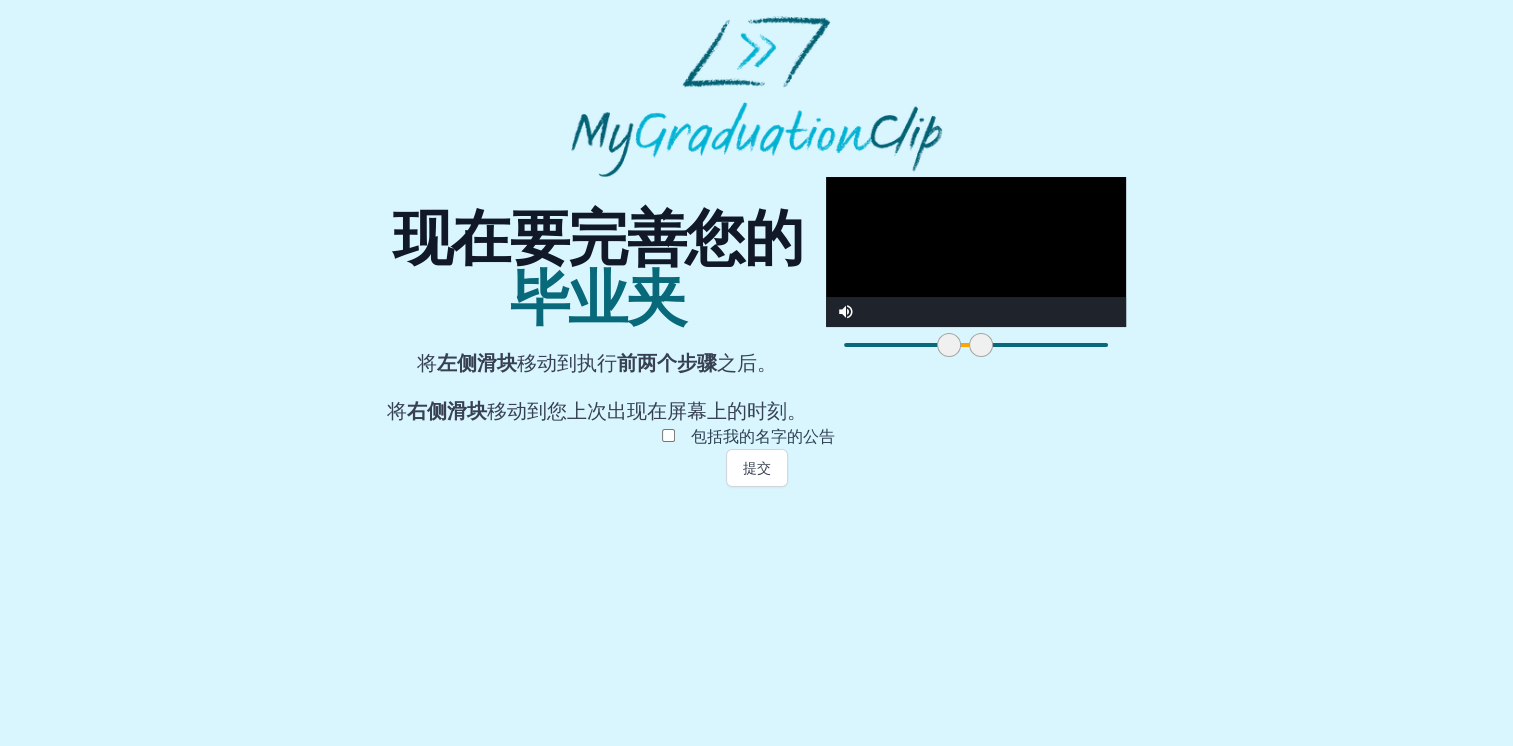 click at bounding box center [949, 345] 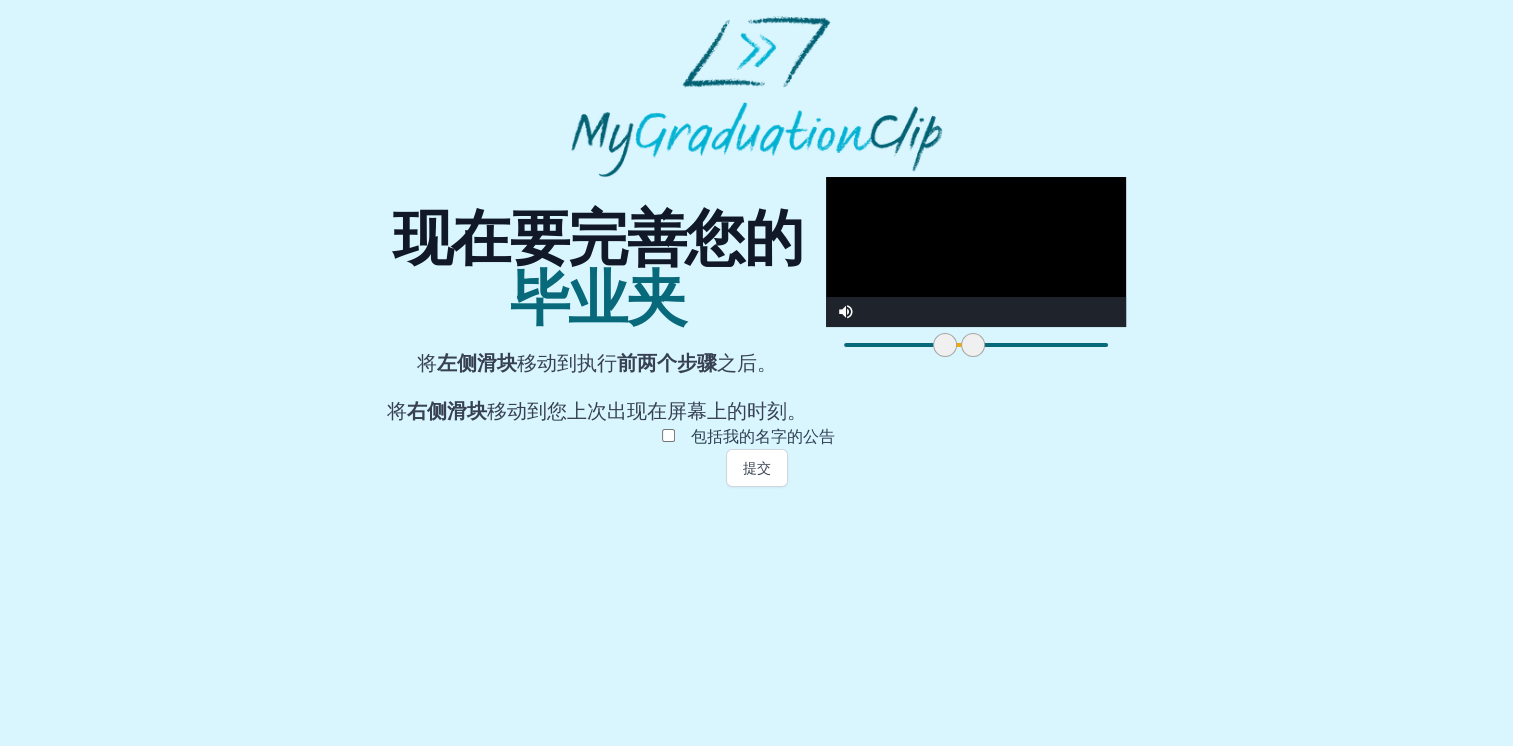 click at bounding box center [973, 345] 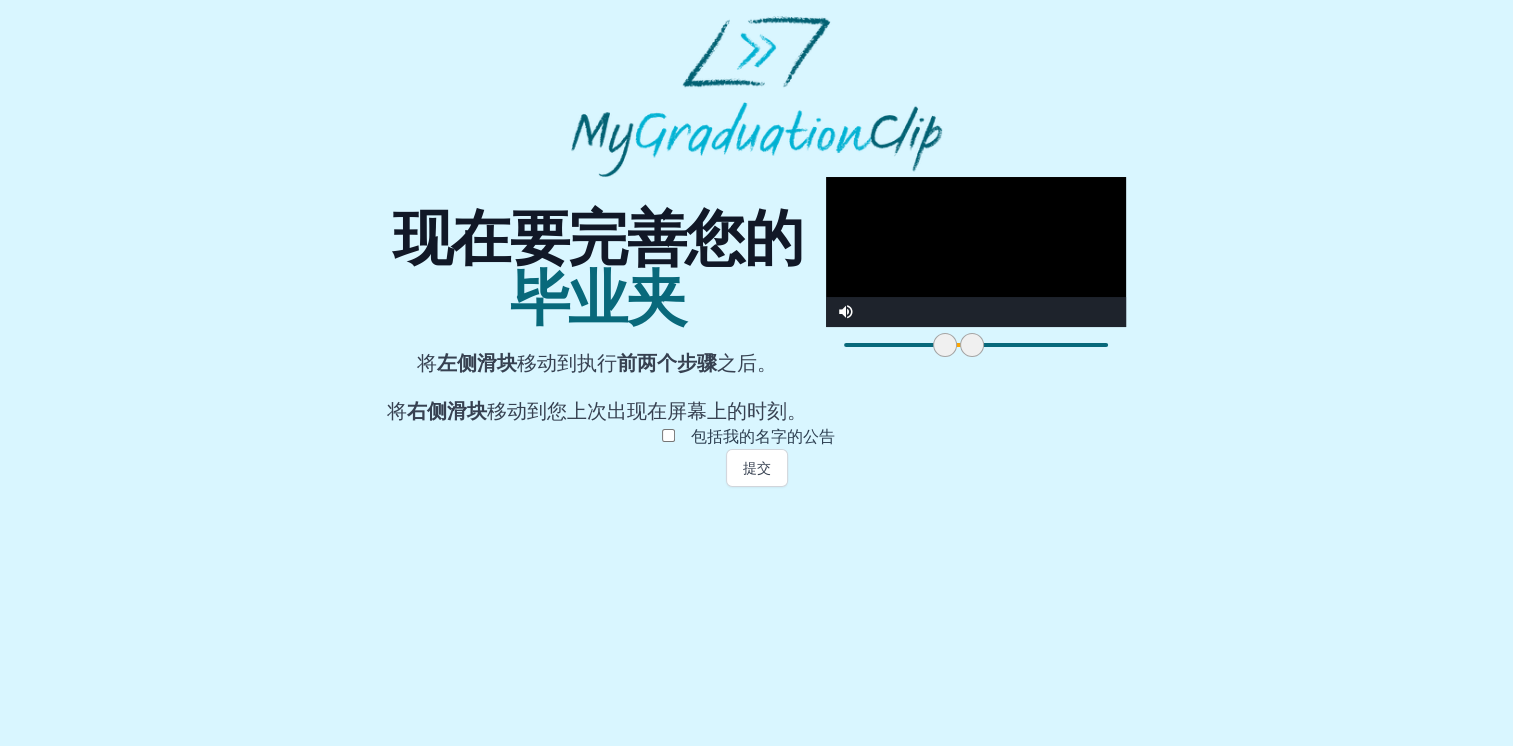click at bounding box center (976, 252) 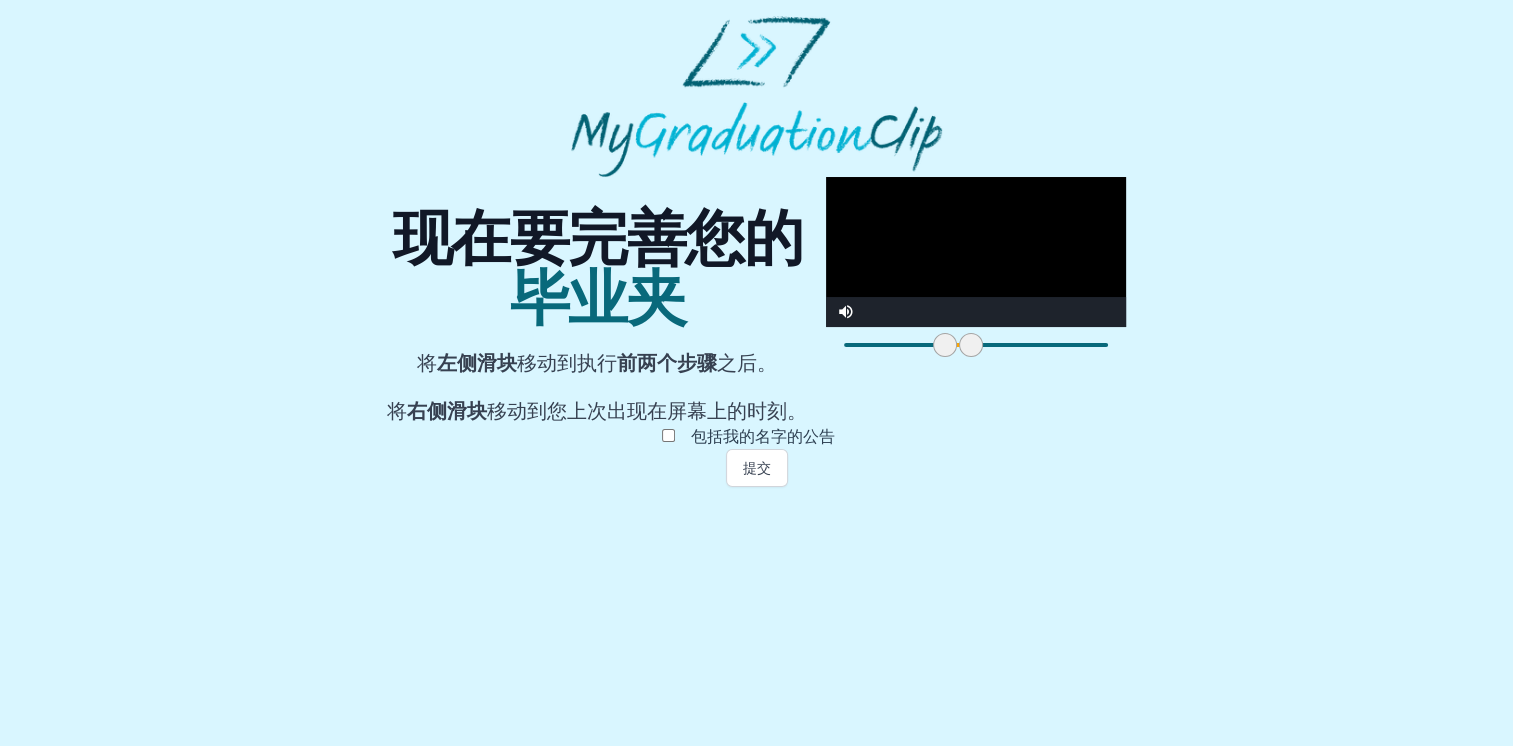 drag, startPoint x: 520, startPoint y: 656, endPoint x: 506, endPoint y: 656, distance: 14 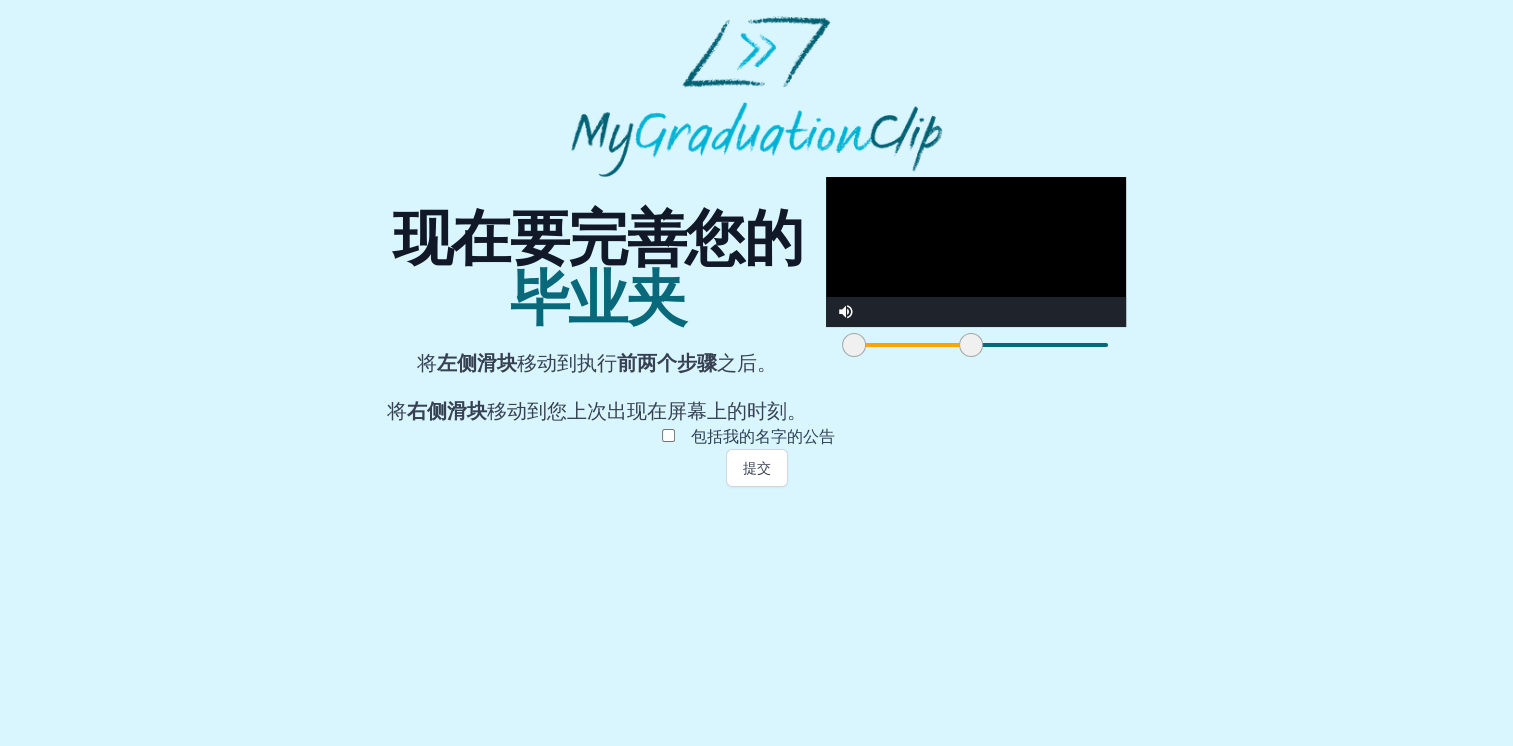 click at bounding box center (976, 252) 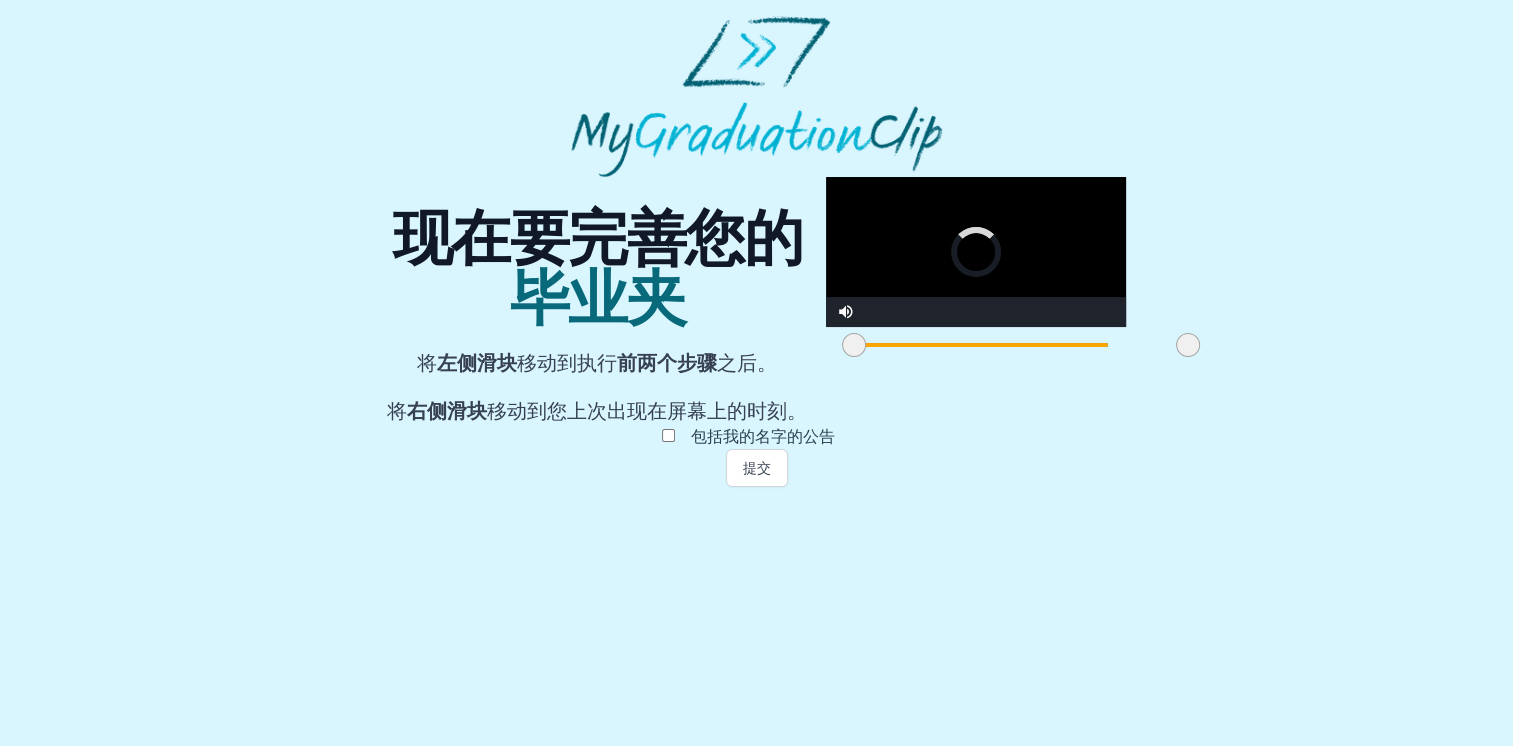 drag, startPoint x: 569, startPoint y: 646, endPoint x: 932, endPoint y: 624, distance: 363.66605 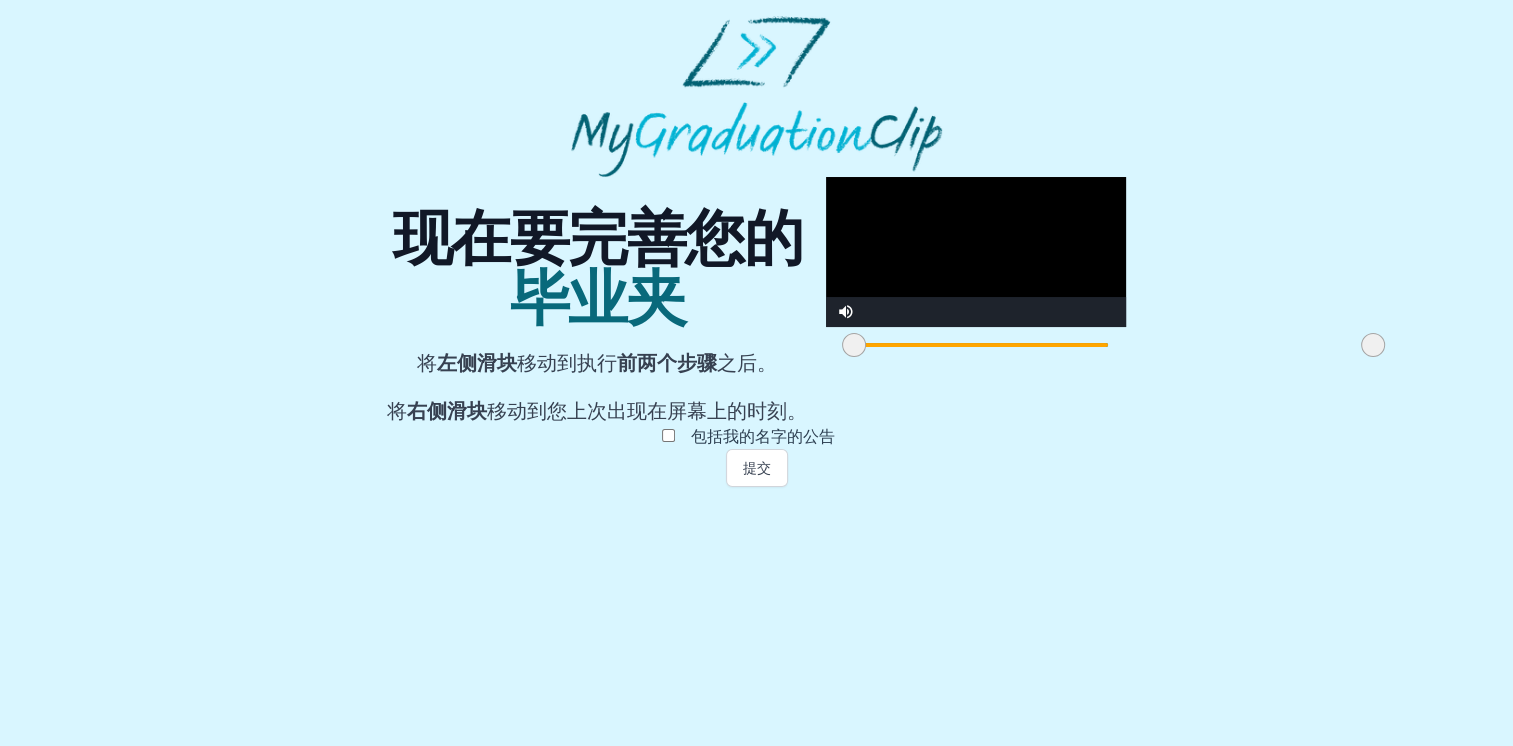 click at bounding box center [976, 252] 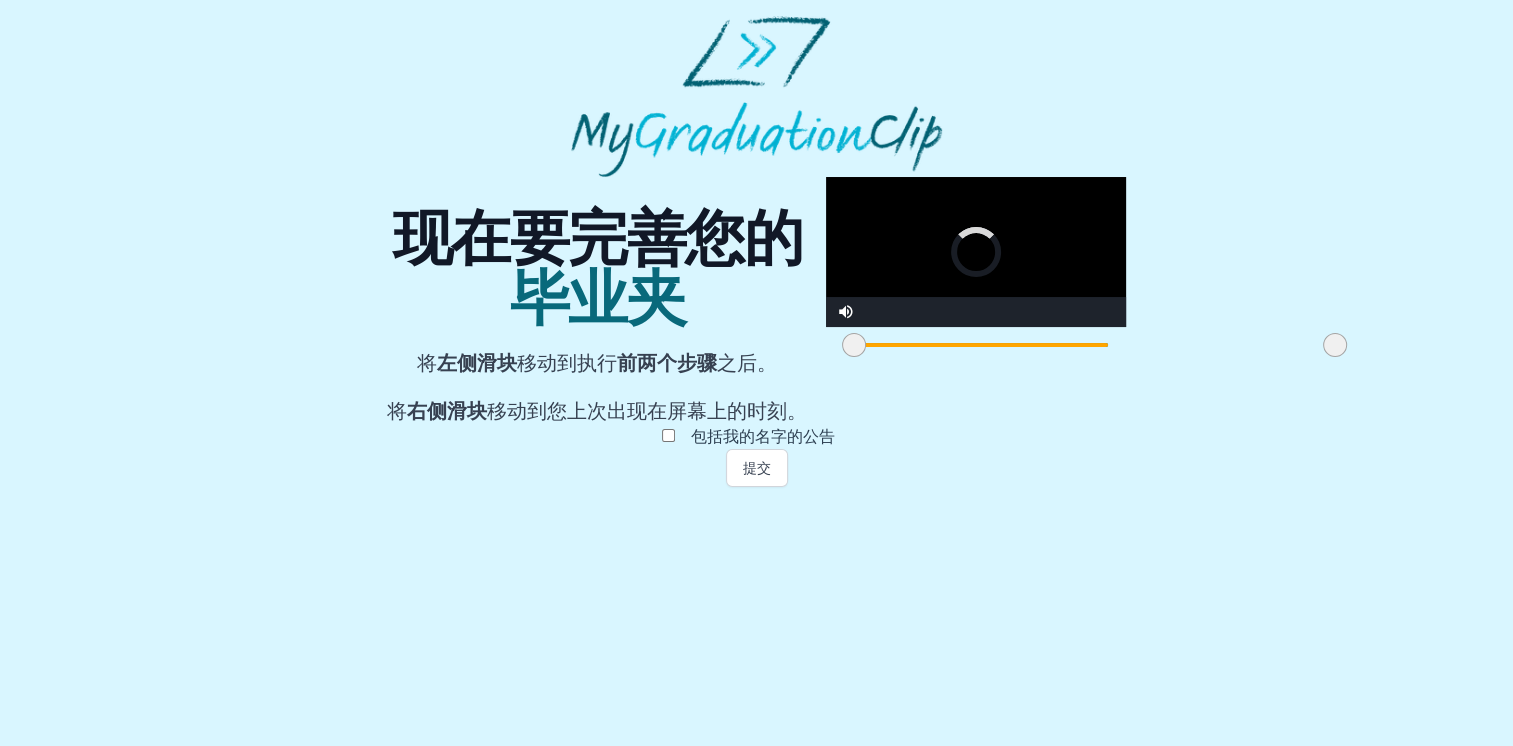 drag, startPoint x: 925, startPoint y: 645, endPoint x: 880, endPoint y: 642, distance: 45.099888 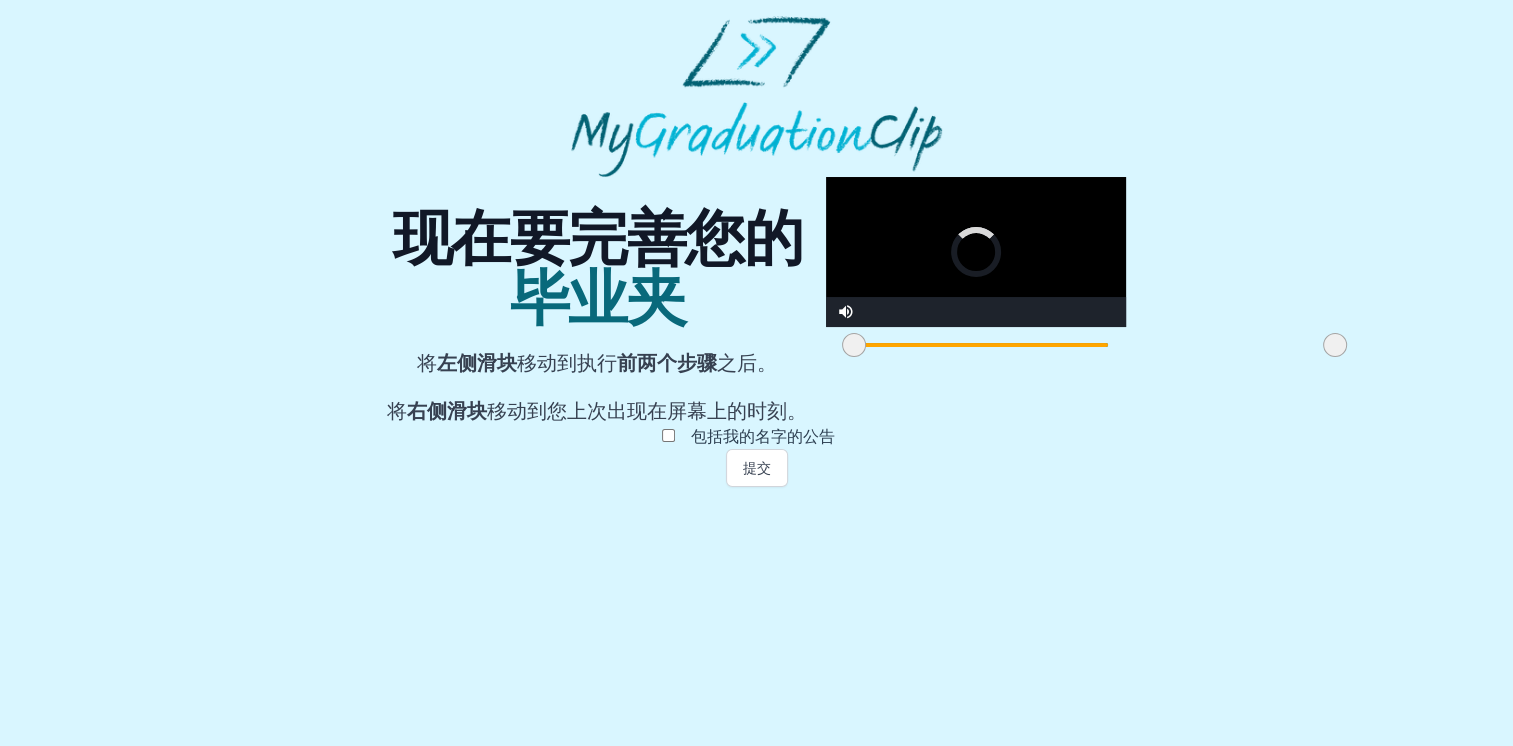 click at bounding box center [1335, 345] 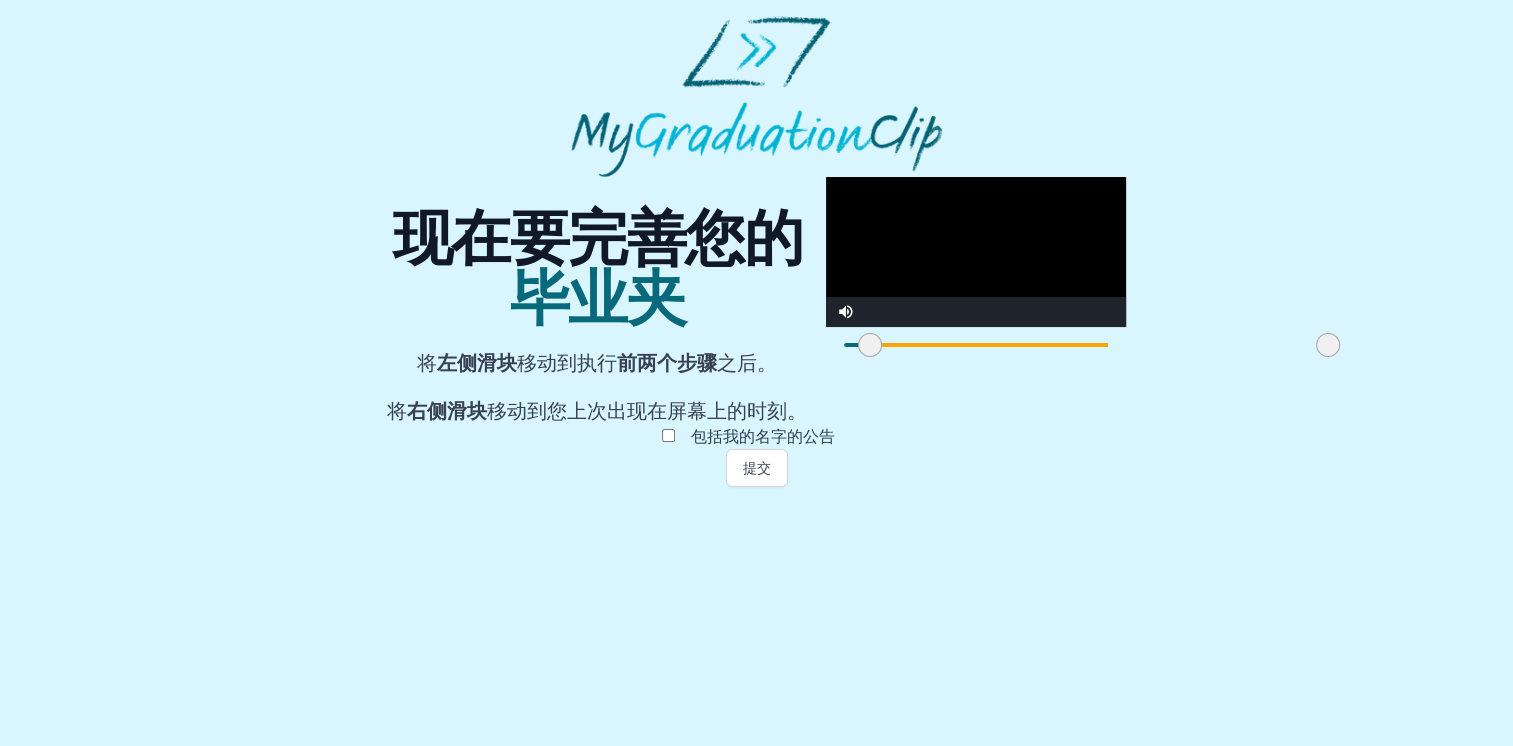 drag, startPoint x: 410, startPoint y: 658, endPoint x: 425, endPoint y: 660, distance: 15.132746 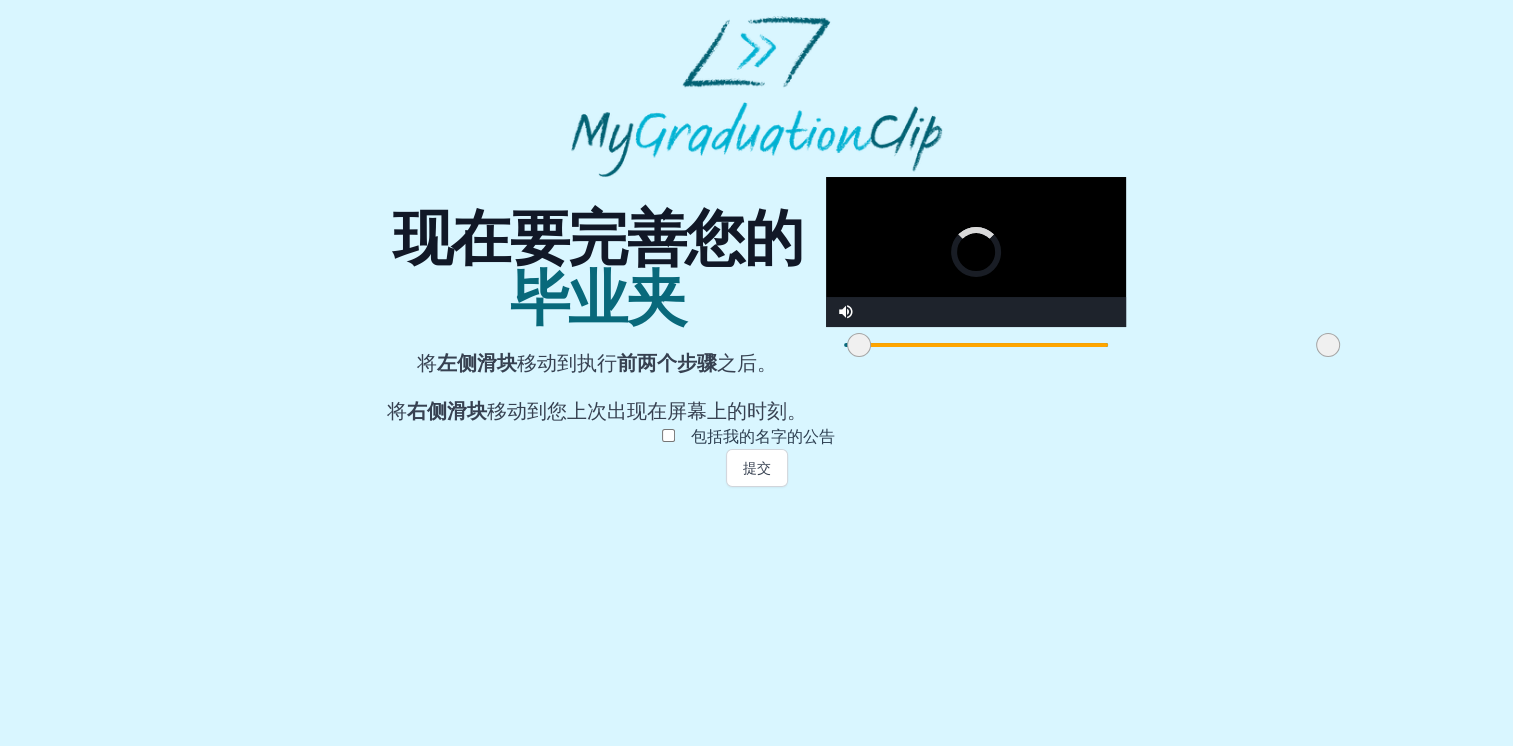 drag, startPoint x: 420, startPoint y: 654, endPoint x: 394, endPoint y: 661, distance: 26.925823 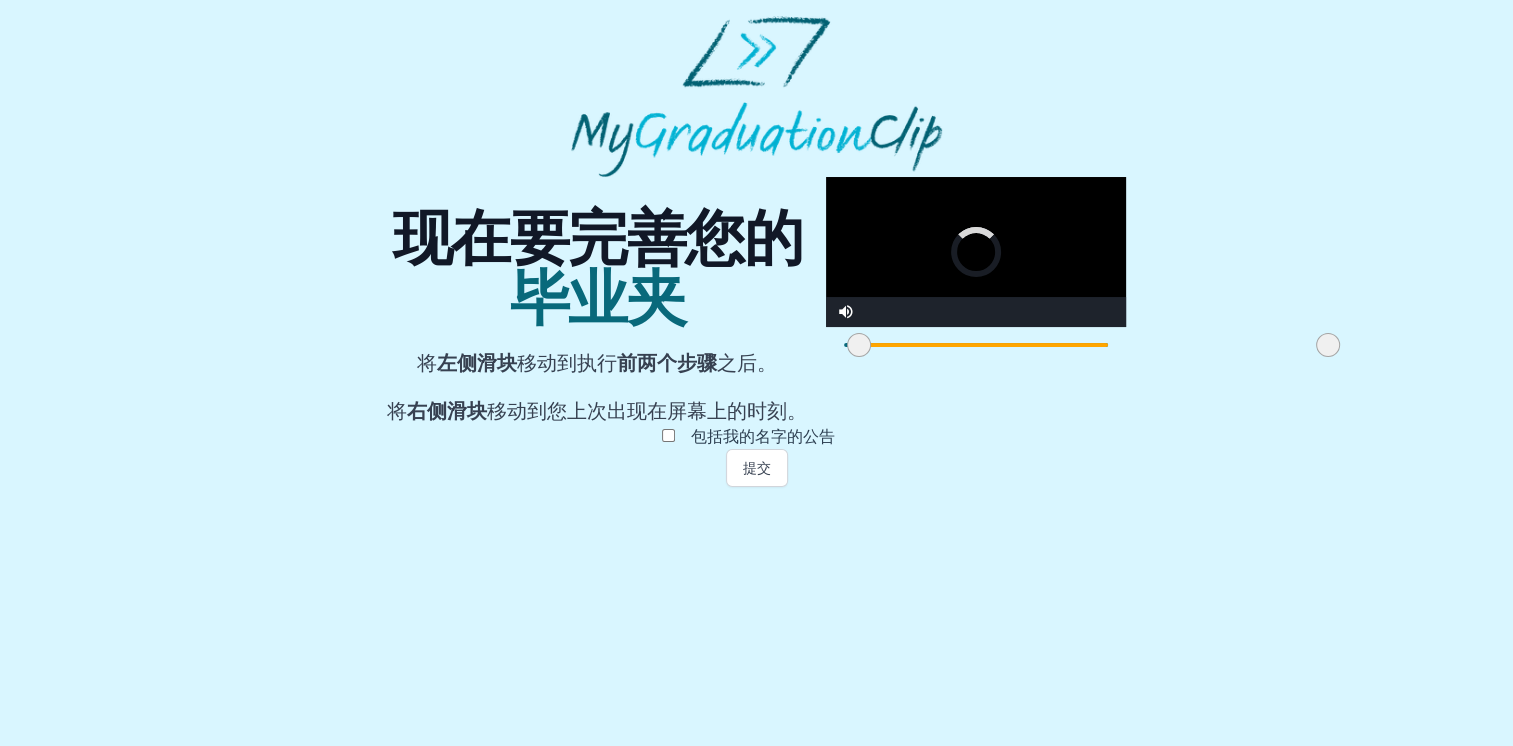 click at bounding box center [859, 345] 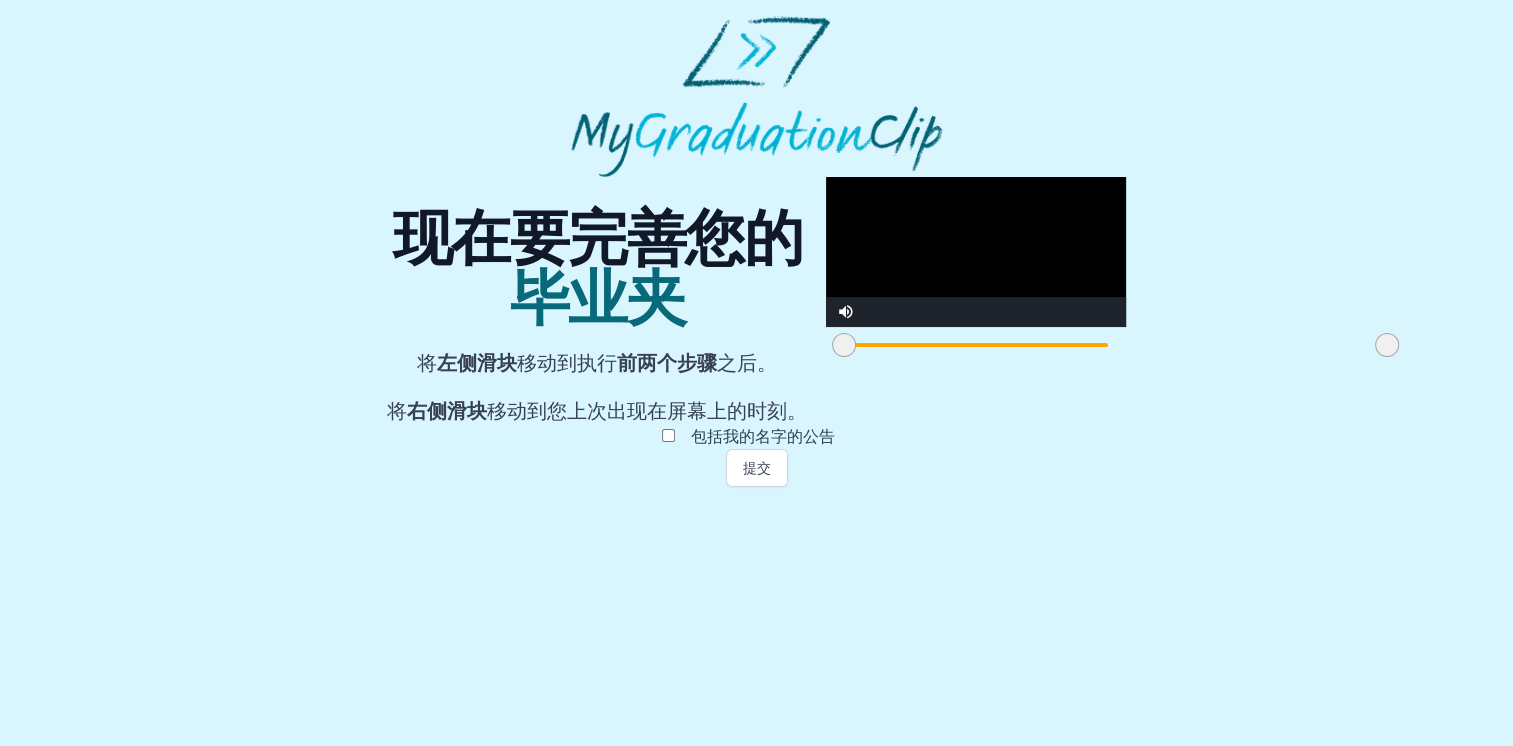 drag, startPoint x: 870, startPoint y: 638, endPoint x: 929, endPoint y: 647, distance: 59.682495 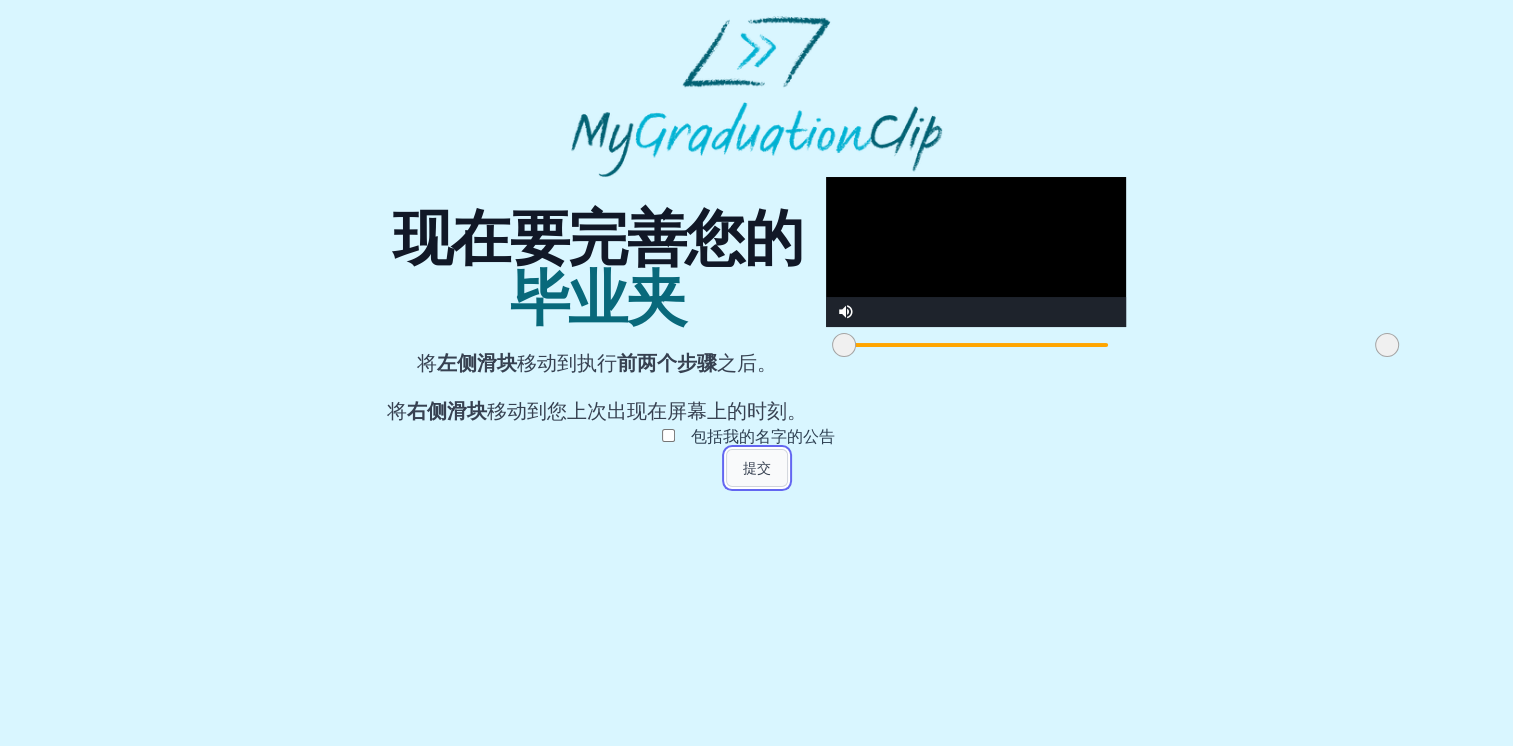 click on "提交" at bounding box center [757, 468] 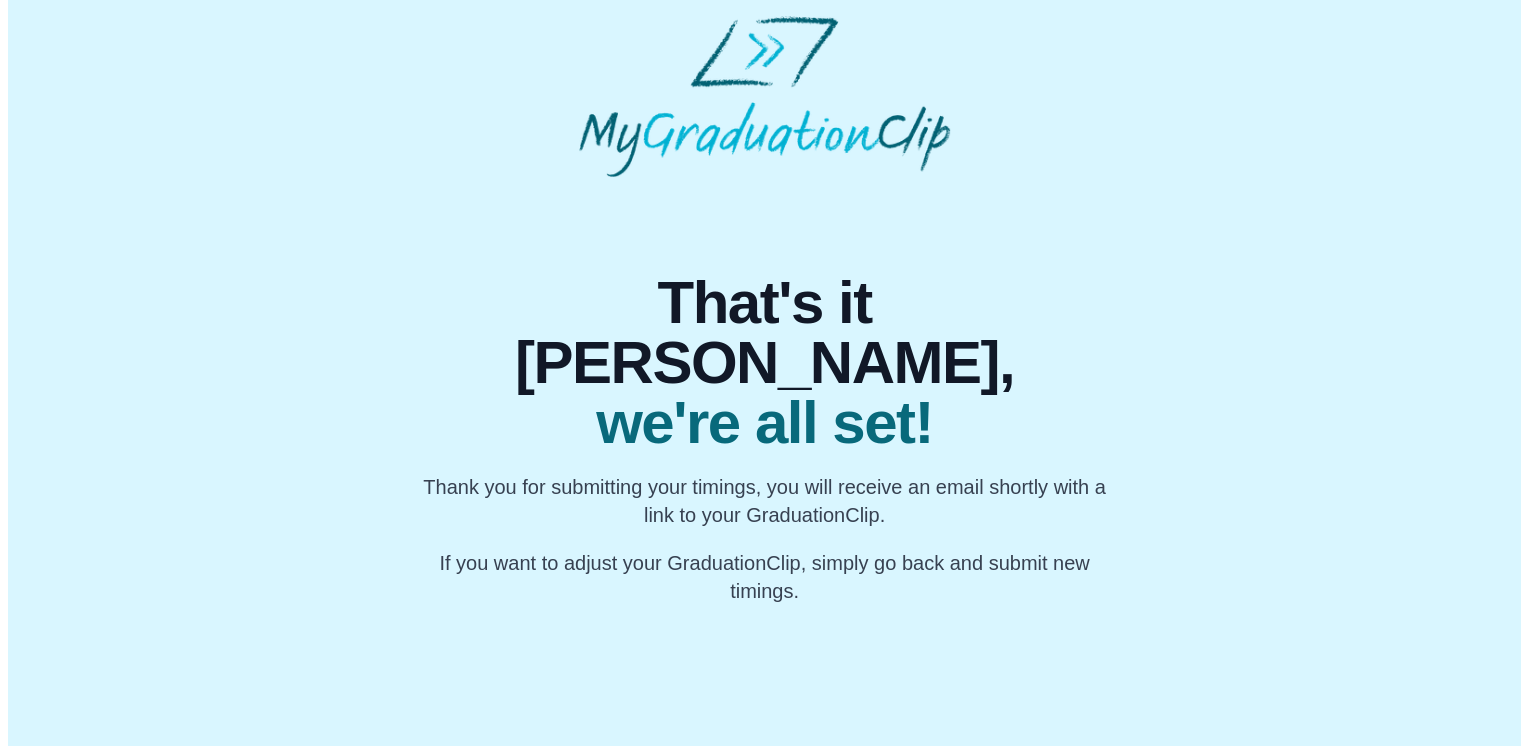 scroll, scrollTop: 0, scrollLeft: 0, axis: both 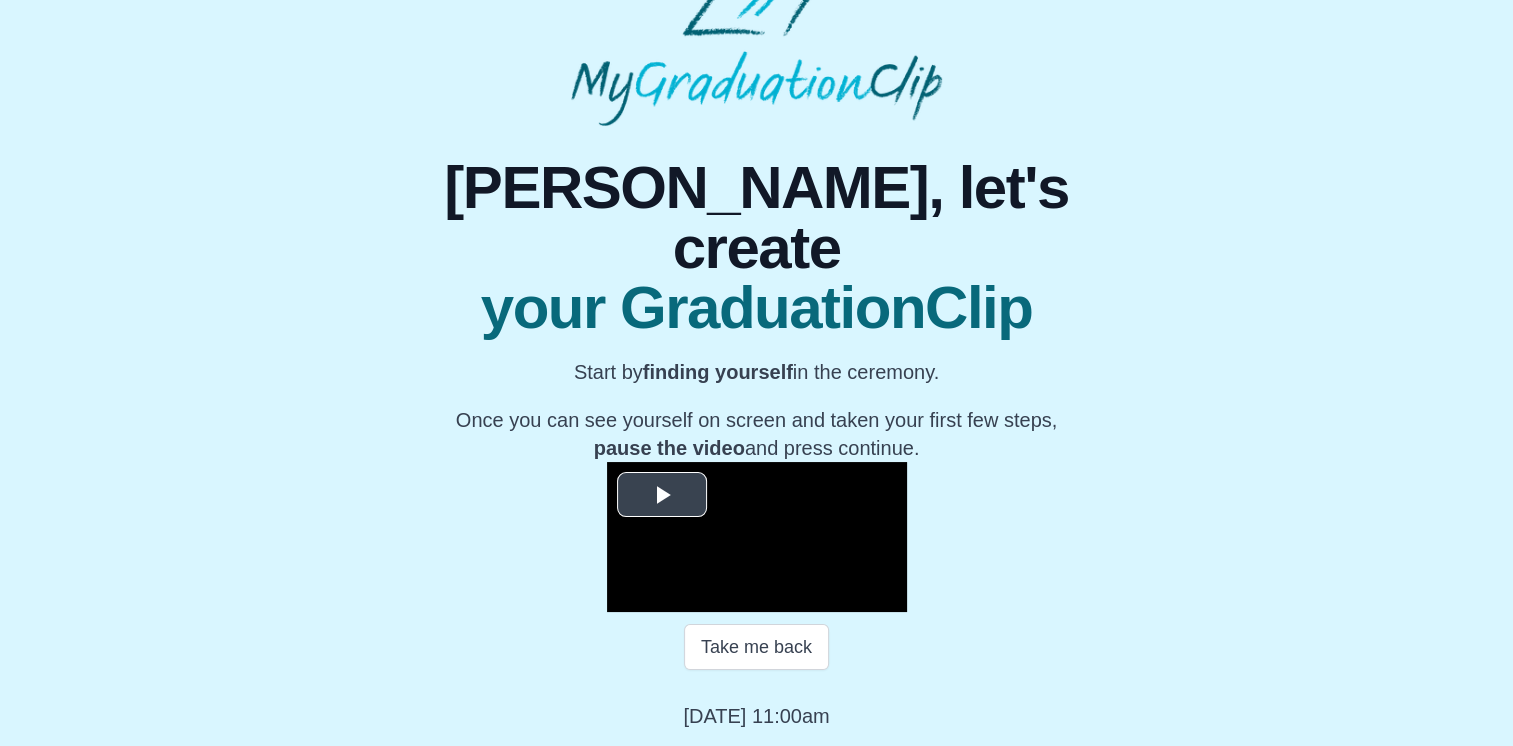 click at bounding box center (757, 537) 